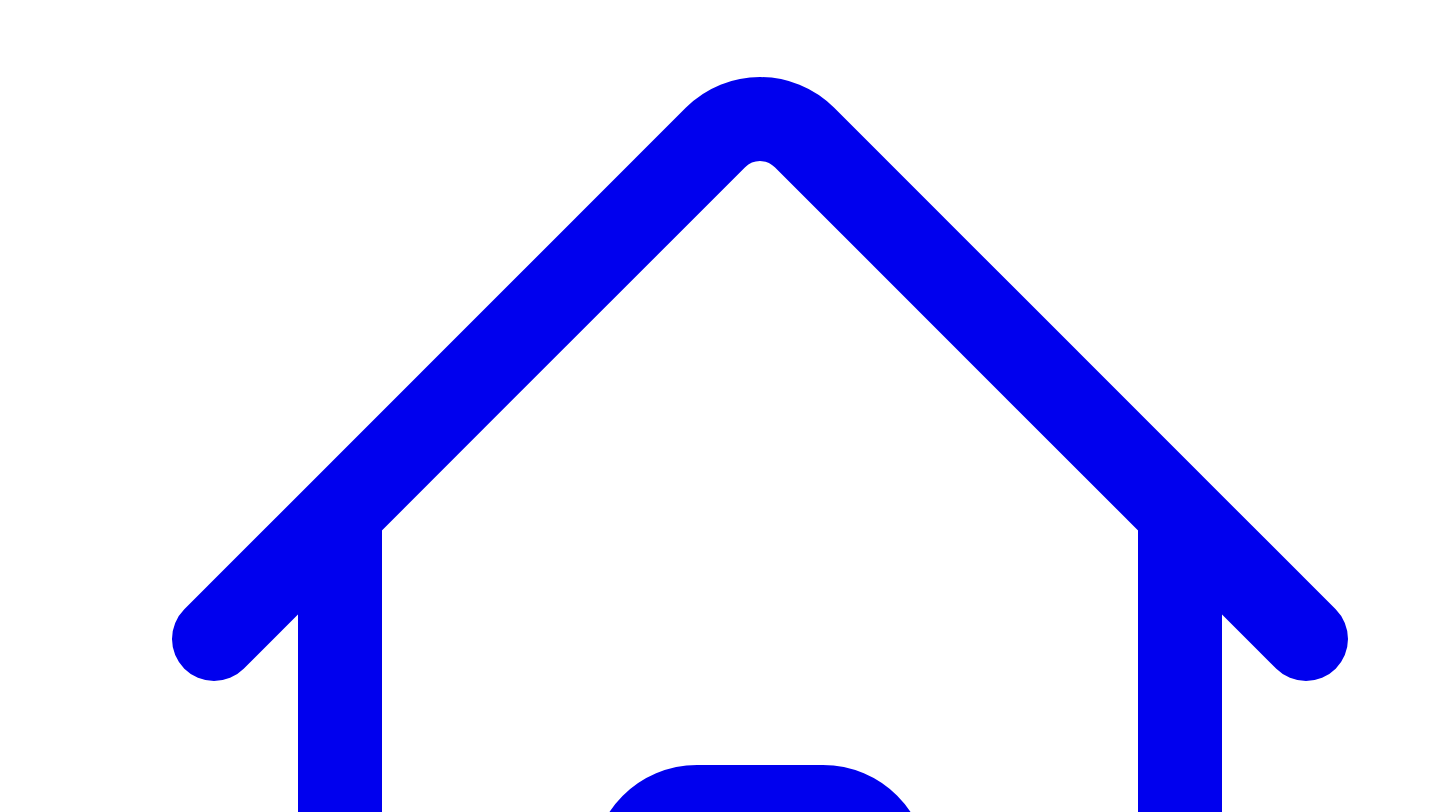 scroll, scrollTop: 209, scrollLeft: 0, axis: vertical 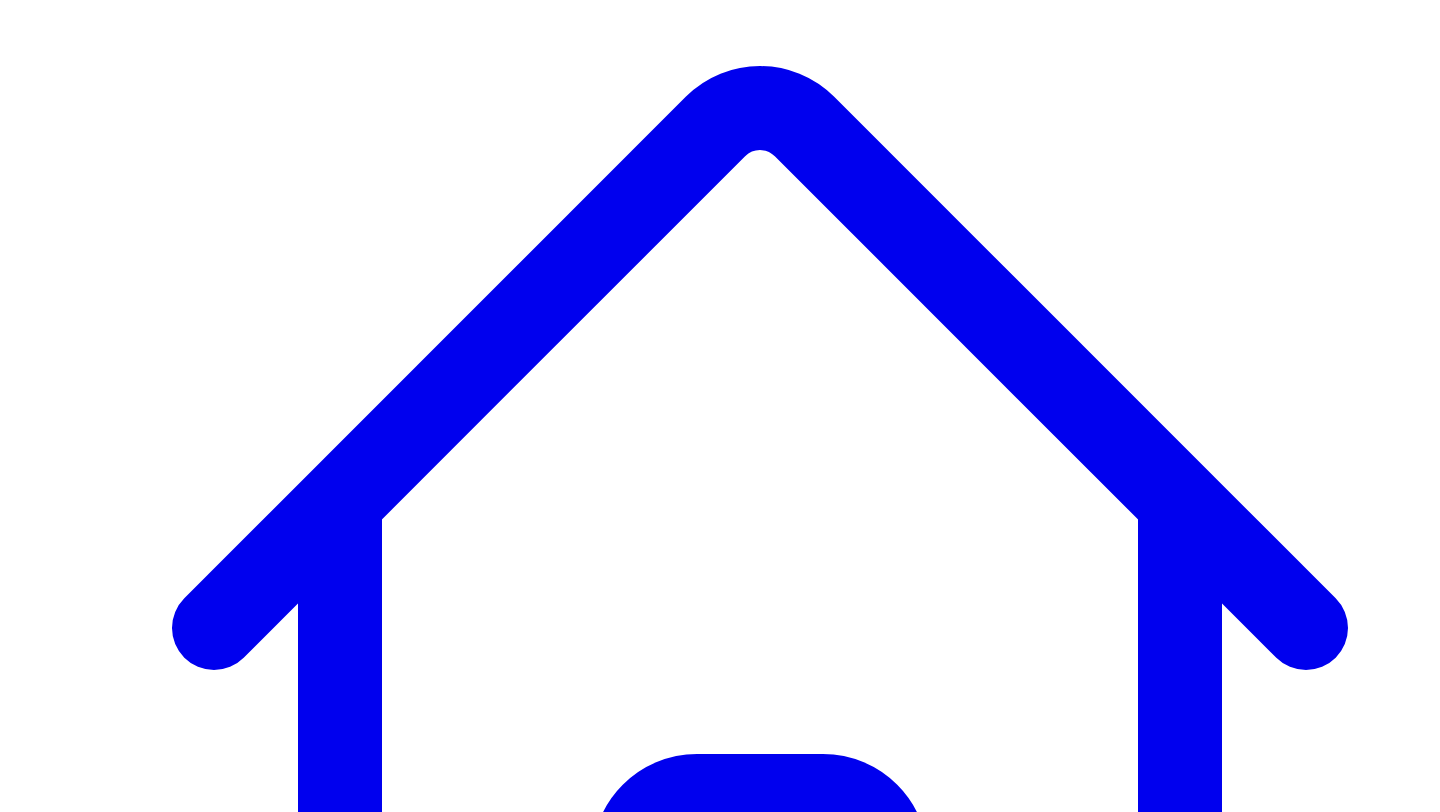 click on "Amidst 1000s of layoffs, this is how workers are thriving with personal branding" at bounding box center (461, 9405) 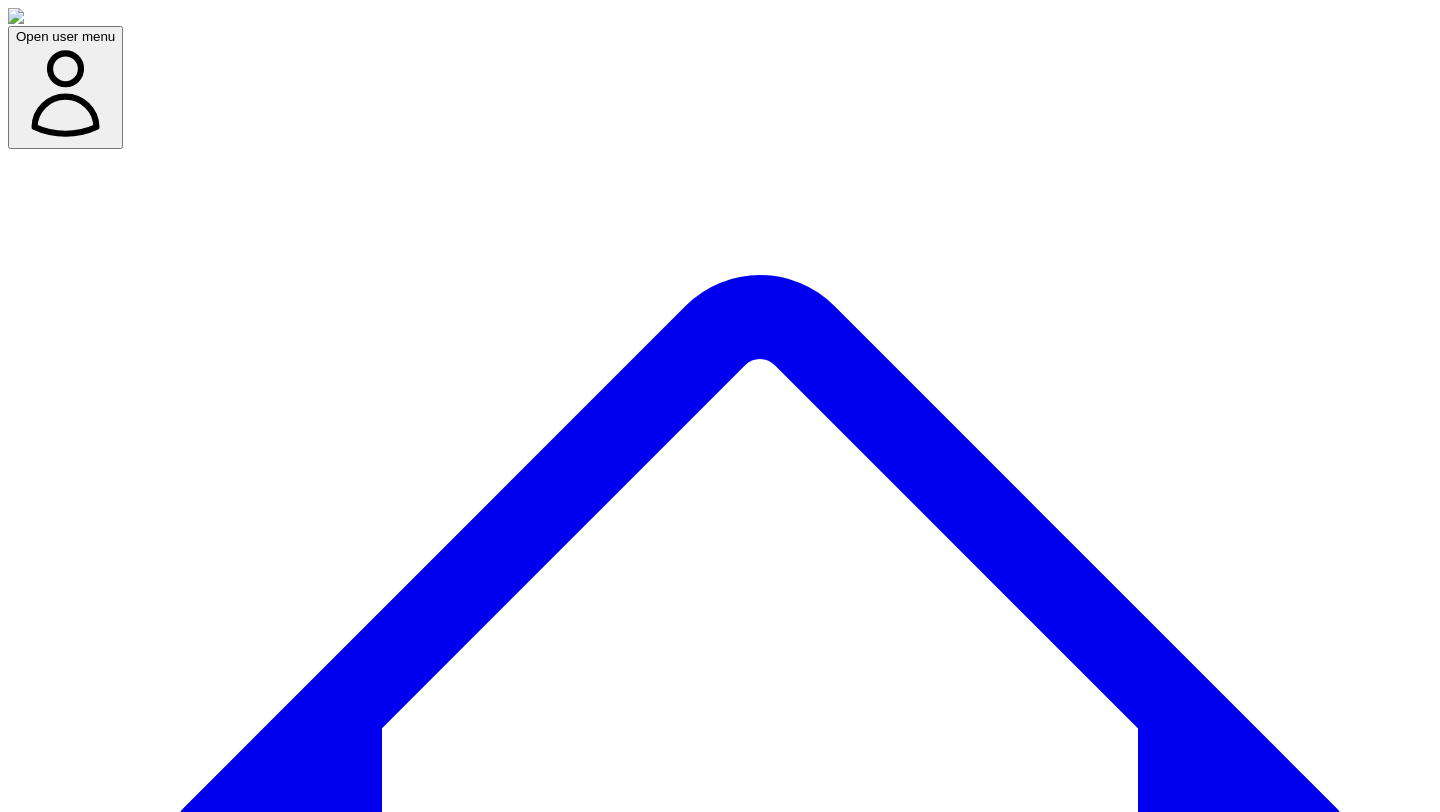 click on "Responses Responses Social Posts Social Newsletters Newsletters Carousels Carousels Bites & Quotes Bites & Quotes Content Outline Outline Add SME" at bounding box center [720, 7671] 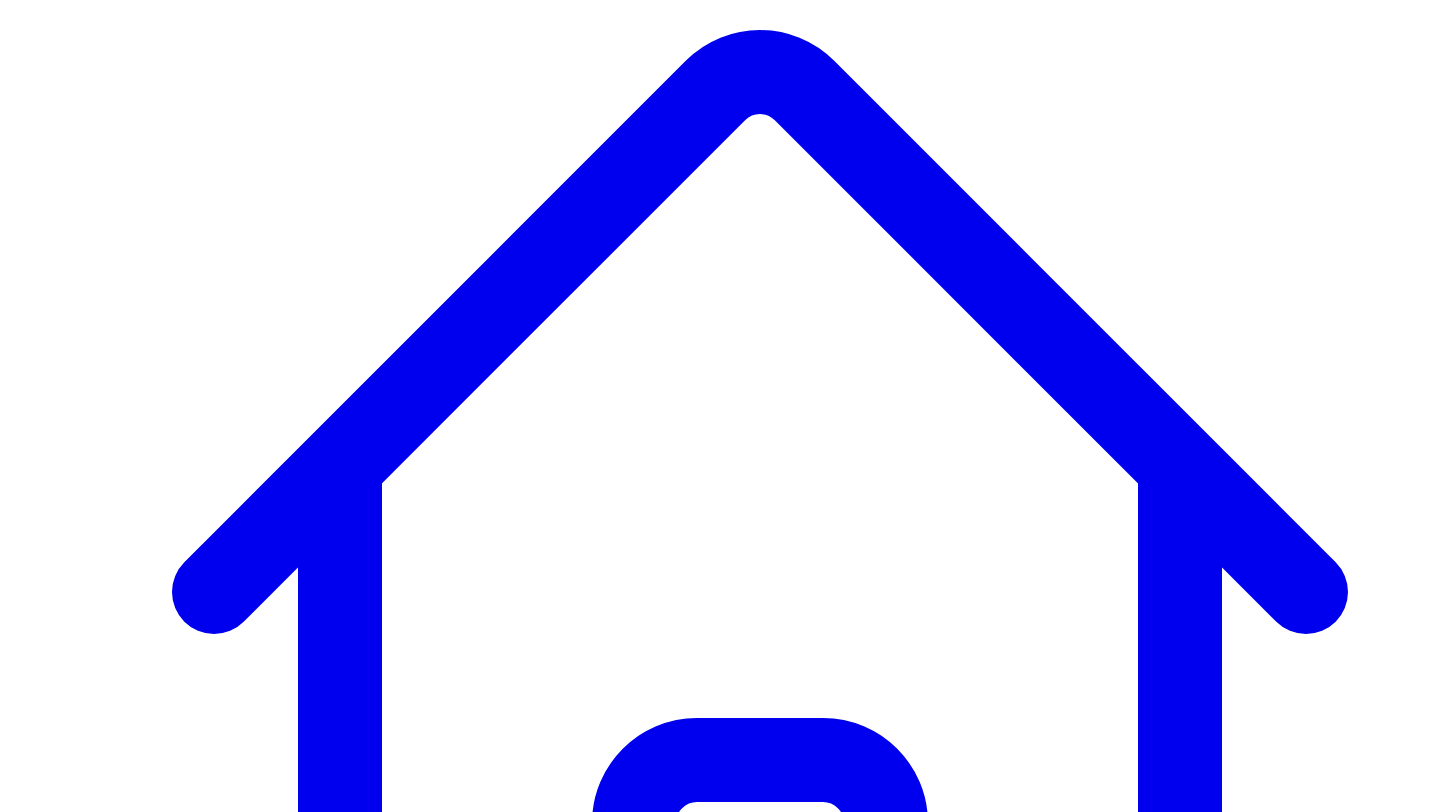 scroll, scrollTop: 252, scrollLeft: 0, axis: vertical 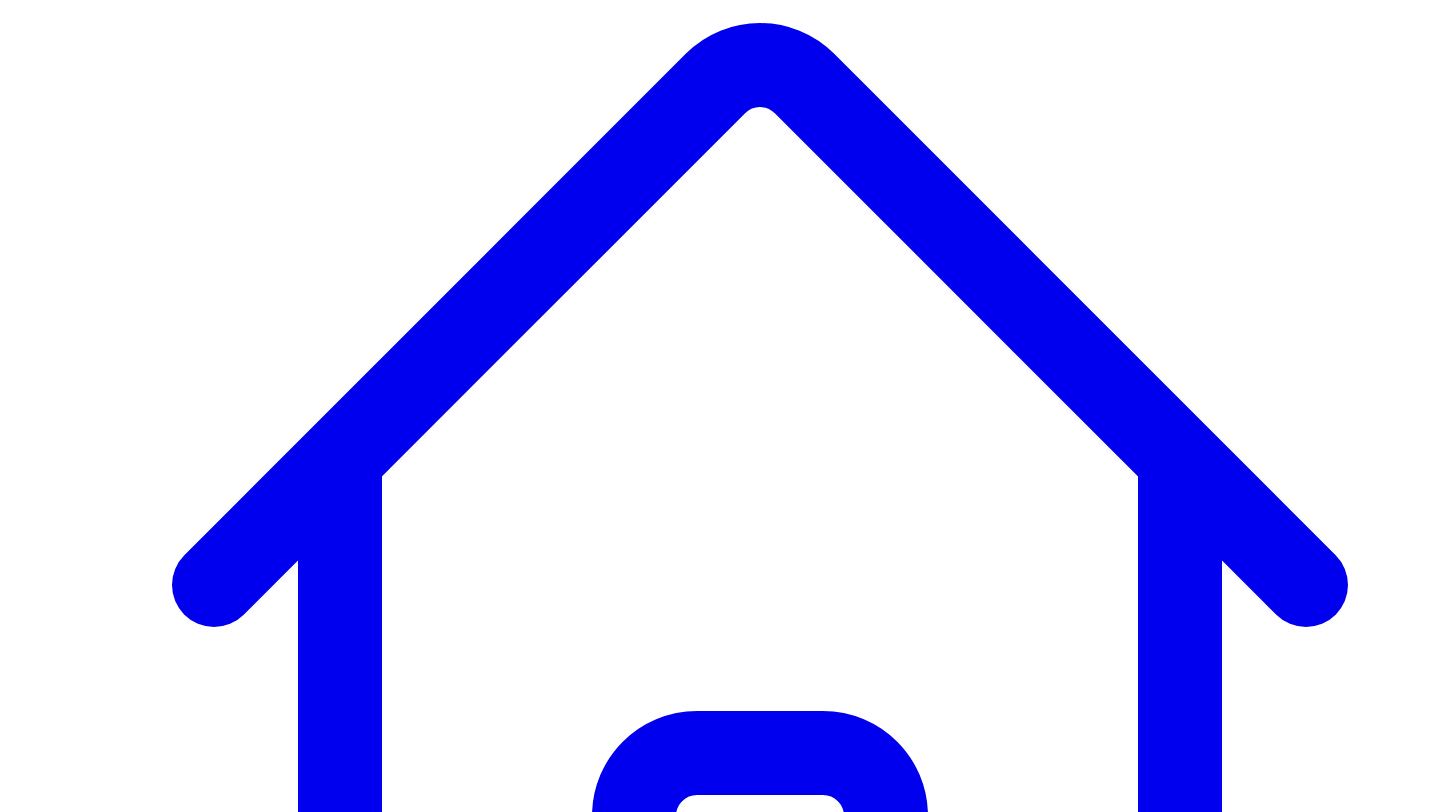 click on "**********" at bounding box center [344, 7604] 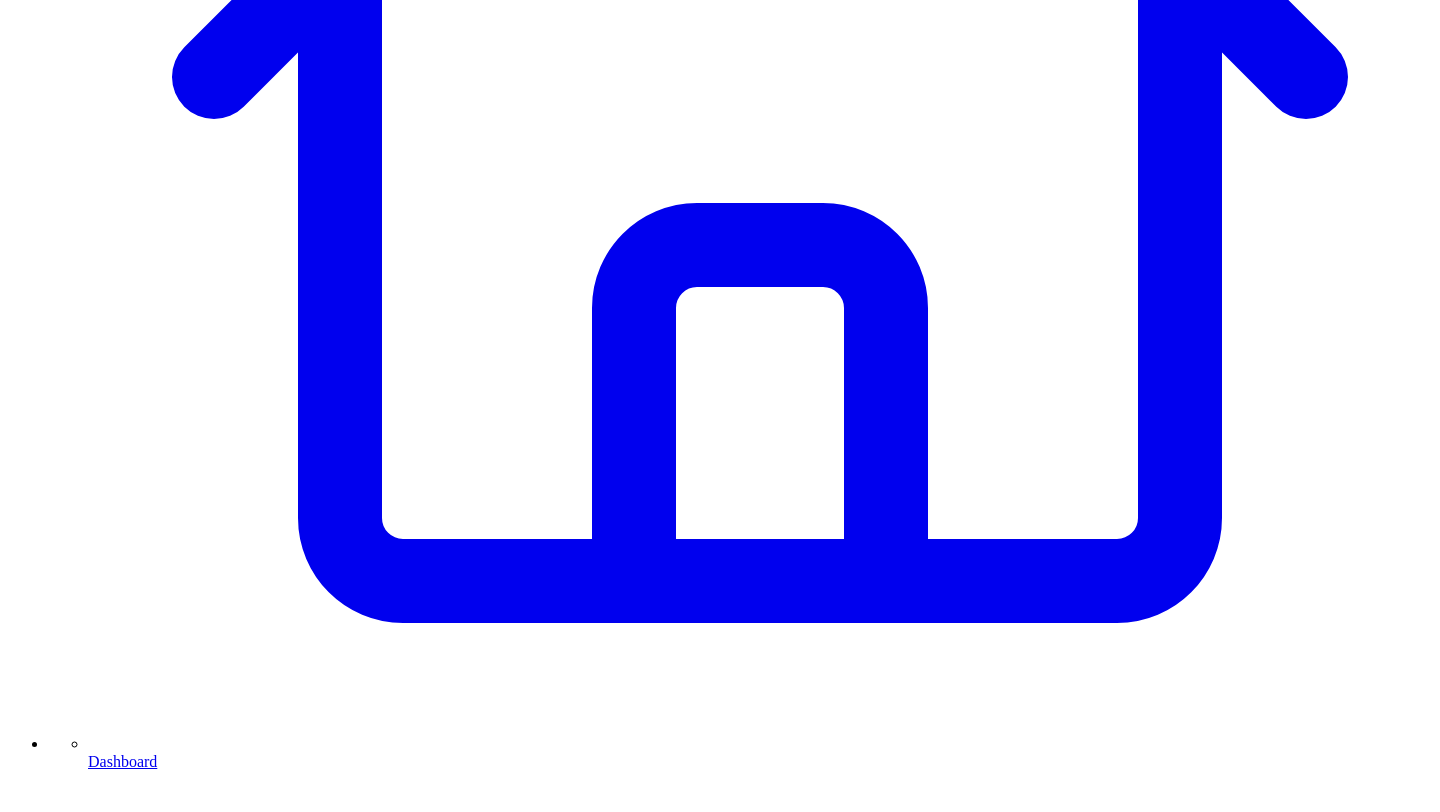 scroll, scrollTop: 820, scrollLeft: 0, axis: vertical 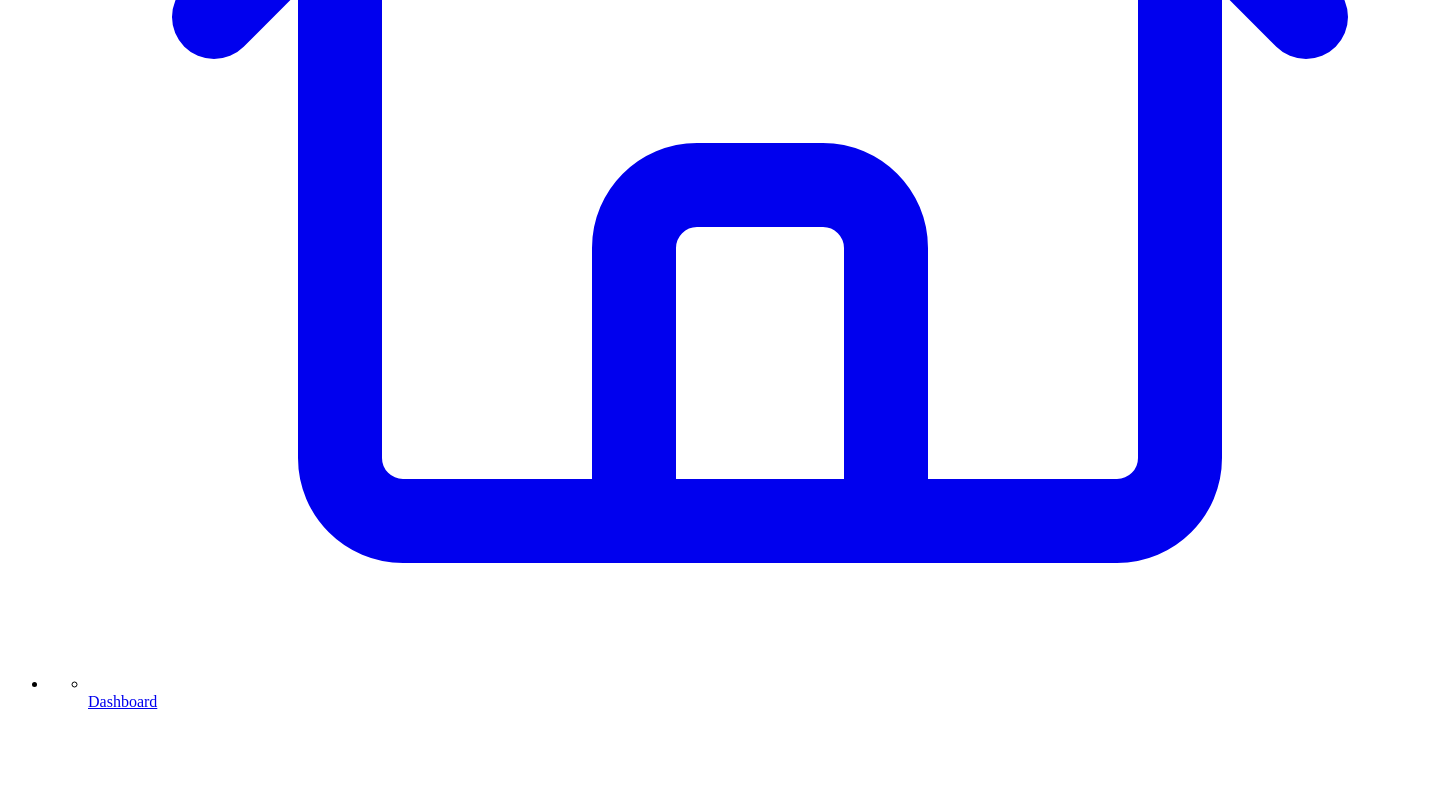 click on "**********" at bounding box center (720, 8947) 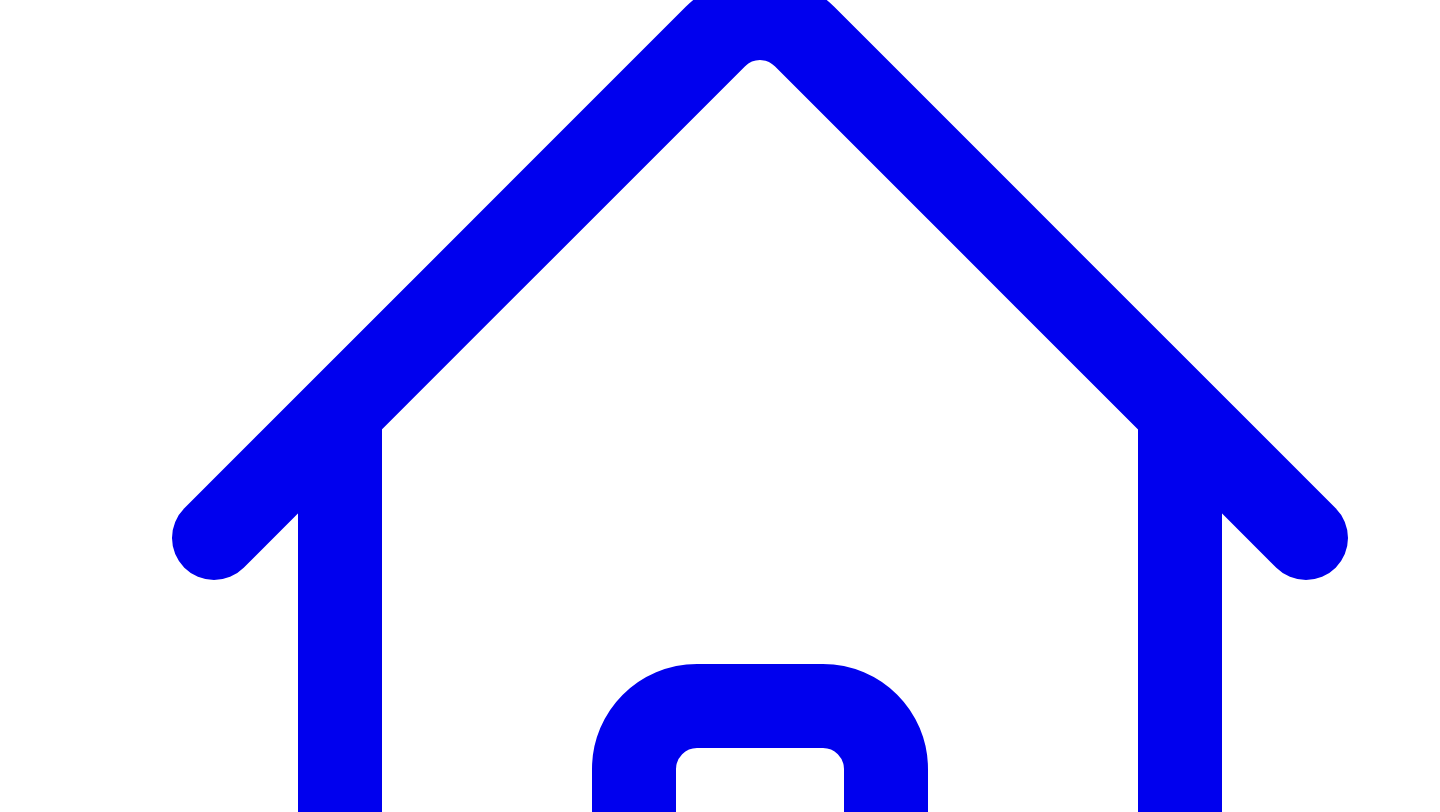 scroll, scrollTop: 282, scrollLeft: 0, axis: vertical 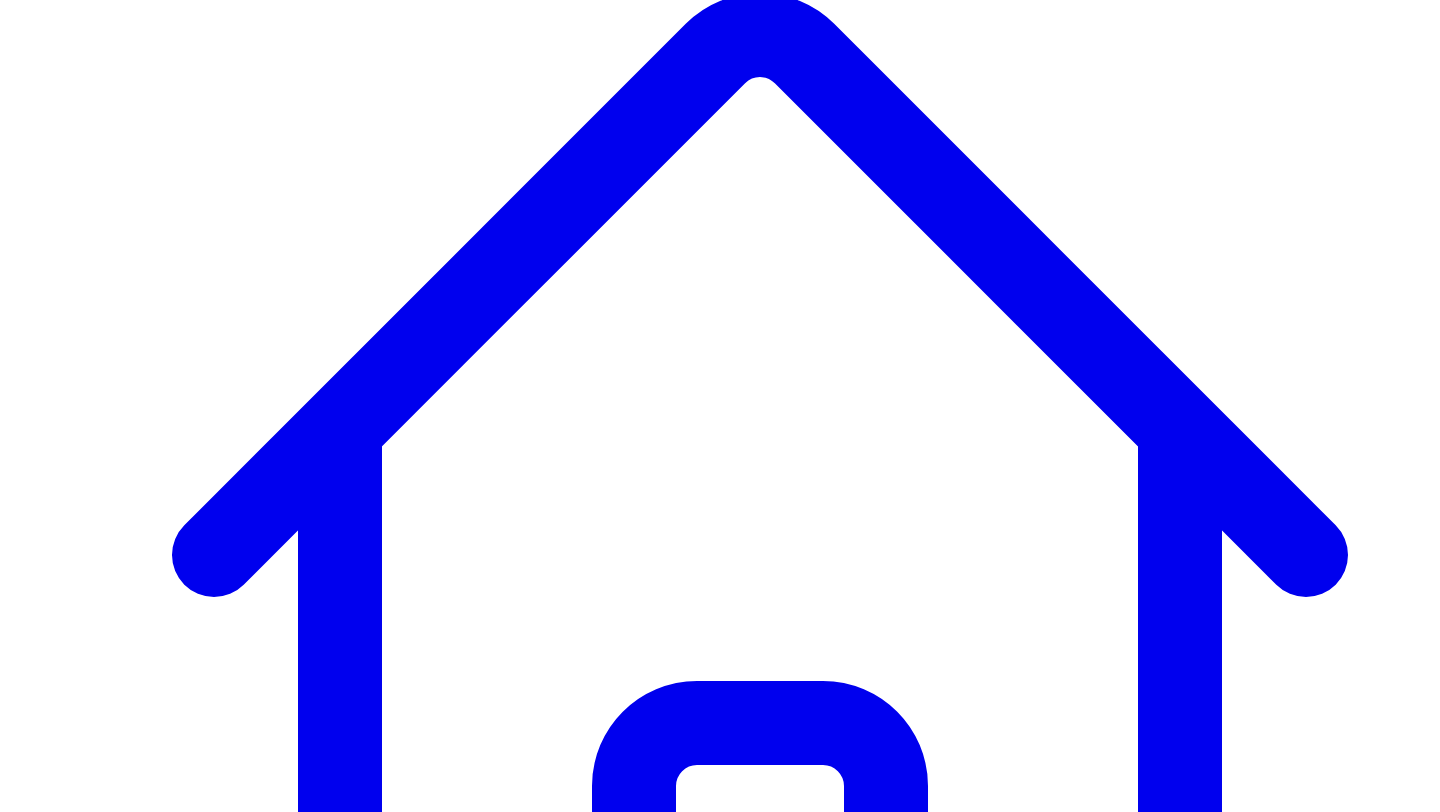 click on "**********" at bounding box center [344, 7574] 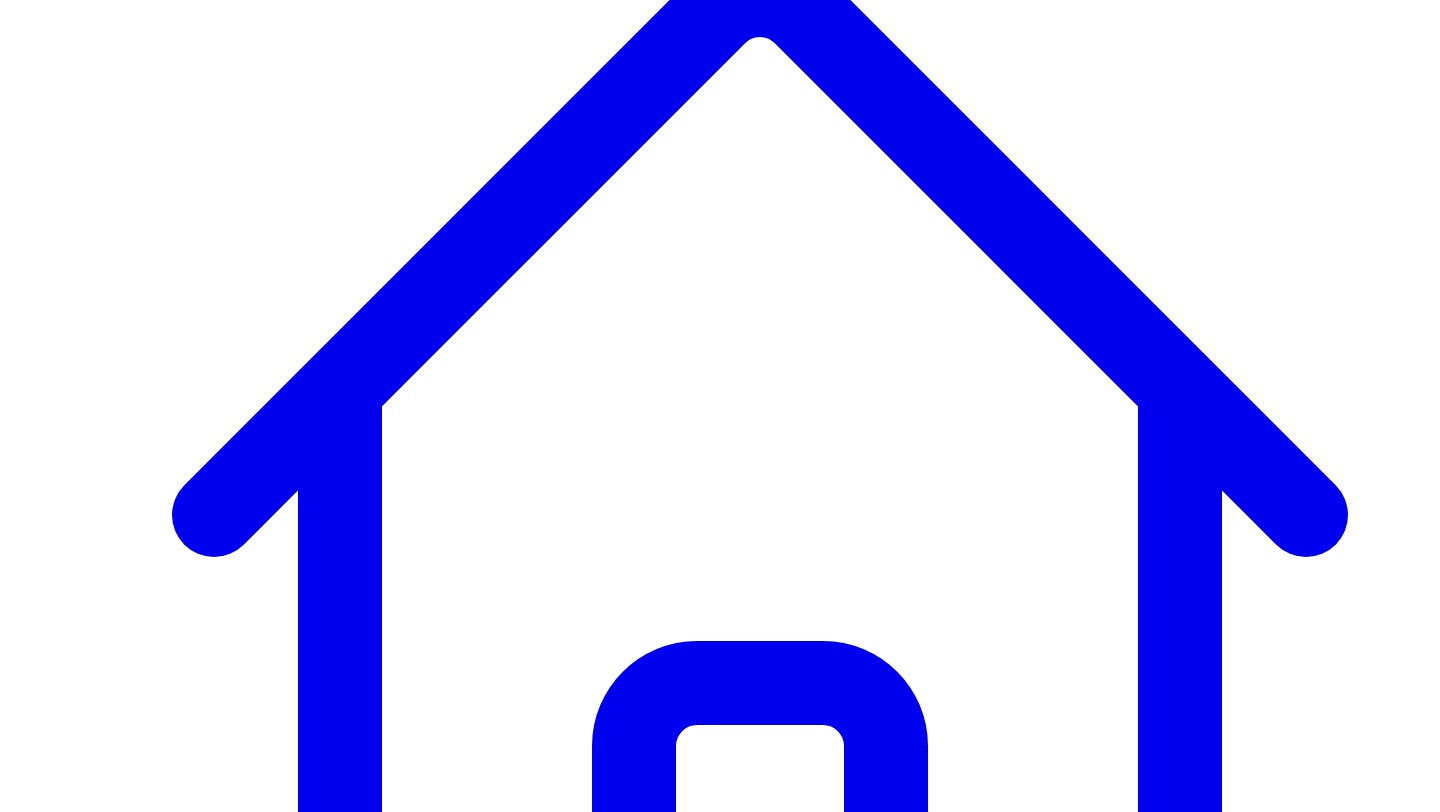 scroll, scrollTop: 325, scrollLeft: 0, axis: vertical 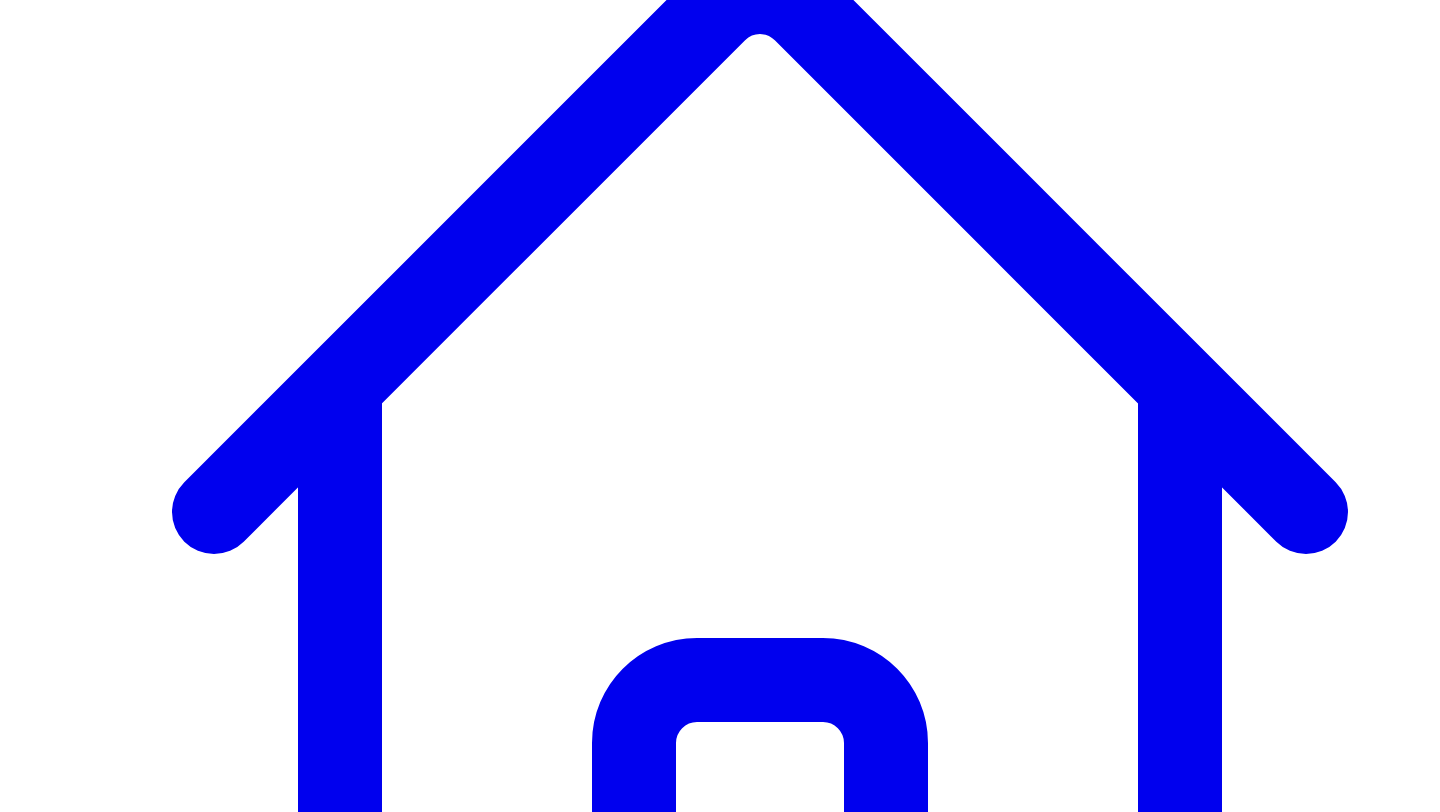 click on "**********" at bounding box center [344, 7531] 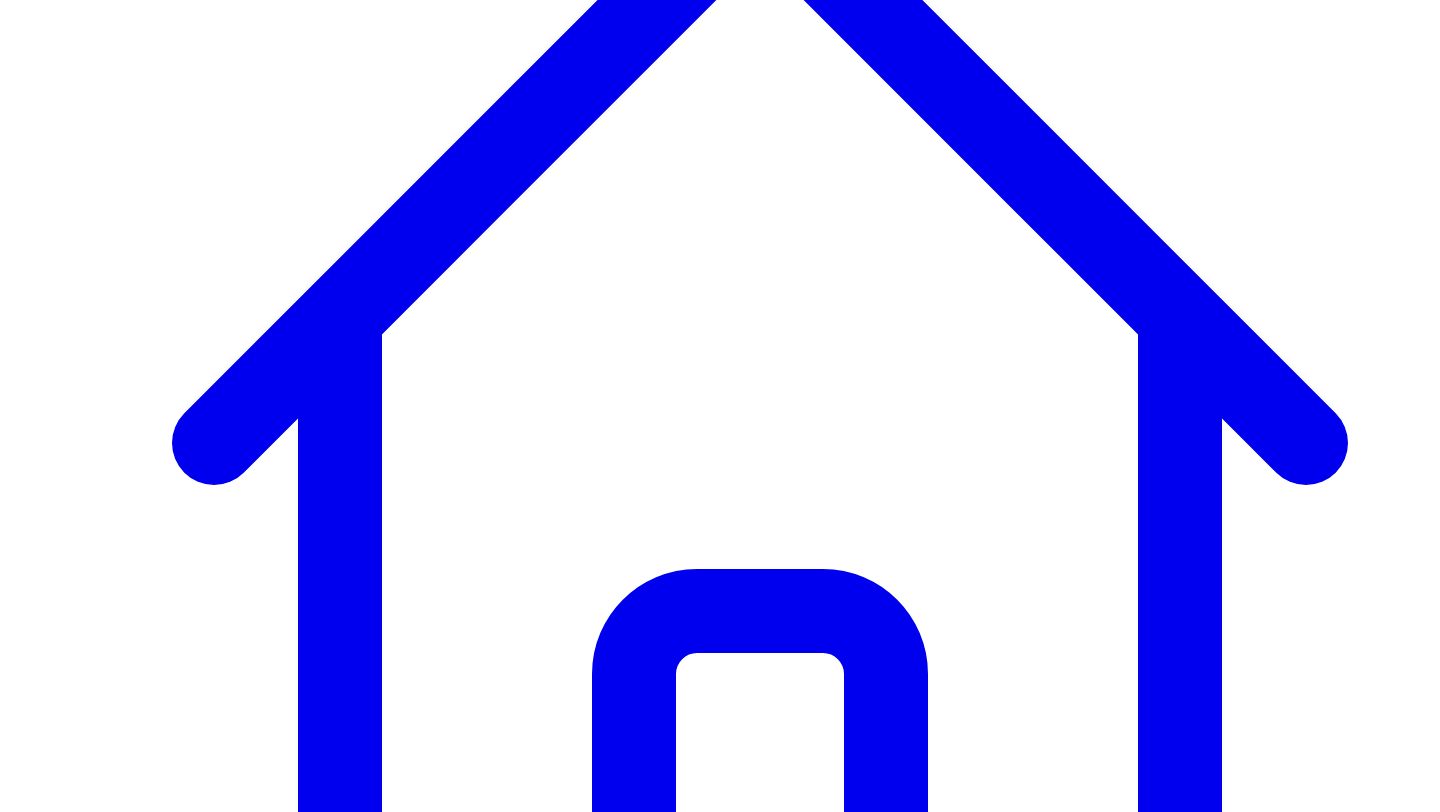 scroll, scrollTop: 405, scrollLeft: 0, axis: vertical 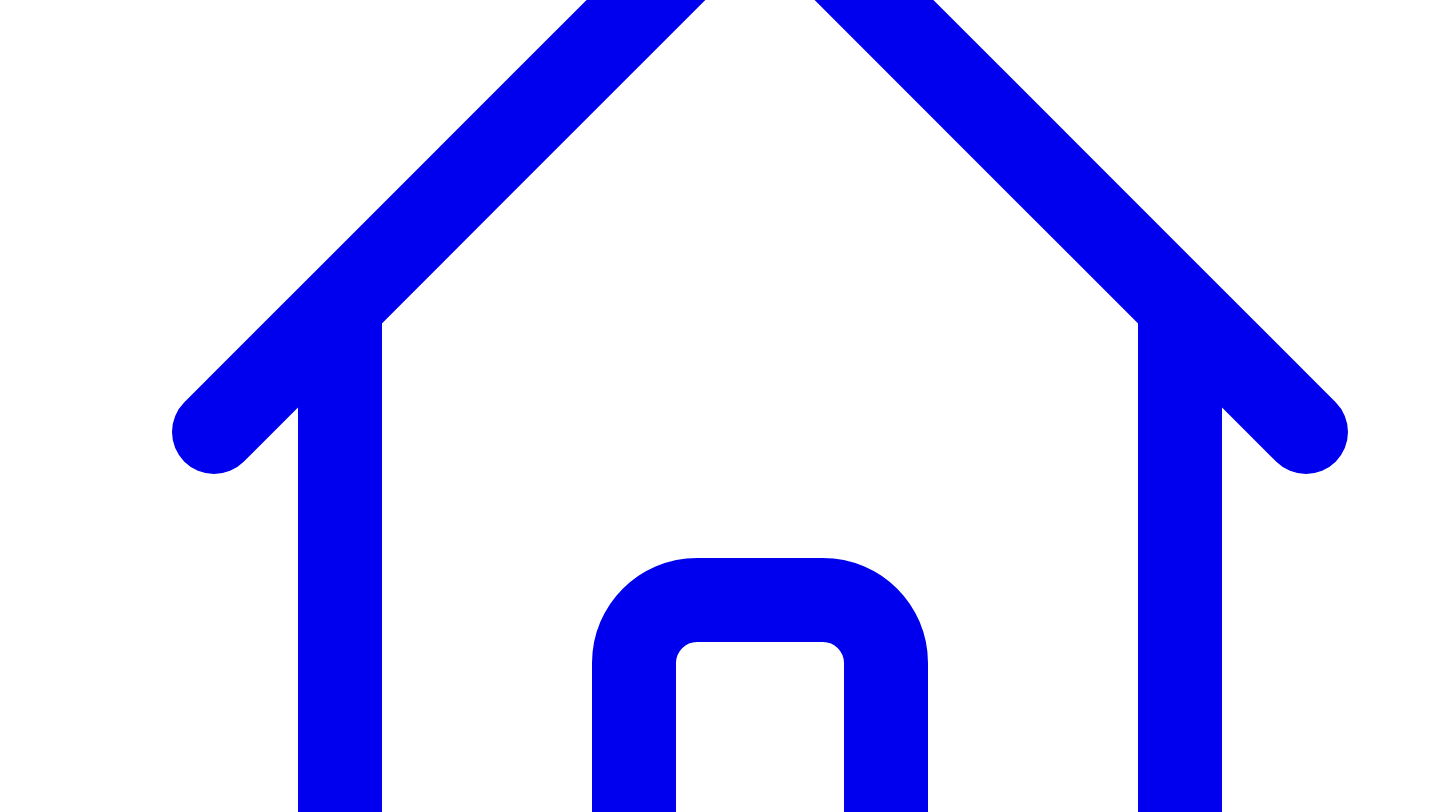 click on "**********" at bounding box center [344, 7679] 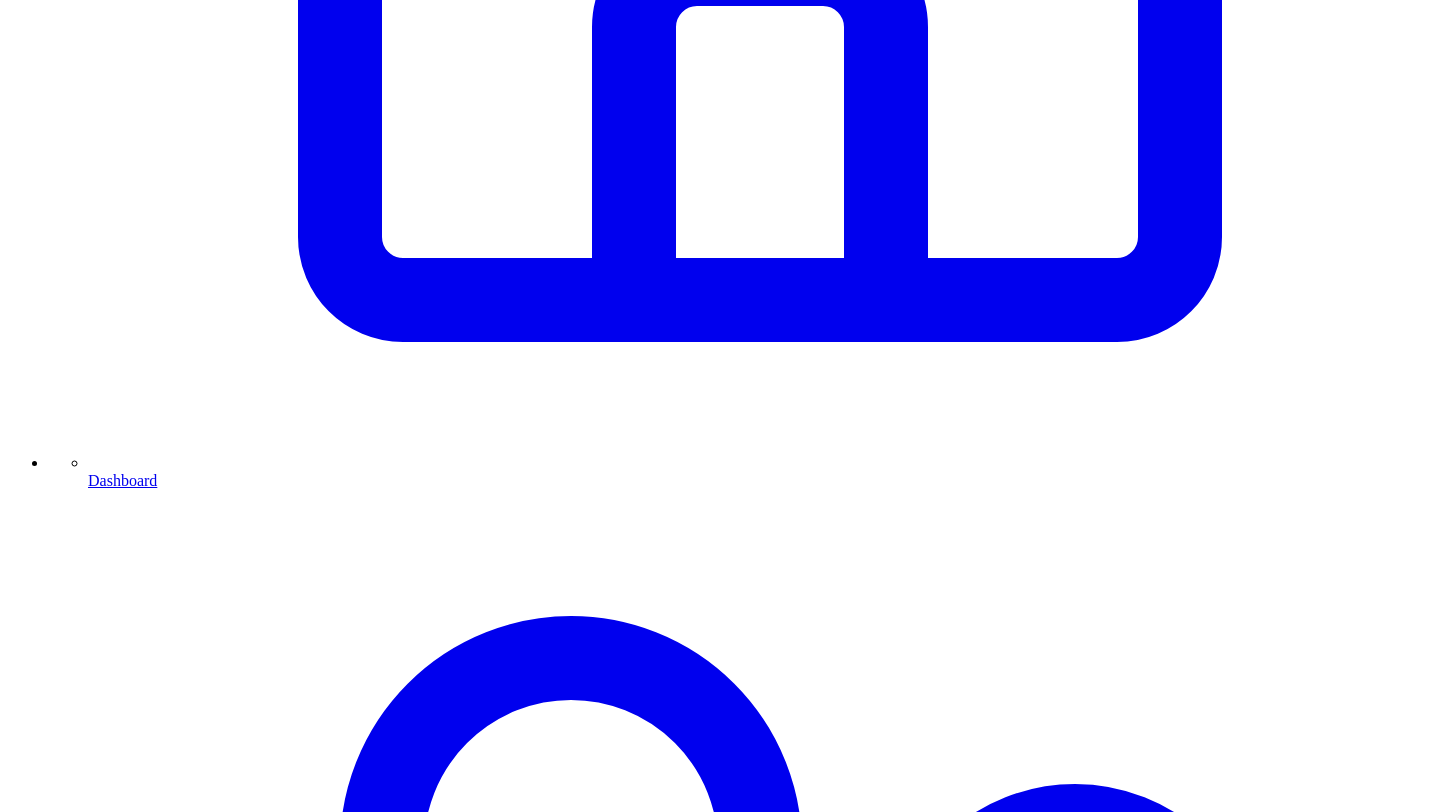 scroll, scrollTop: 837, scrollLeft: 0, axis: vertical 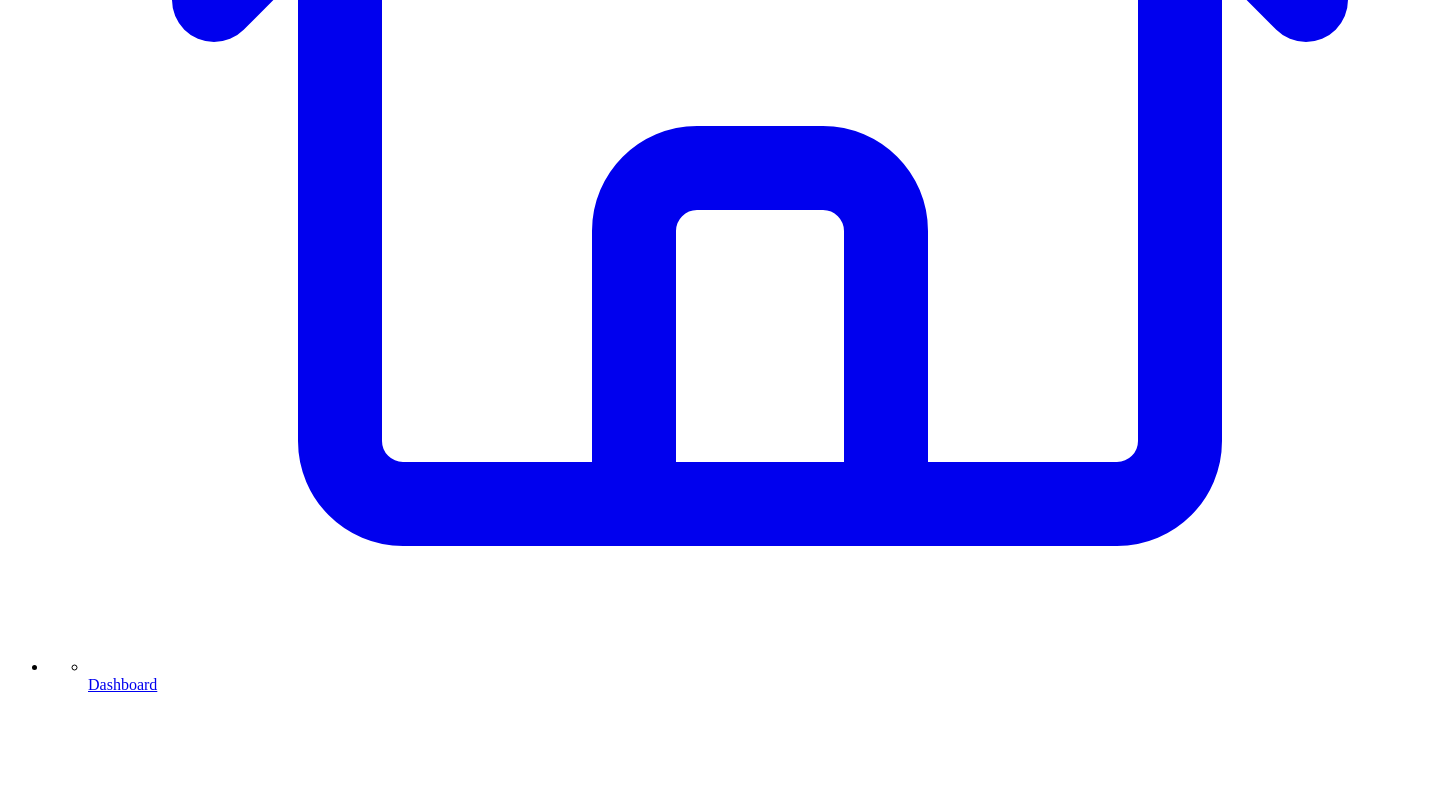 click on "**********" at bounding box center (344, 7709) 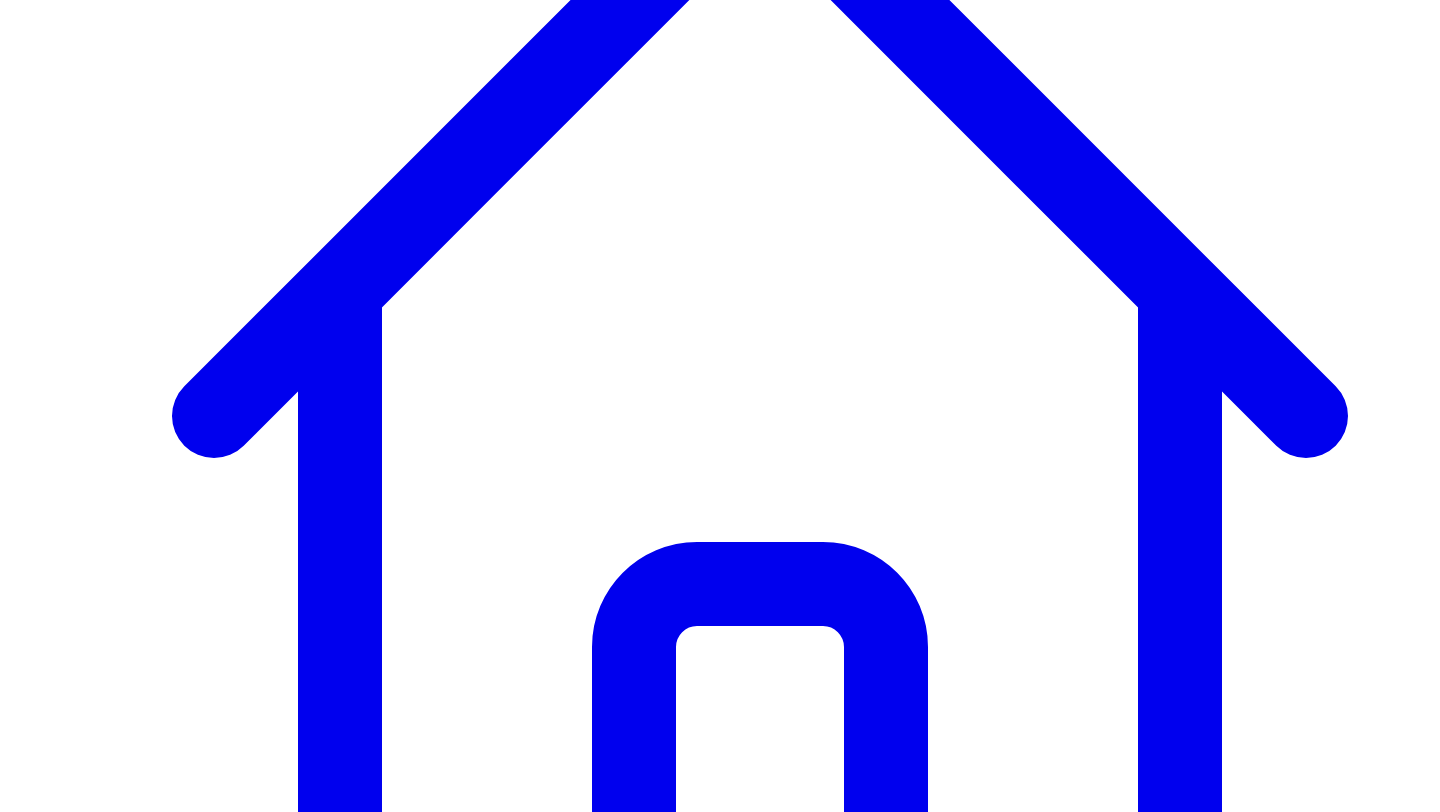 scroll, scrollTop: 398, scrollLeft: 0, axis: vertical 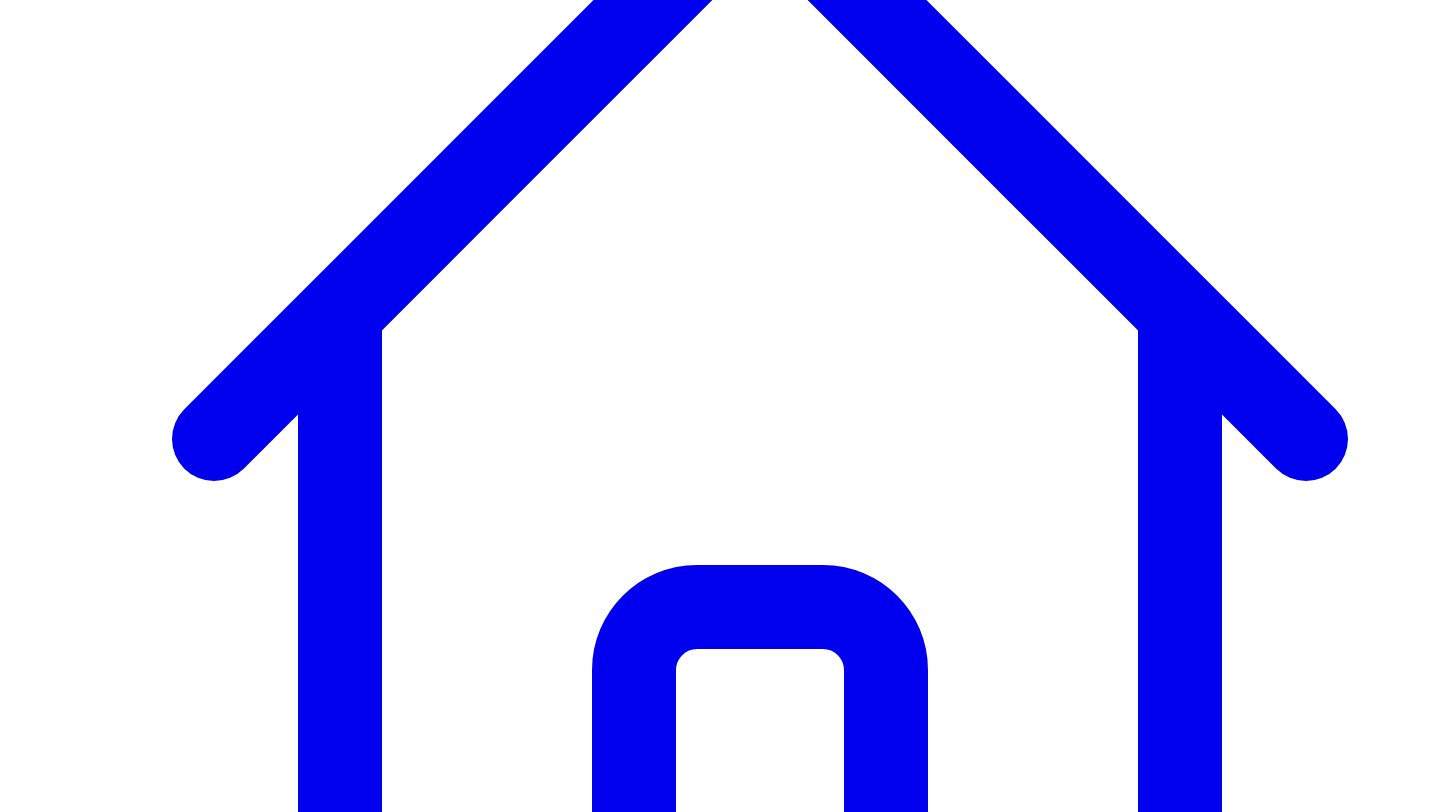 click 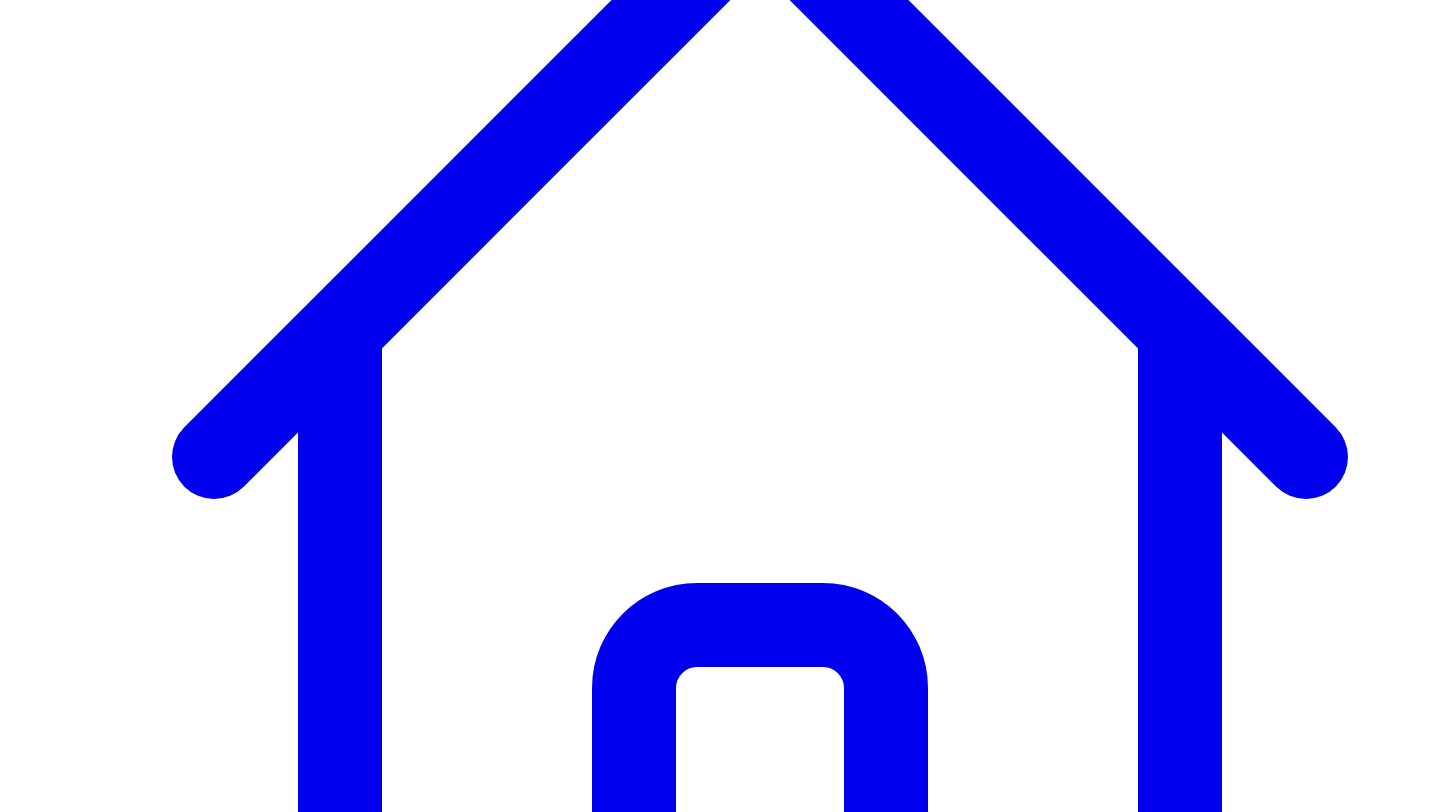 scroll, scrollTop: 372, scrollLeft: 0, axis: vertical 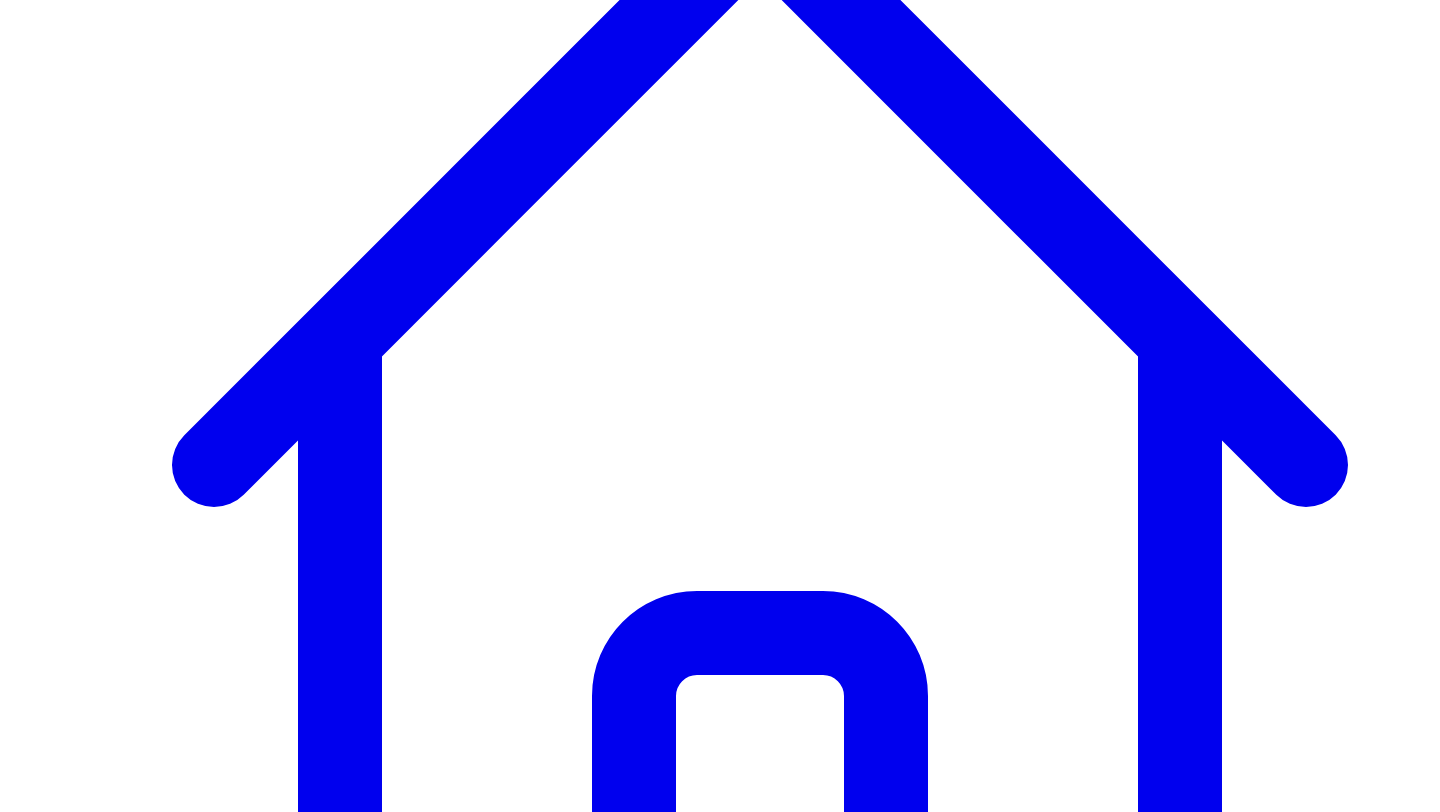 click 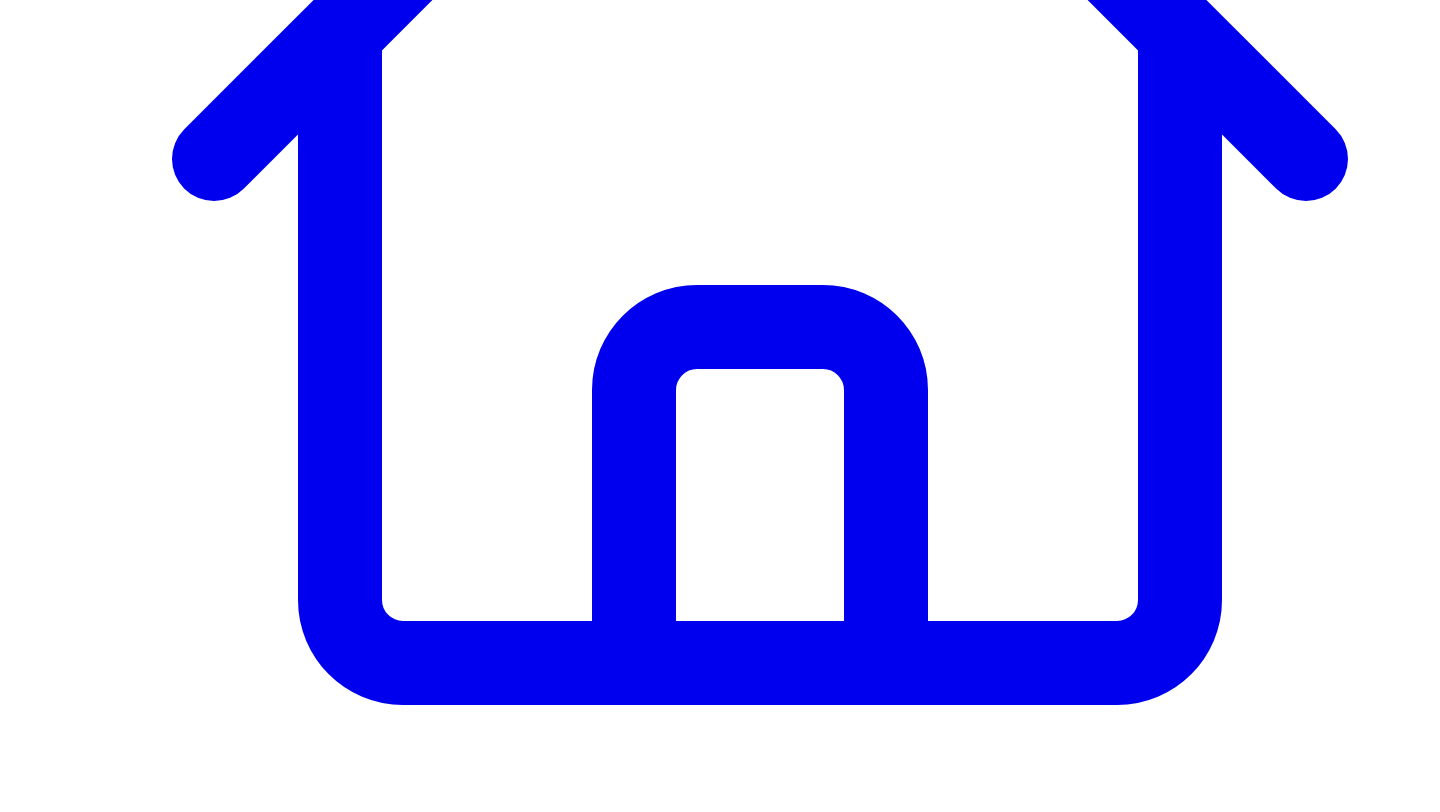 scroll, scrollTop: 703, scrollLeft: 0, axis: vertical 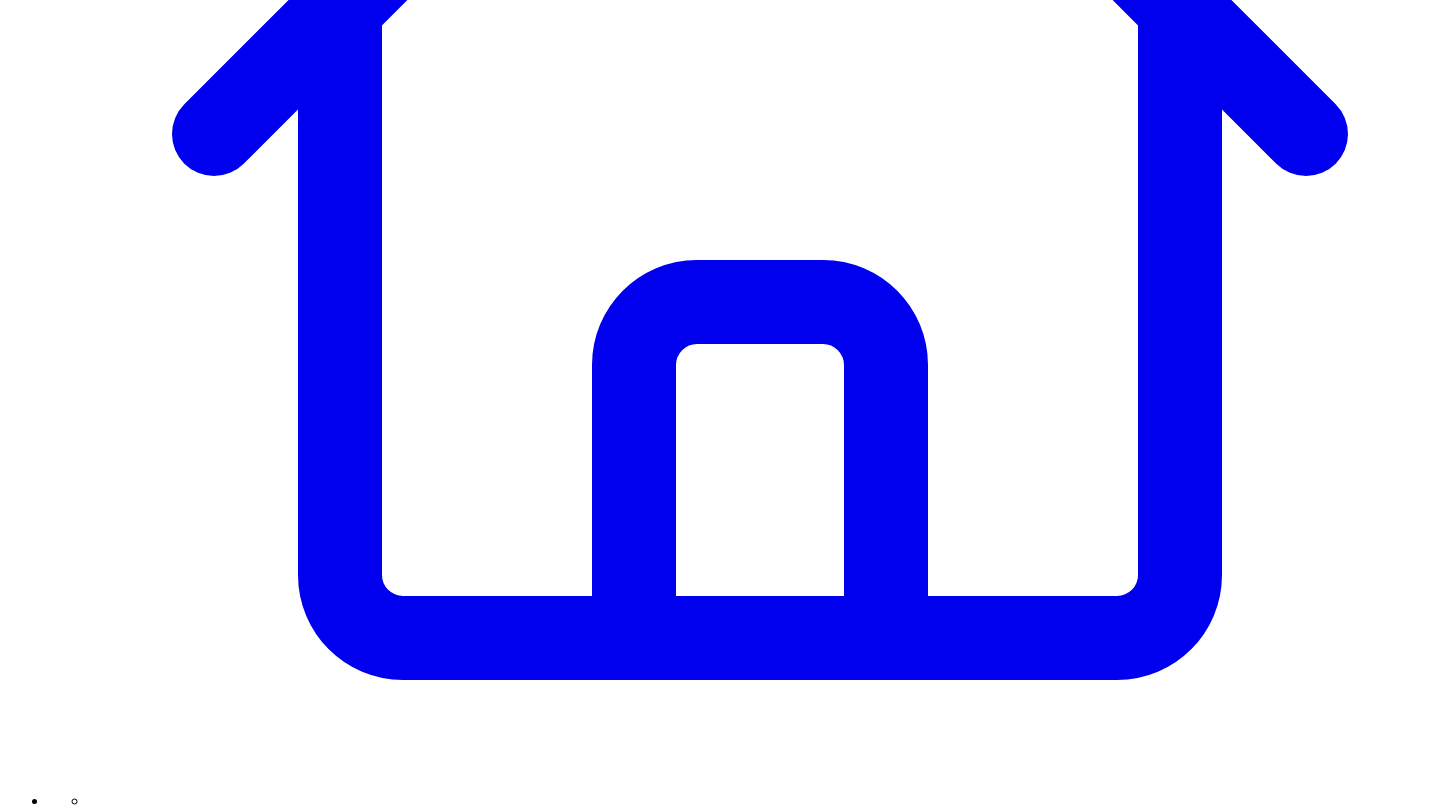 click on "**********" at bounding box center (344, 7723) 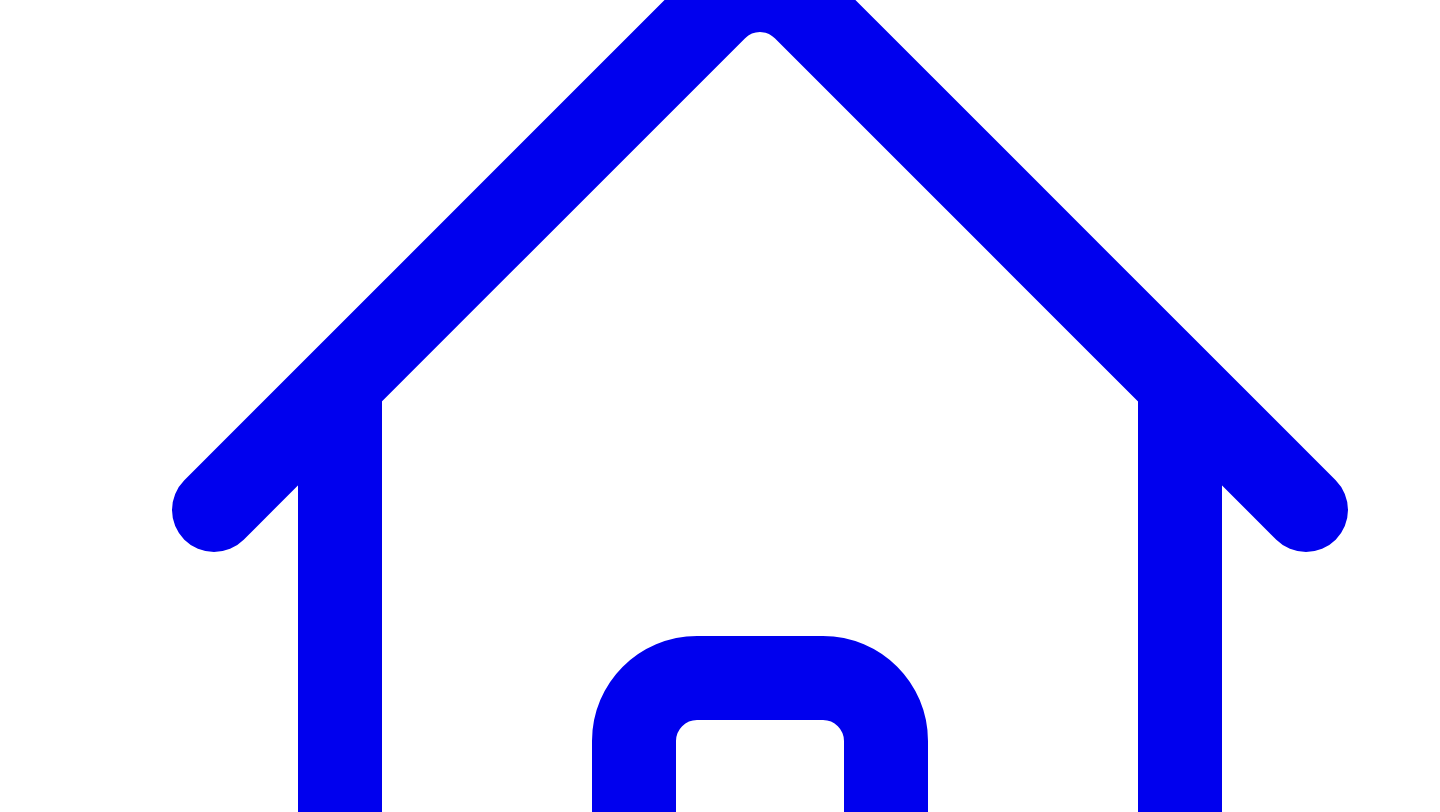 scroll, scrollTop: 314, scrollLeft: 0, axis: vertical 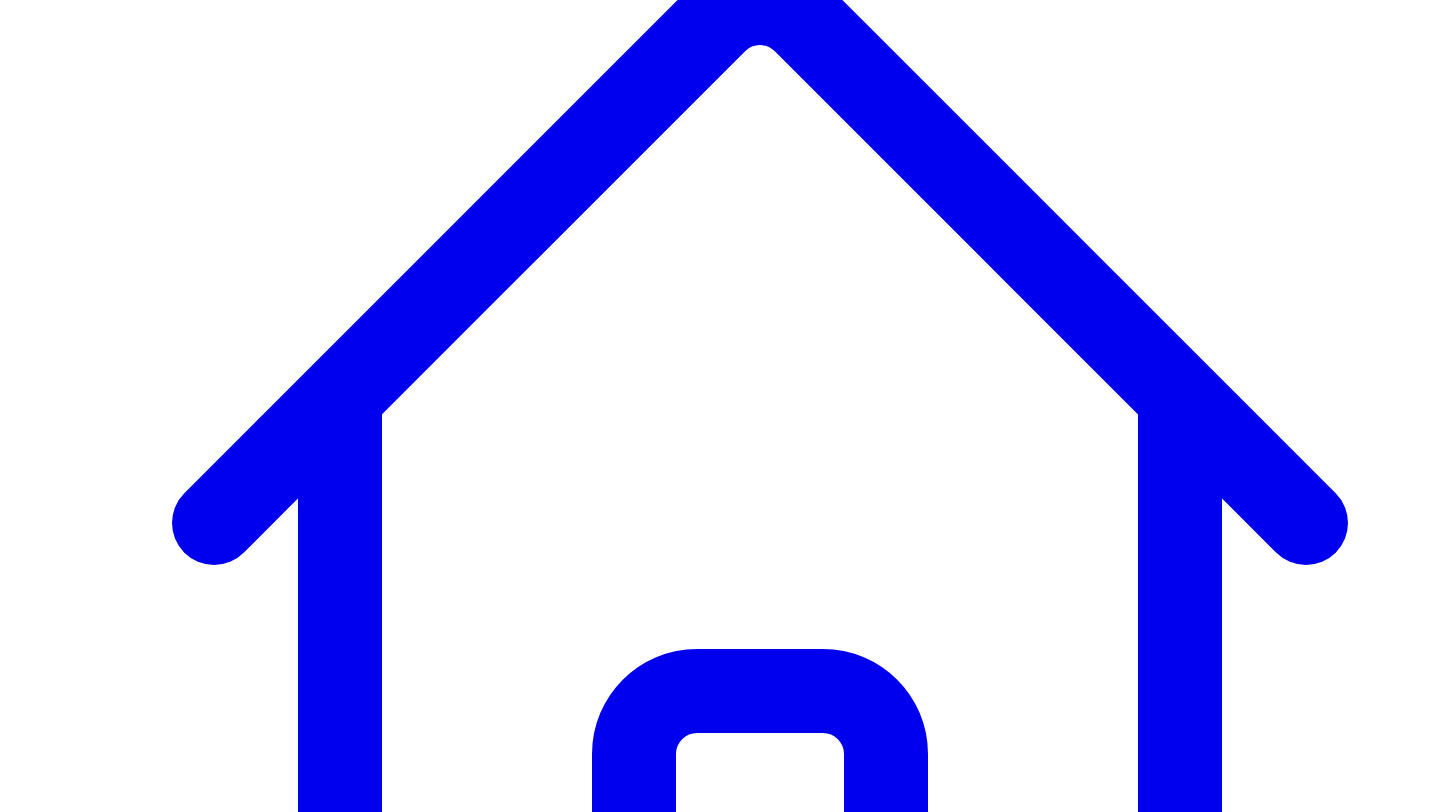 click on "**********" at bounding box center [720, 9453] 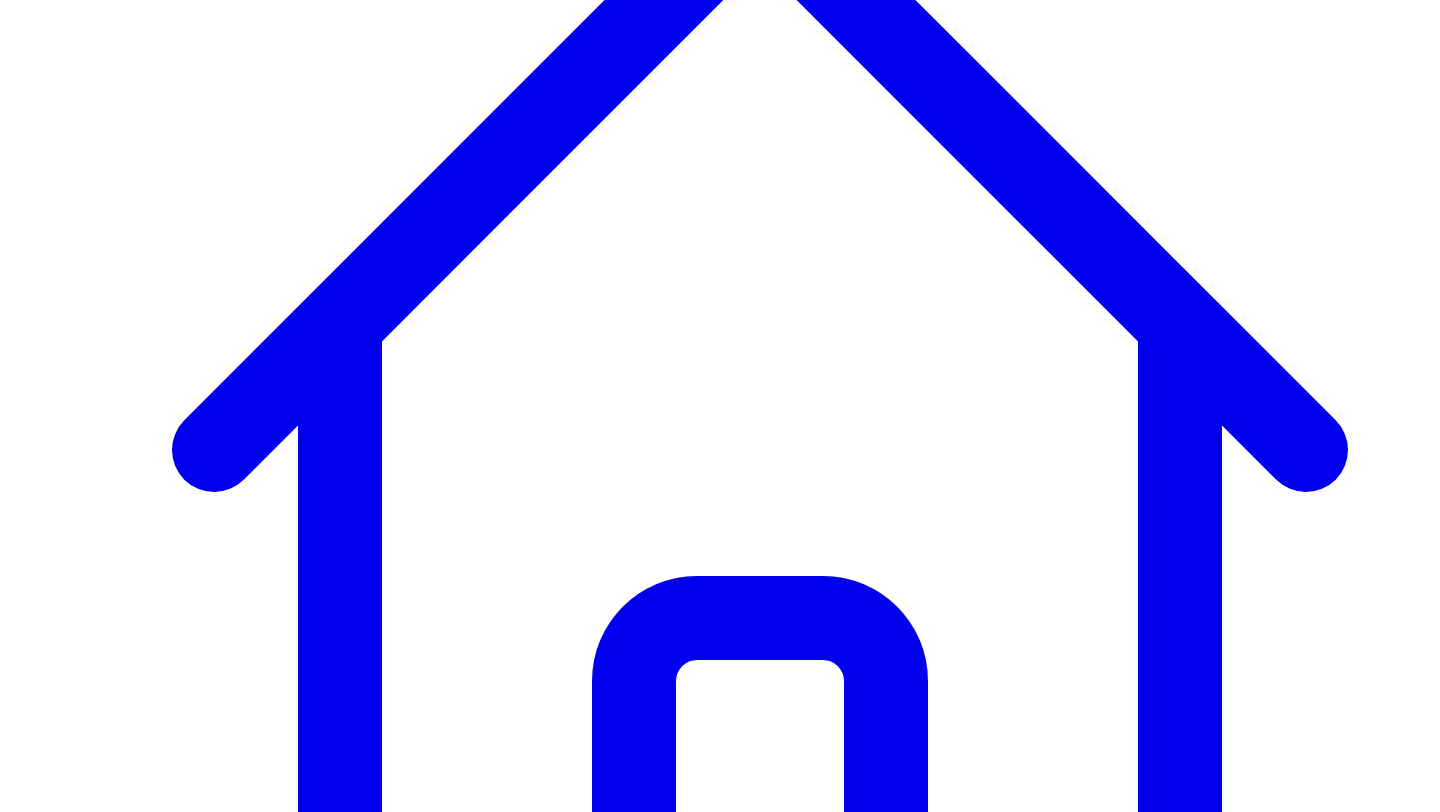 scroll, scrollTop: 380, scrollLeft: 0, axis: vertical 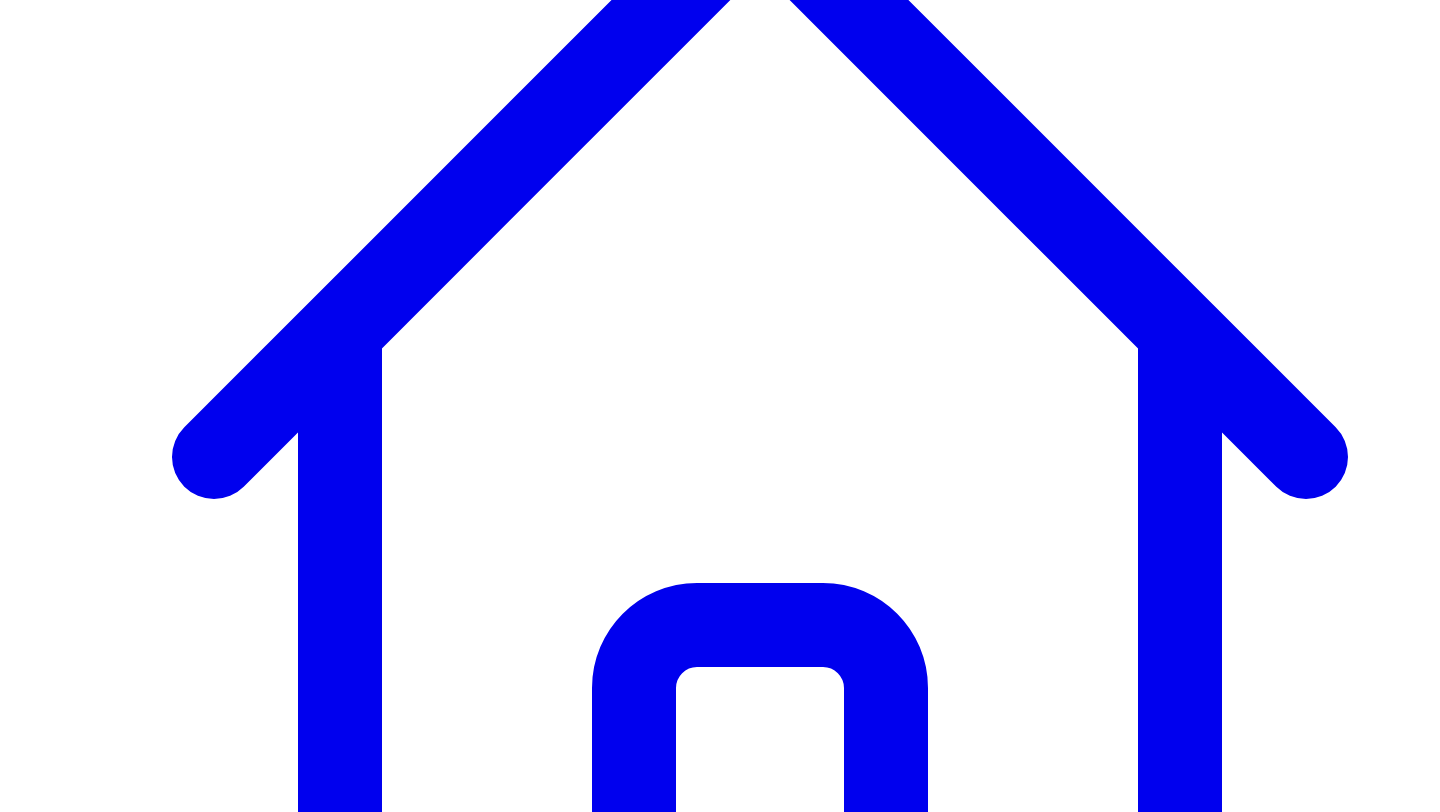 click on "**********" at bounding box center (720, 9387) 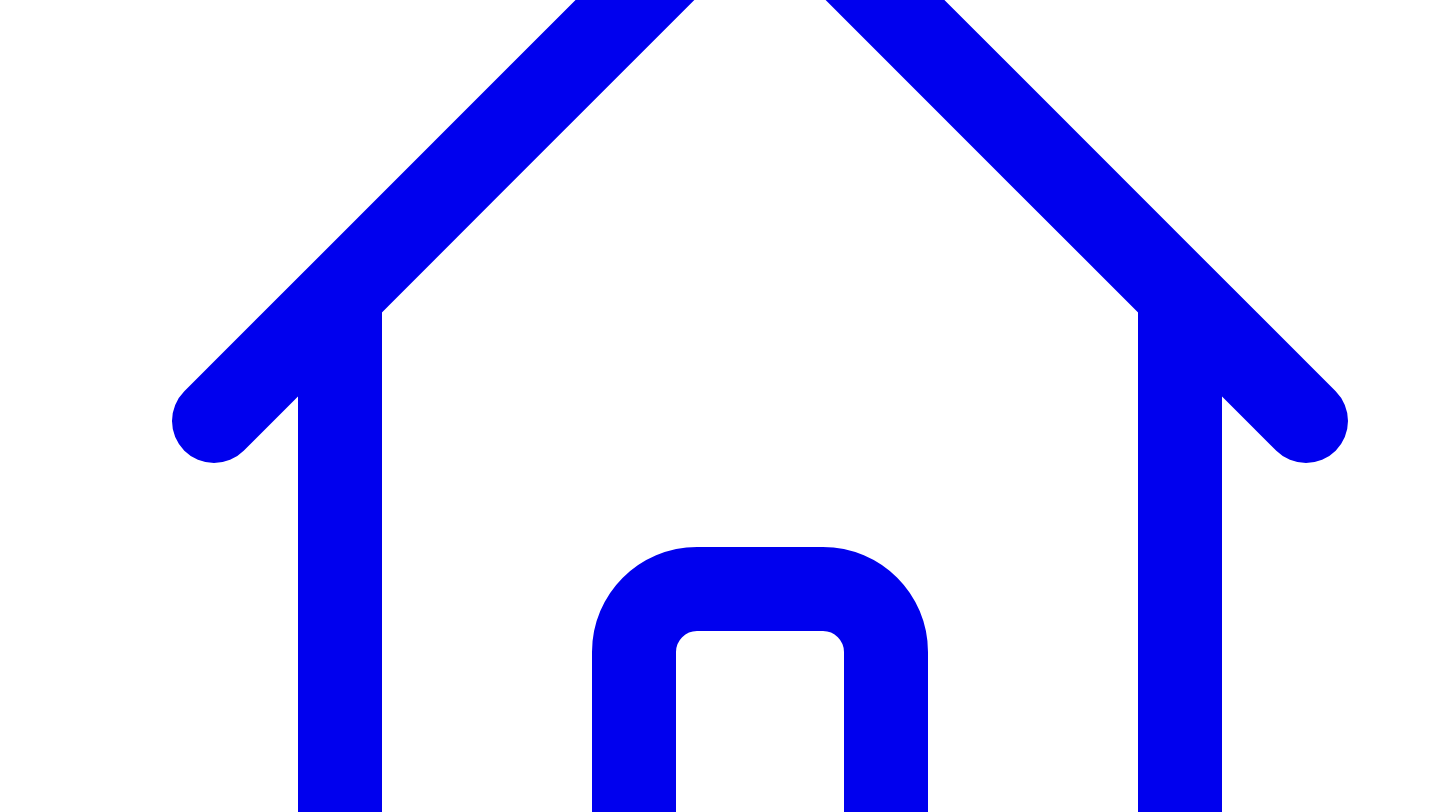 click on "**********" at bounding box center [344, 7668] 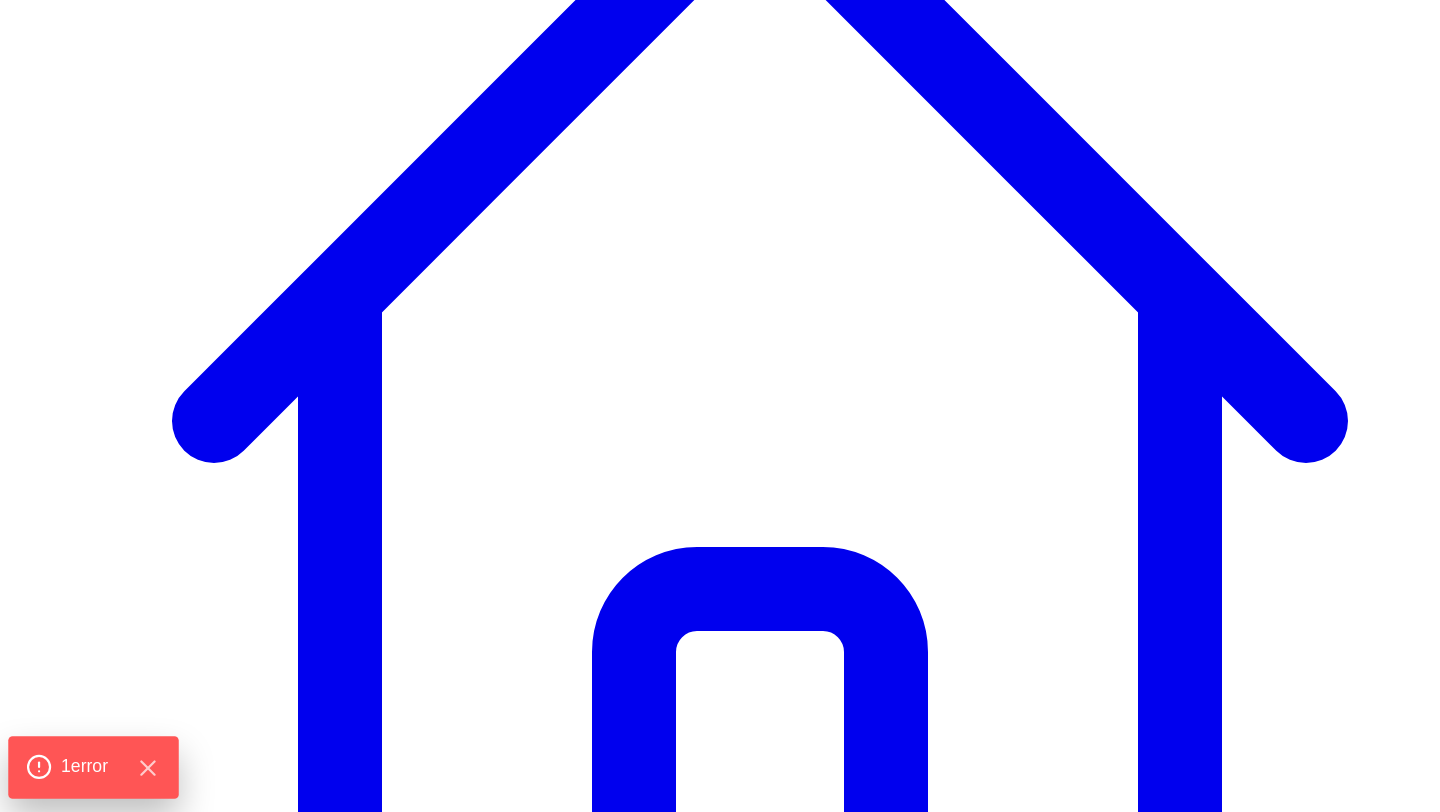 click on "1  error" 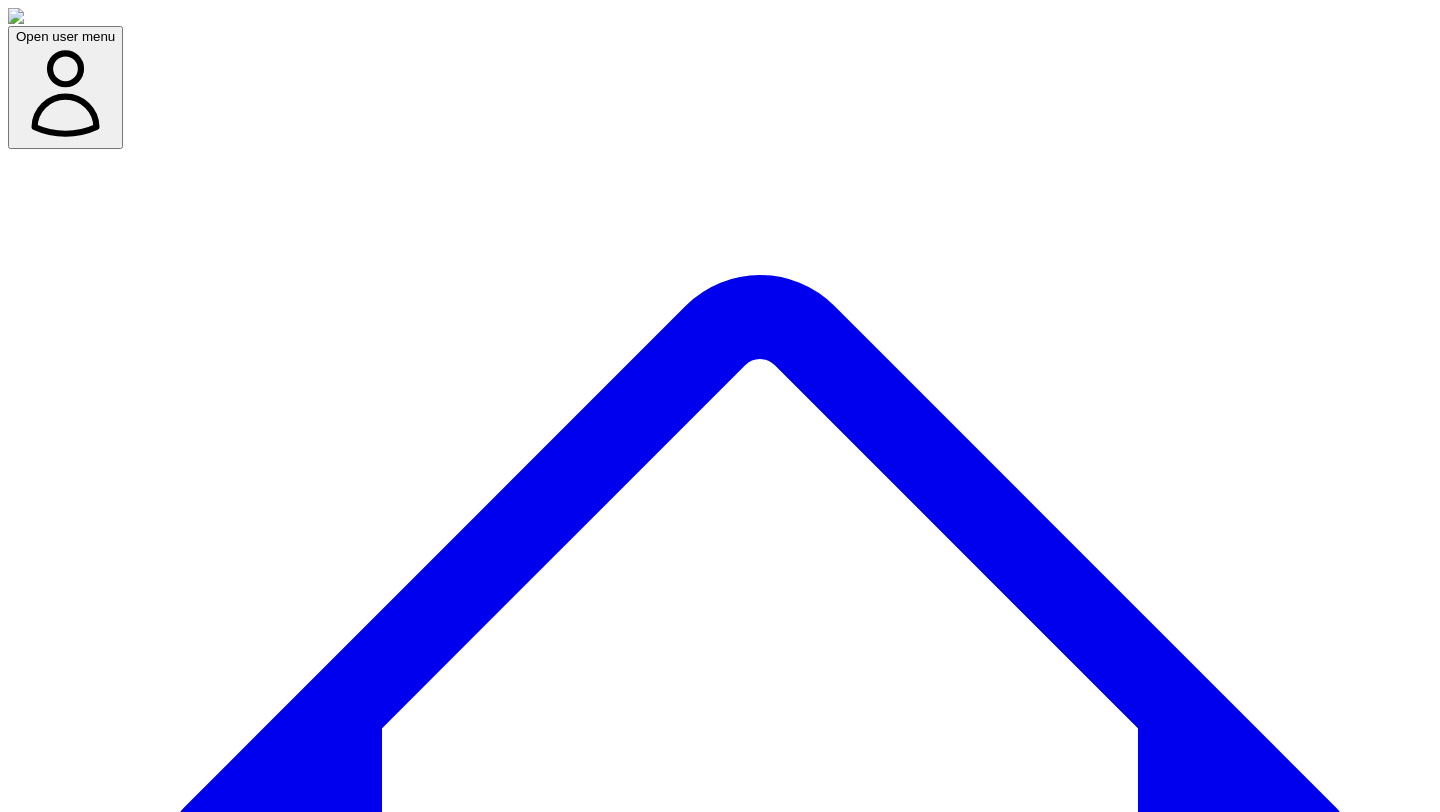 scroll, scrollTop: 144, scrollLeft: 0, axis: vertical 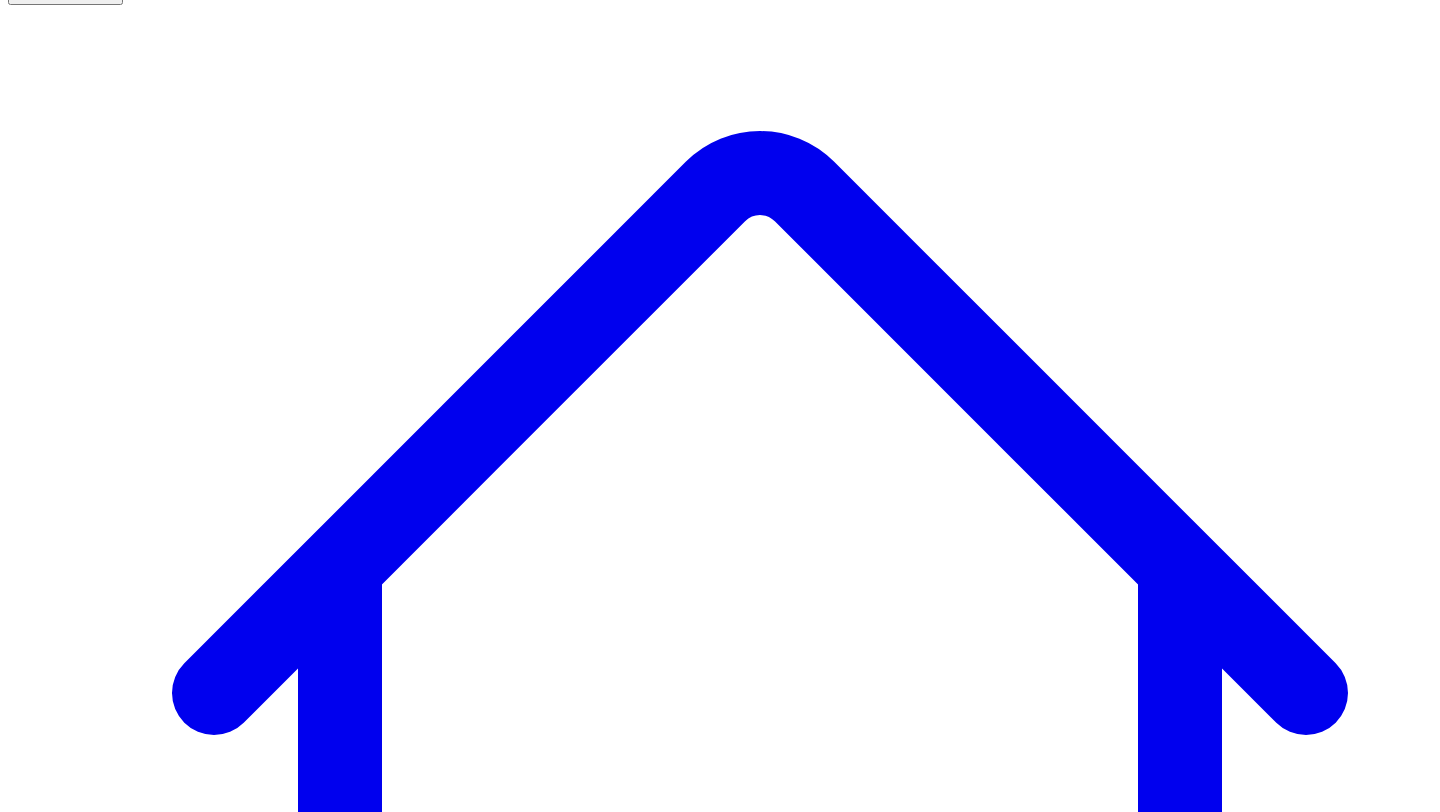 click on "Newsletters" at bounding box center (398, 7516) 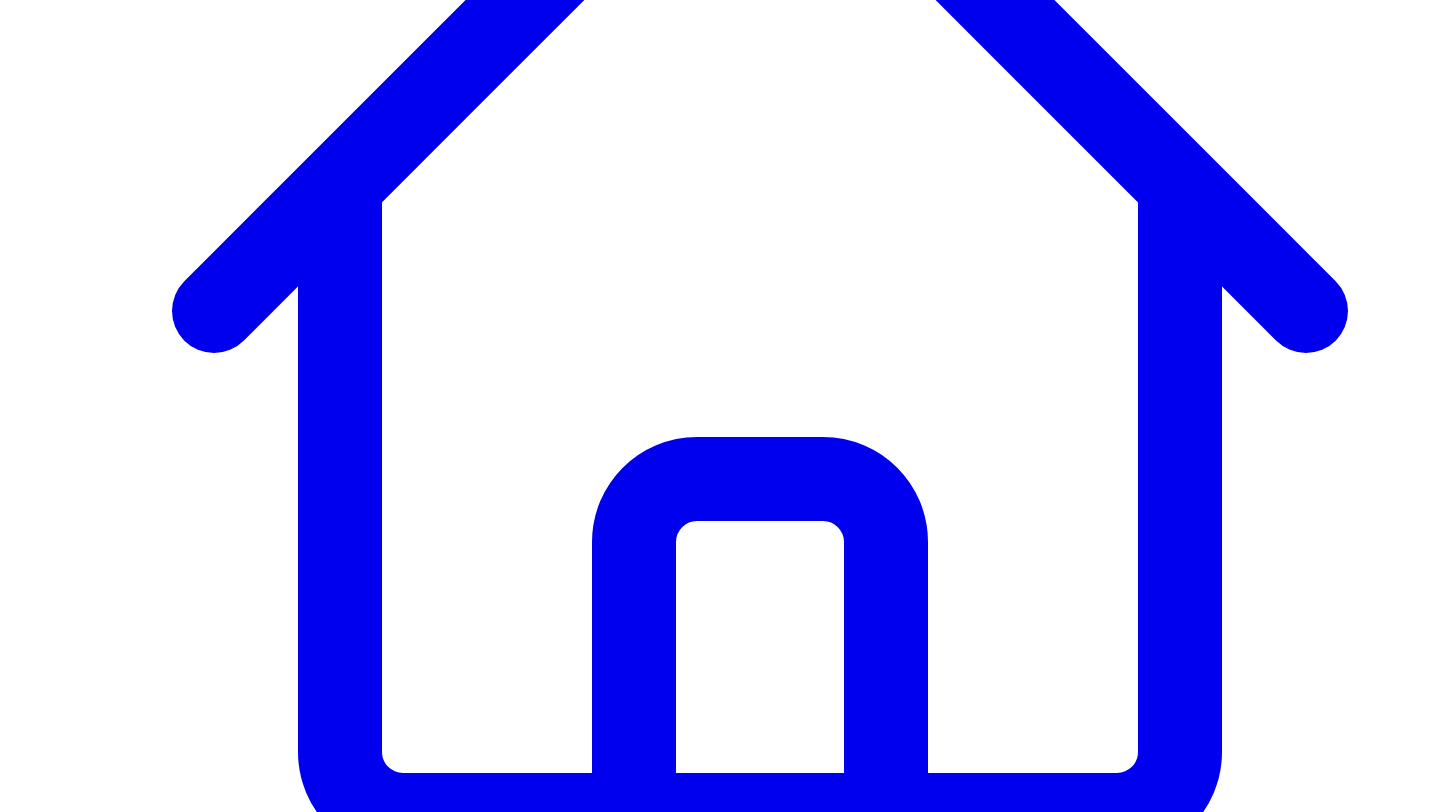 scroll, scrollTop: 534, scrollLeft: 0, axis: vertical 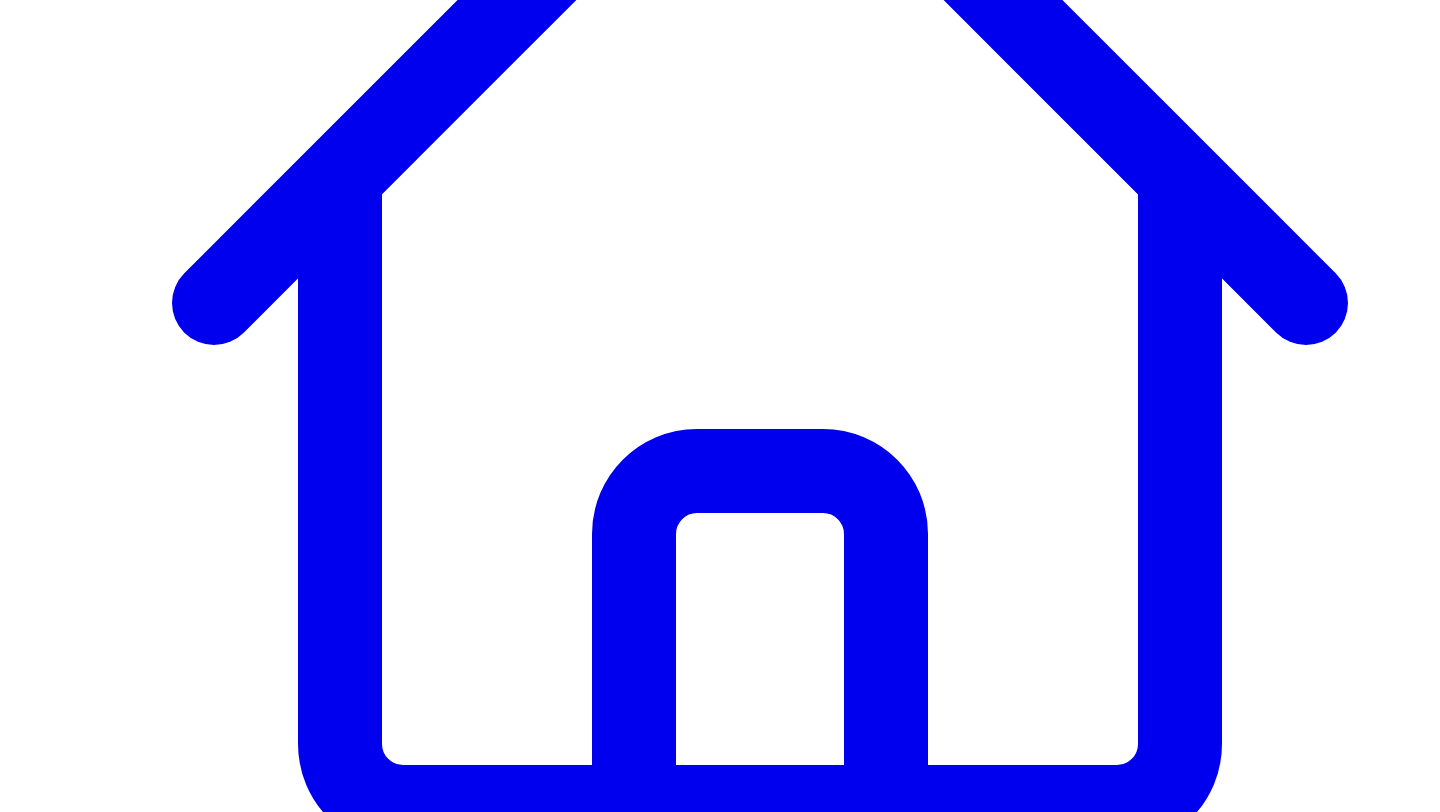 drag, startPoint x: 1067, startPoint y: 316, endPoint x: 527, endPoint y: 348, distance: 540.9473 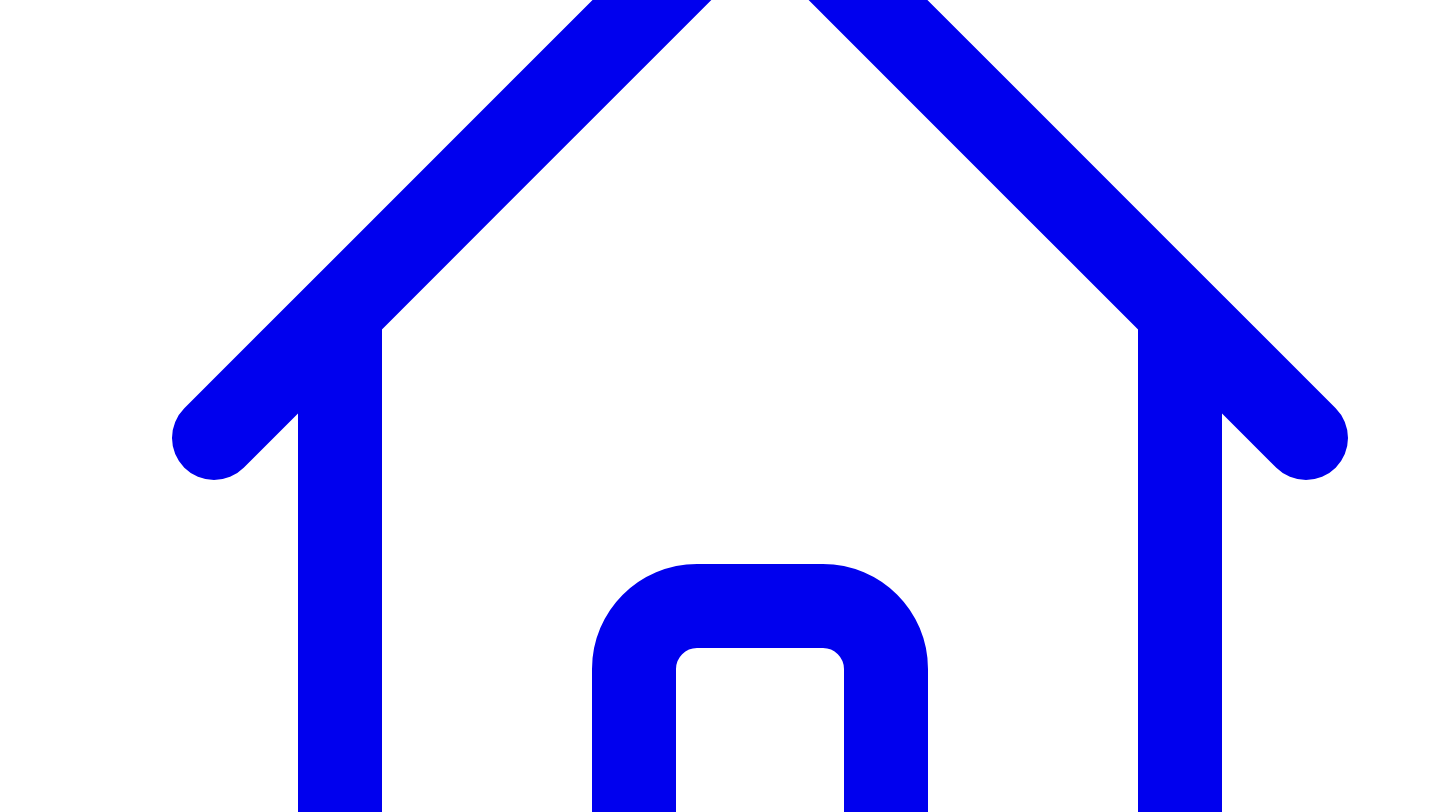 scroll, scrollTop: 392, scrollLeft: 0, axis: vertical 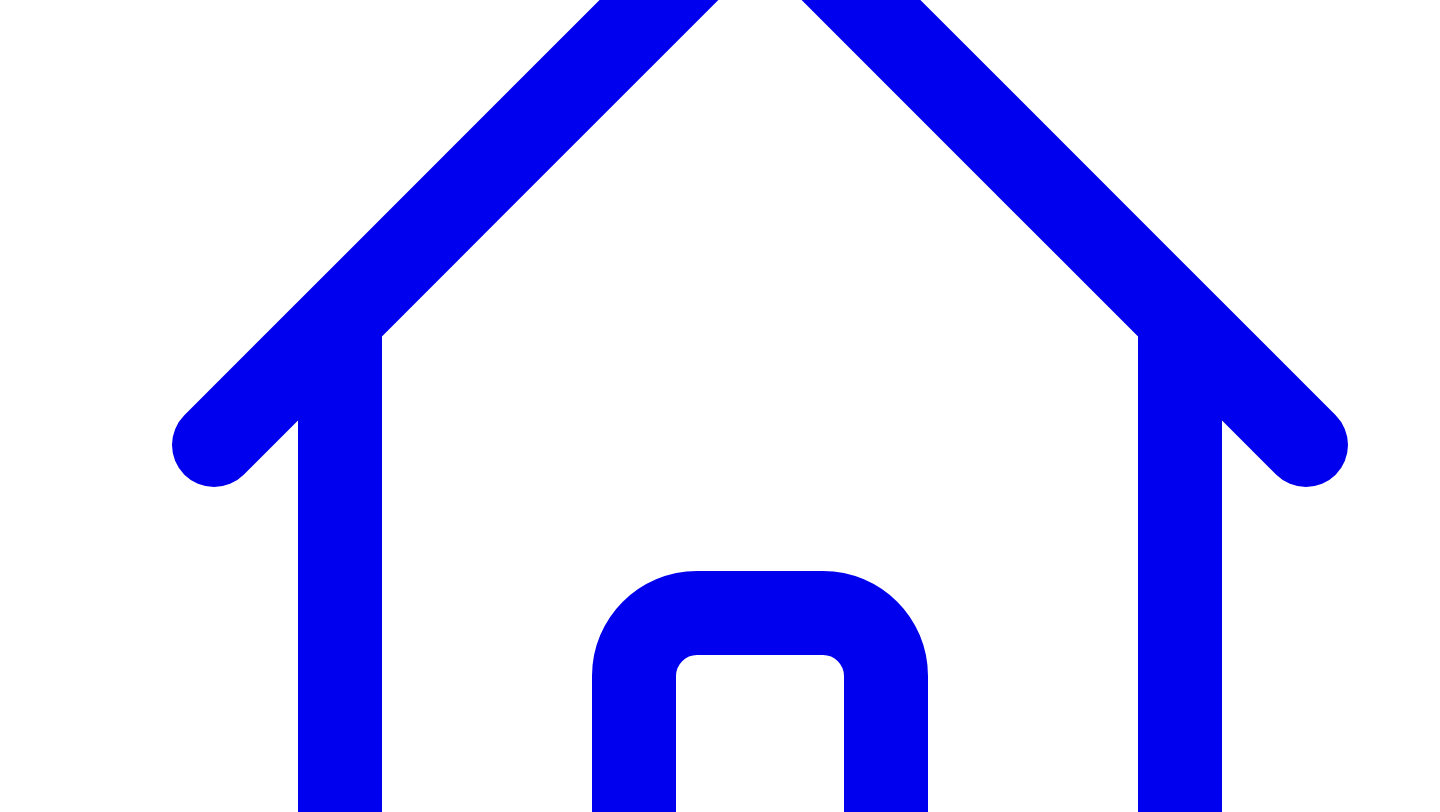 click 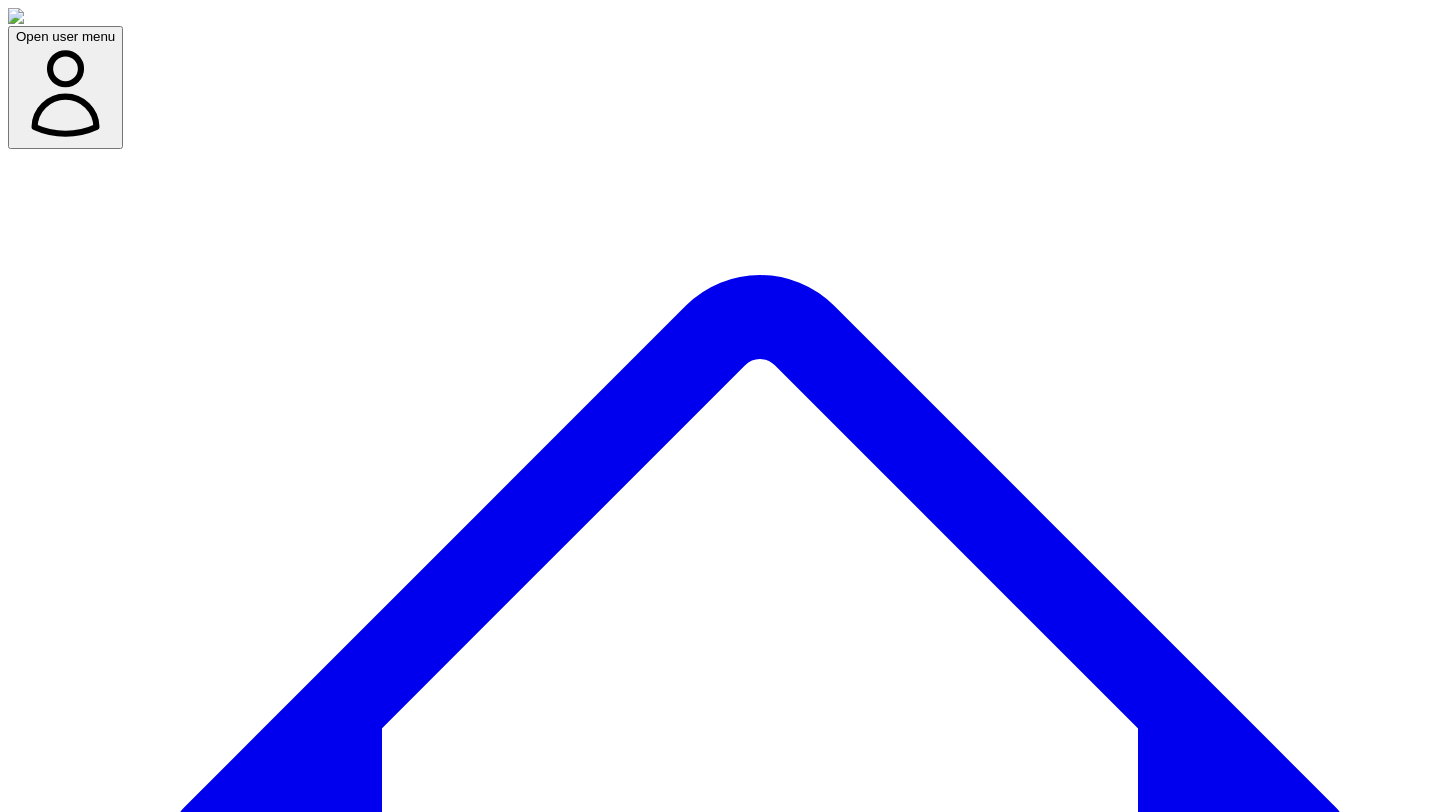 scroll, scrollTop: 144, scrollLeft: 0, axis: vertical 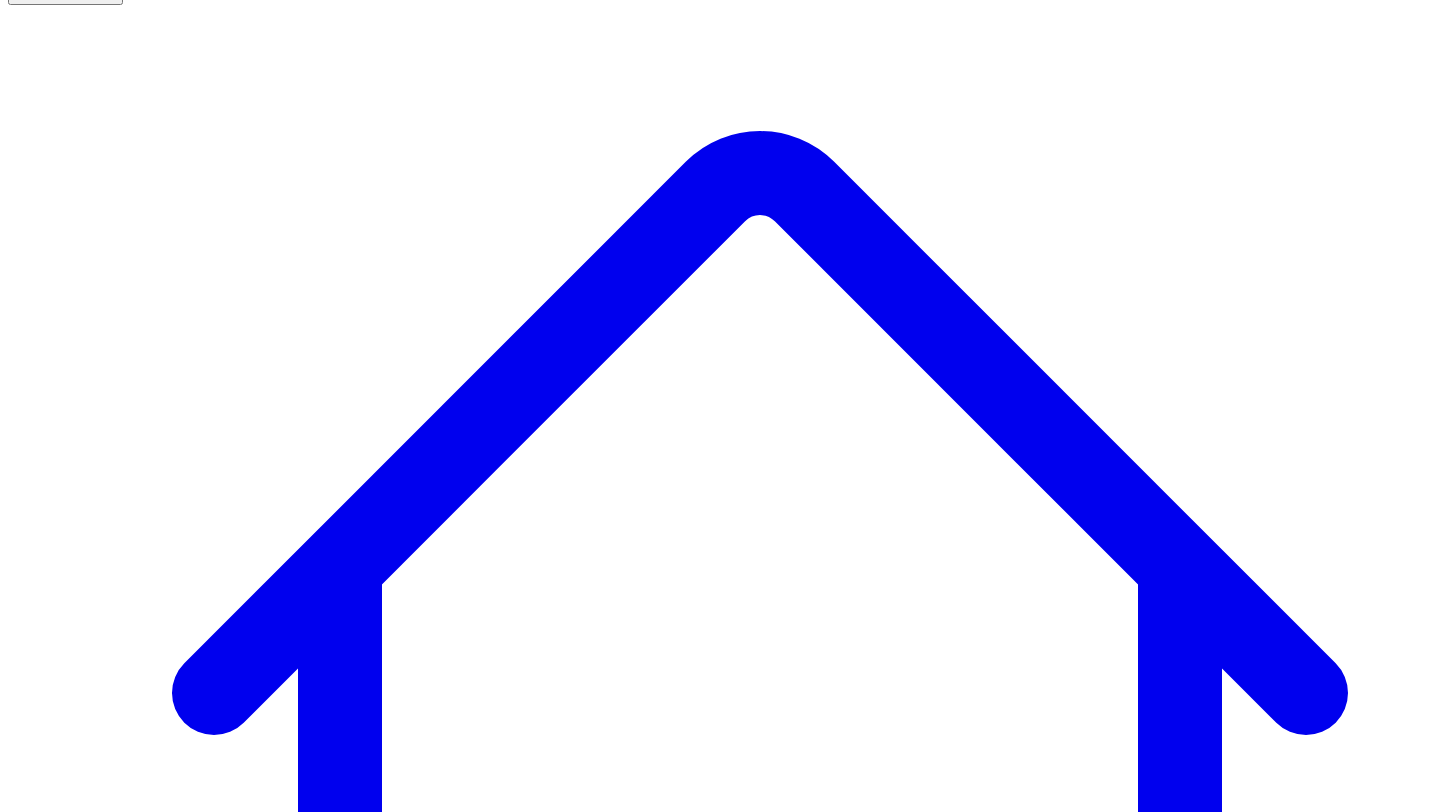 click on "Newsletters" at bounding box center (398, 7516) 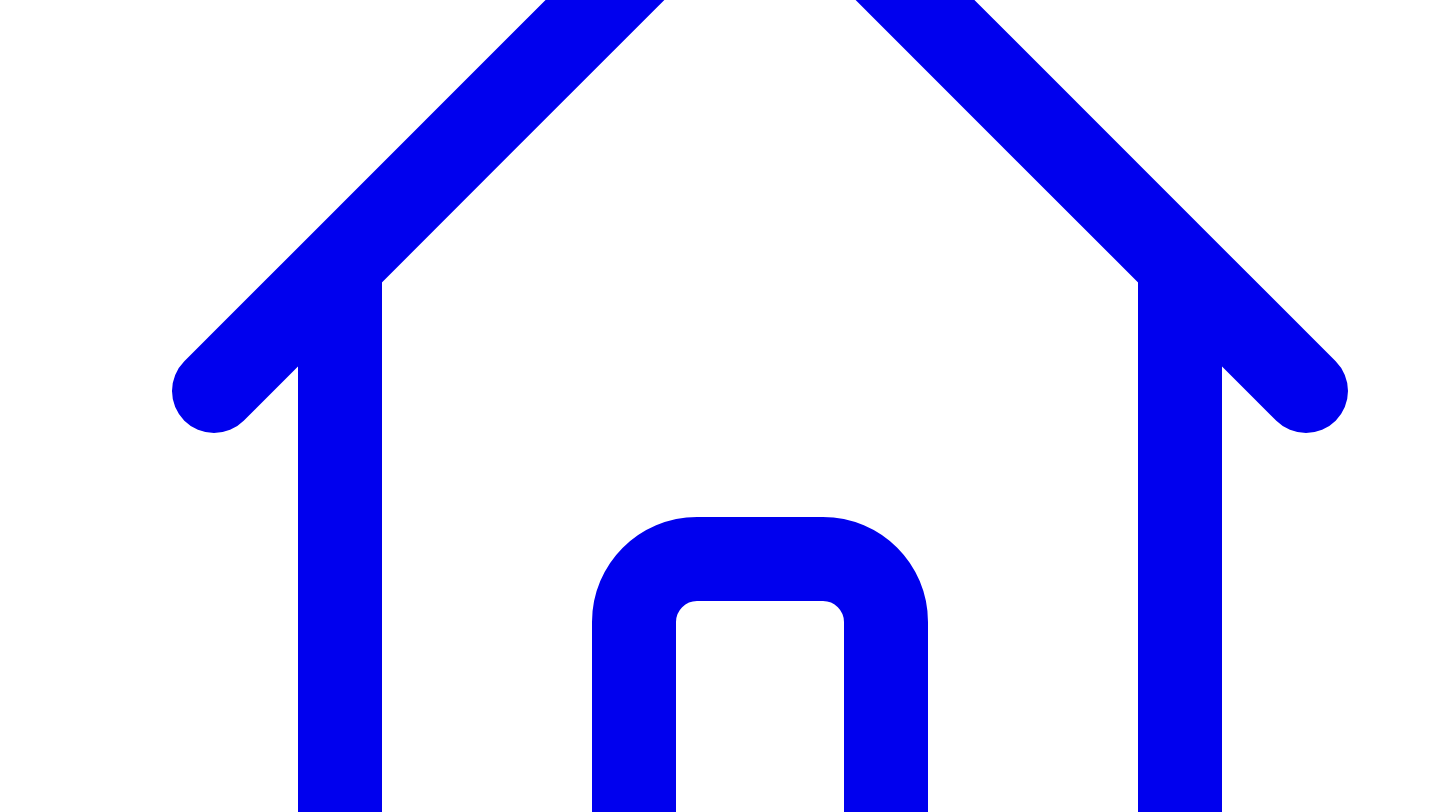 scroll, scrollTop: 453, scrollLeft: 0, axis: vertical 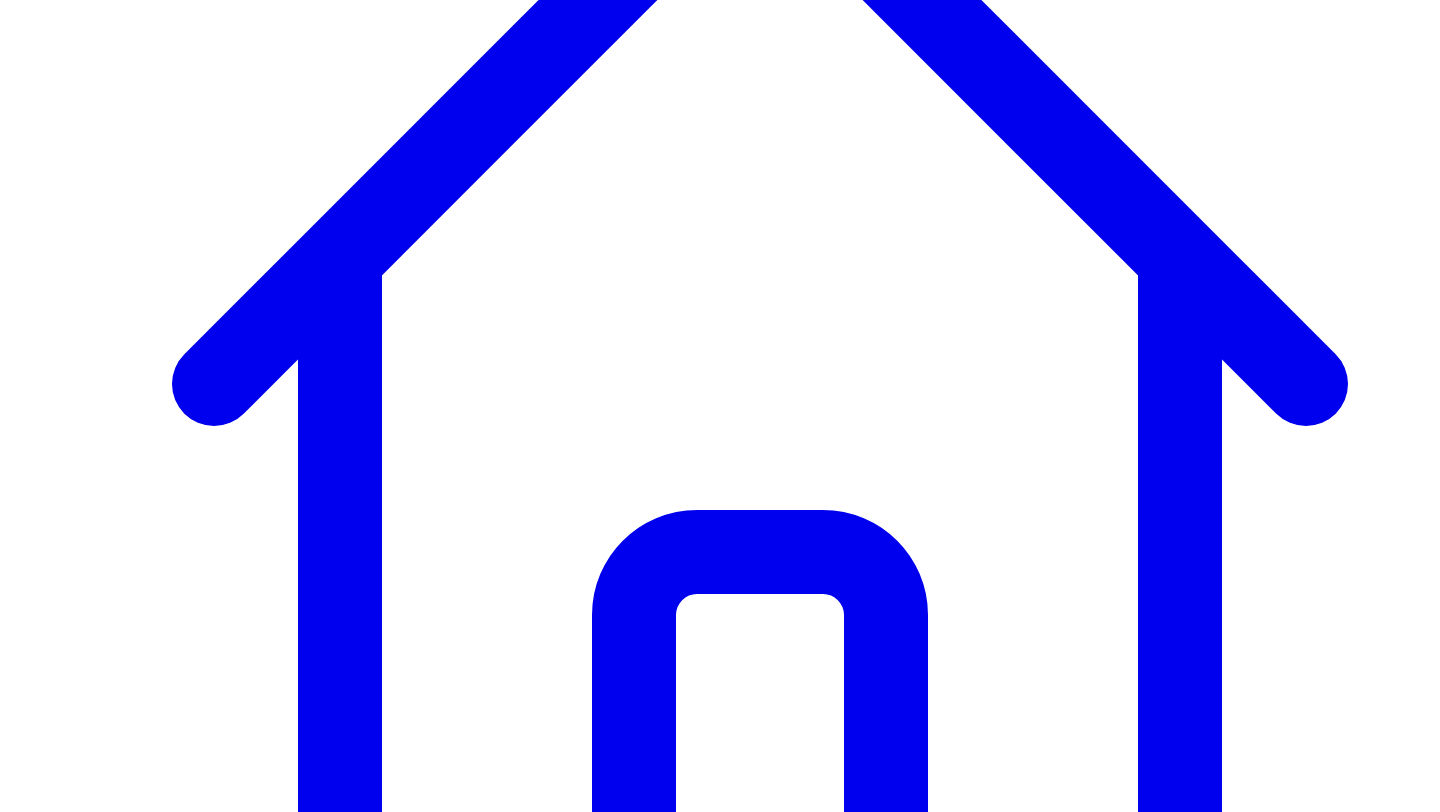 drag, startPoint x: 614, startPoint y: 455, endPoint x: 534, endPoint y: 429, distance: 84.118965 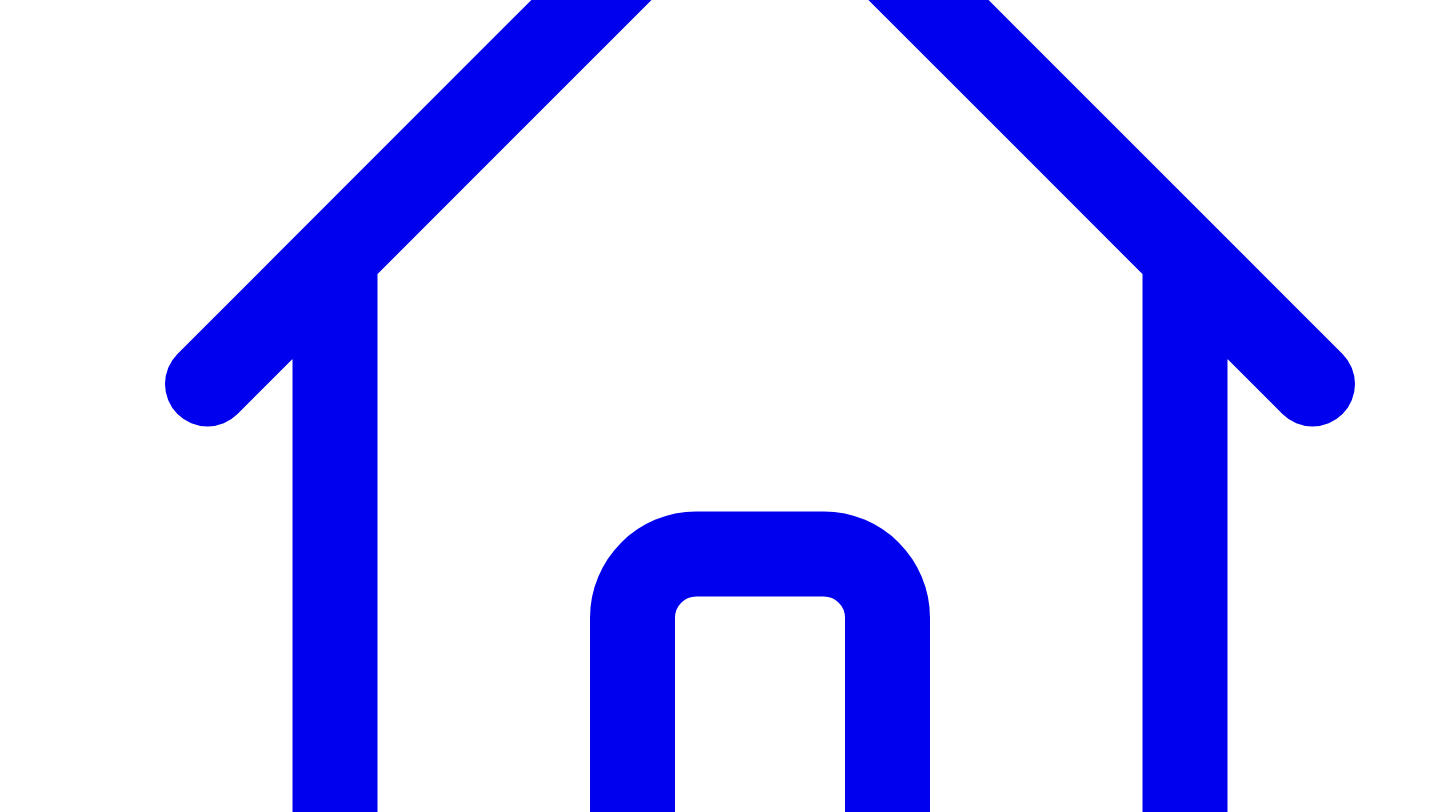 click on "**********" at bounding box center (71, 11505) 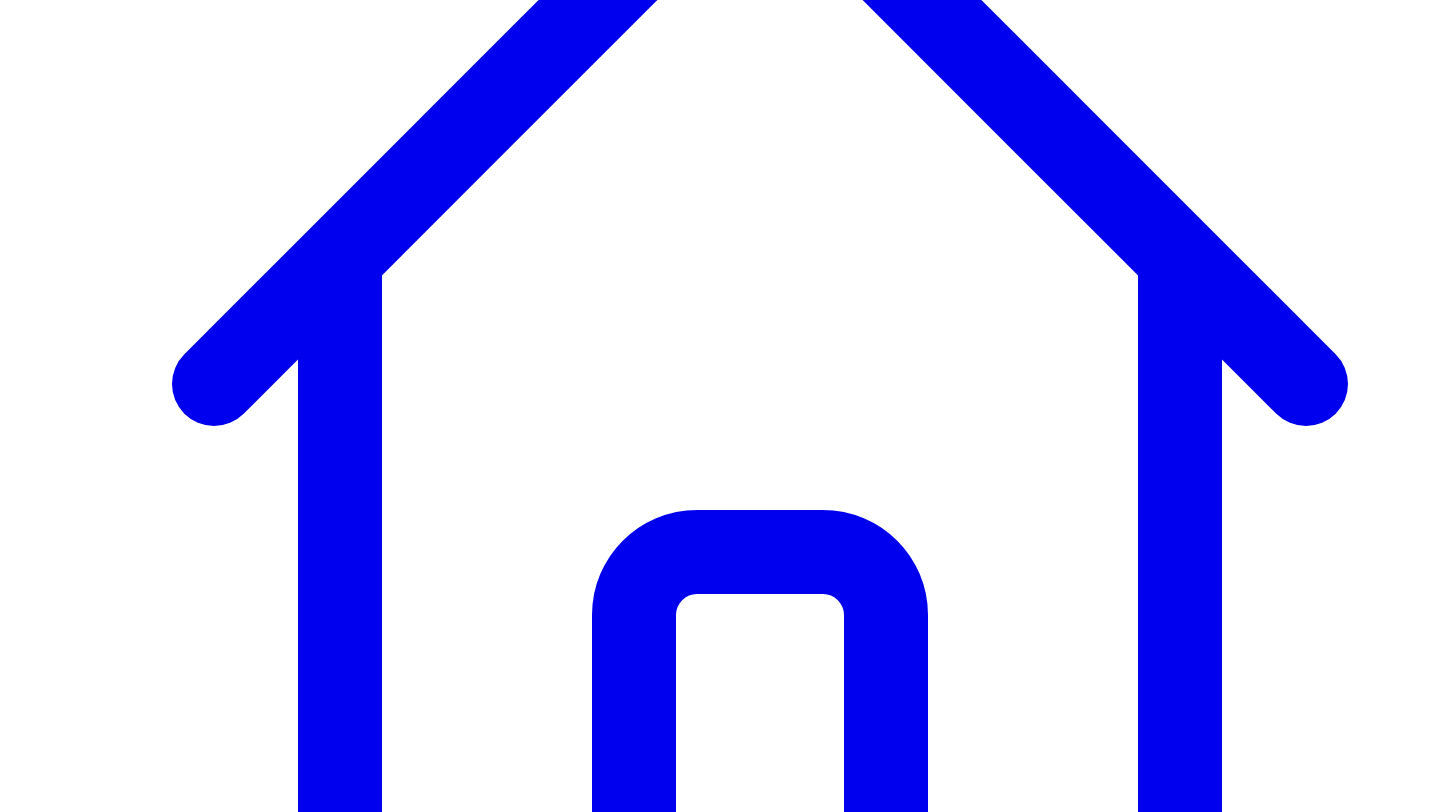 click on "**********" at bounding box center (344, 7603) 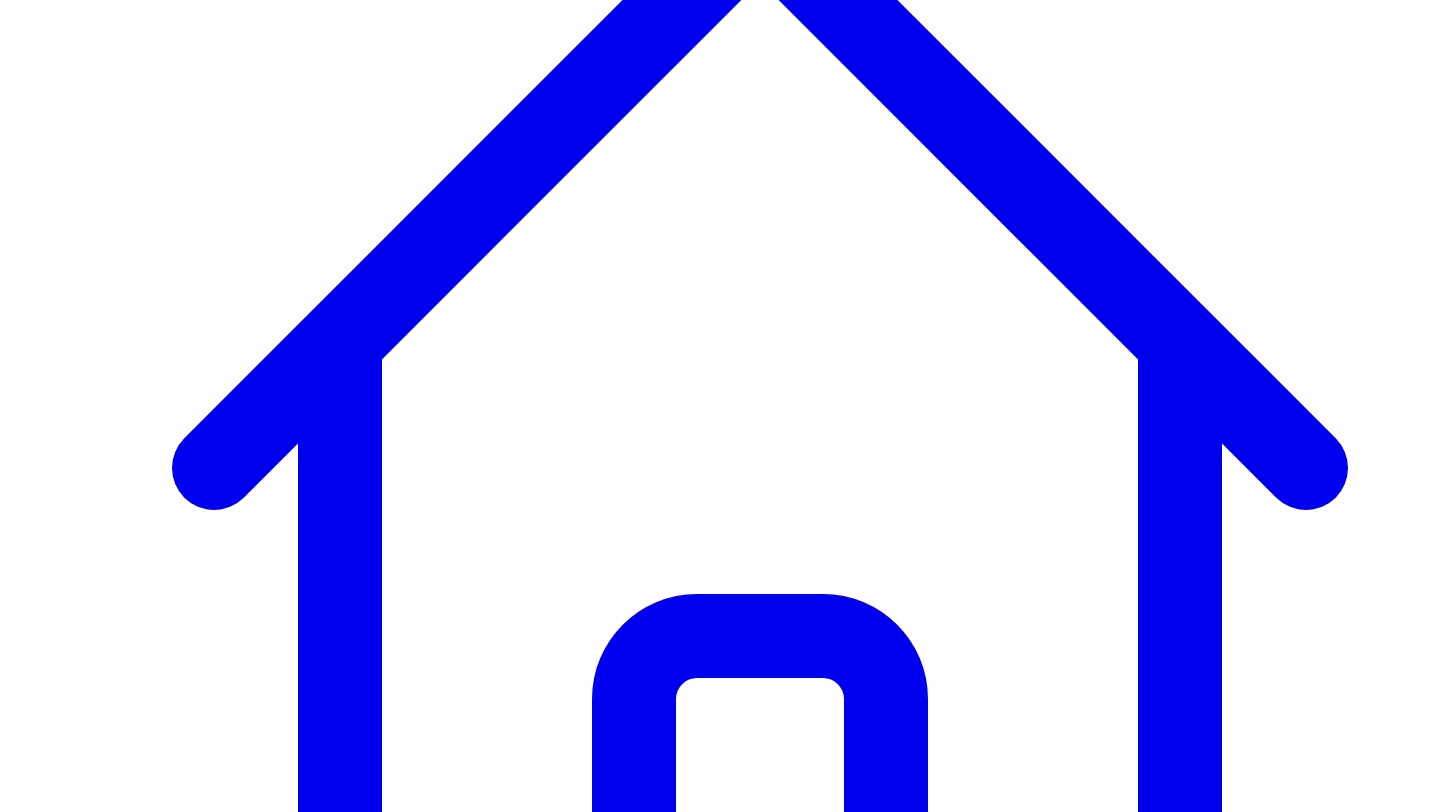scroll, scrollTop: 360, scrollLeft: 0, axis: vertical 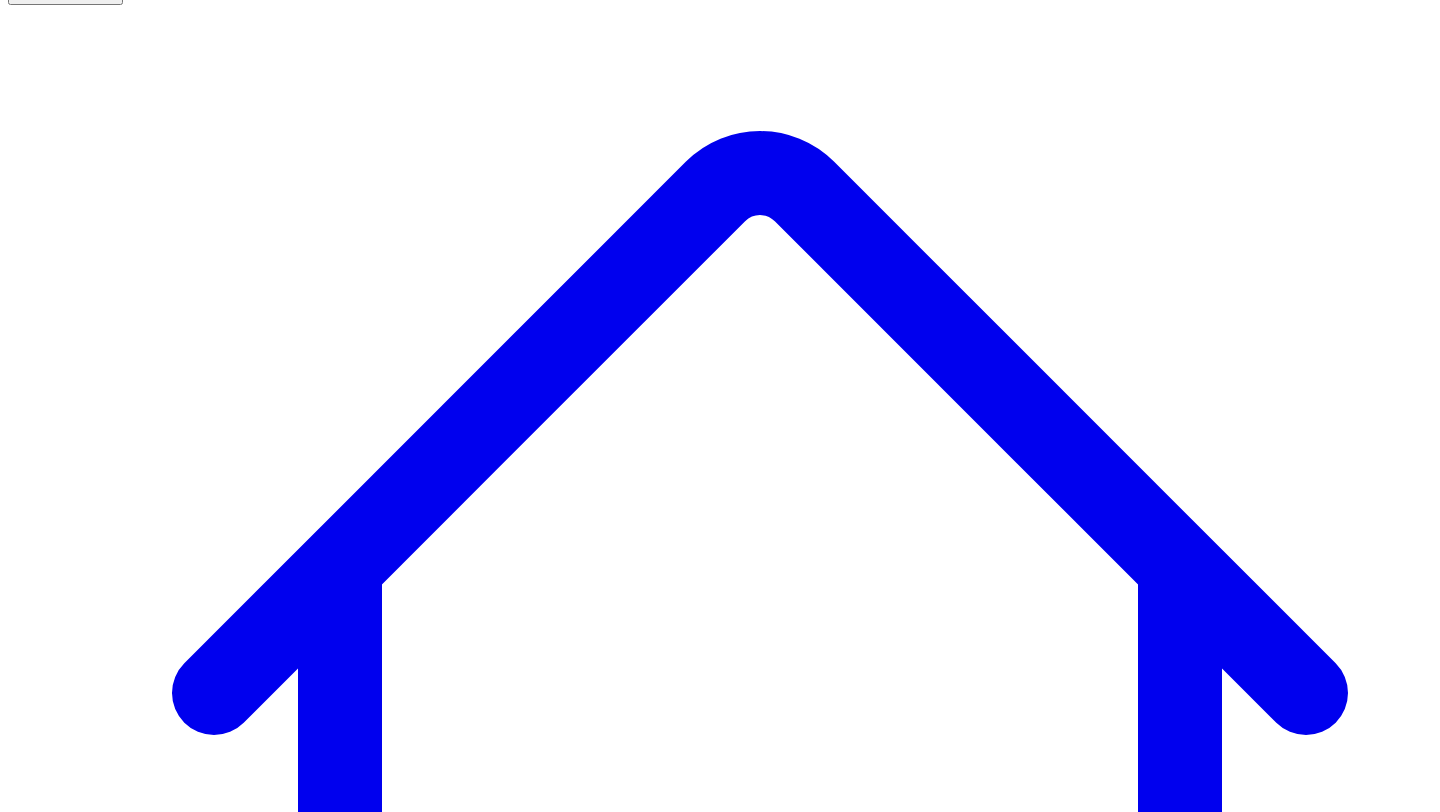 click on "Newsletters" at bounding box center (398, 7516) 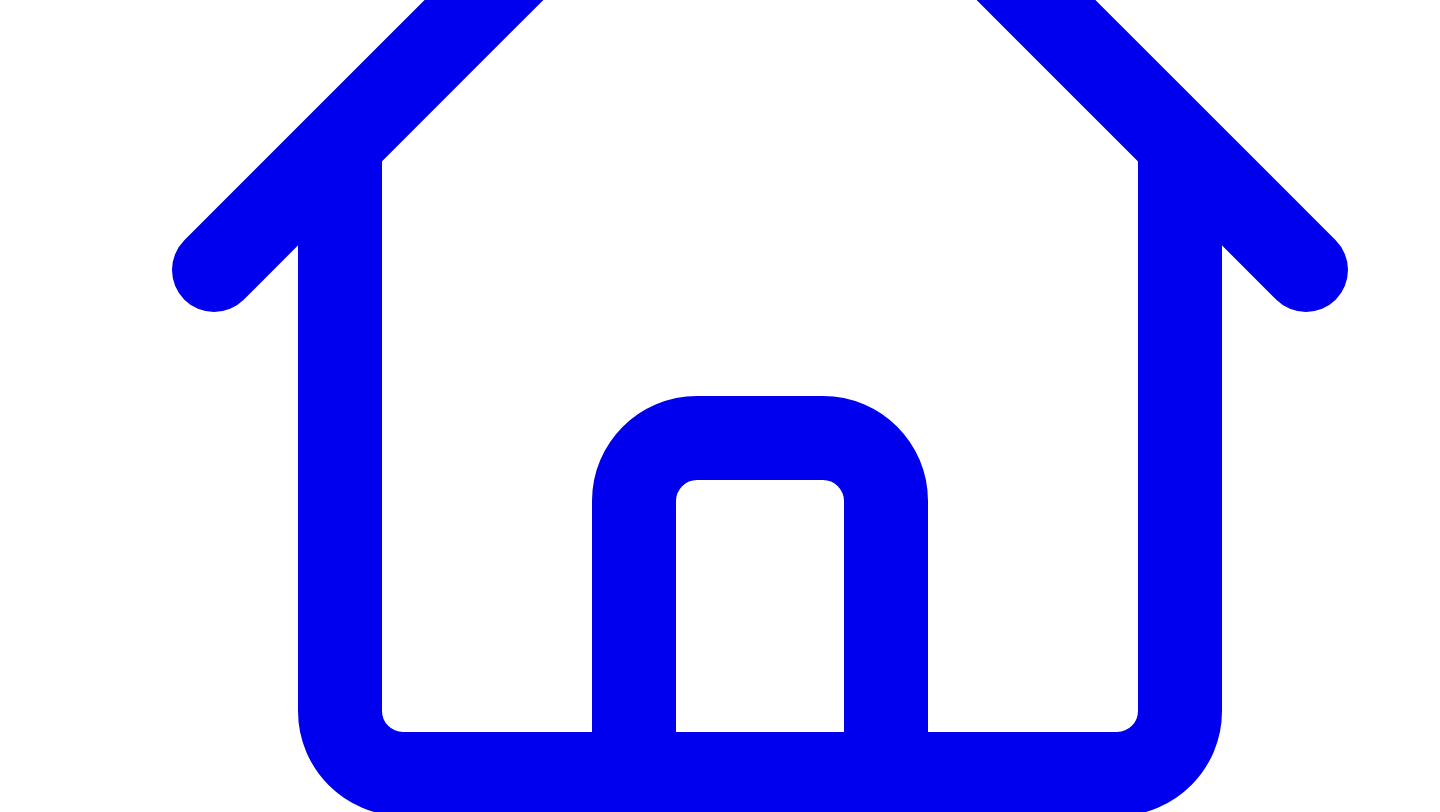 scroll, scrollTop: 555, scrollLeft: 0, axis: vertical 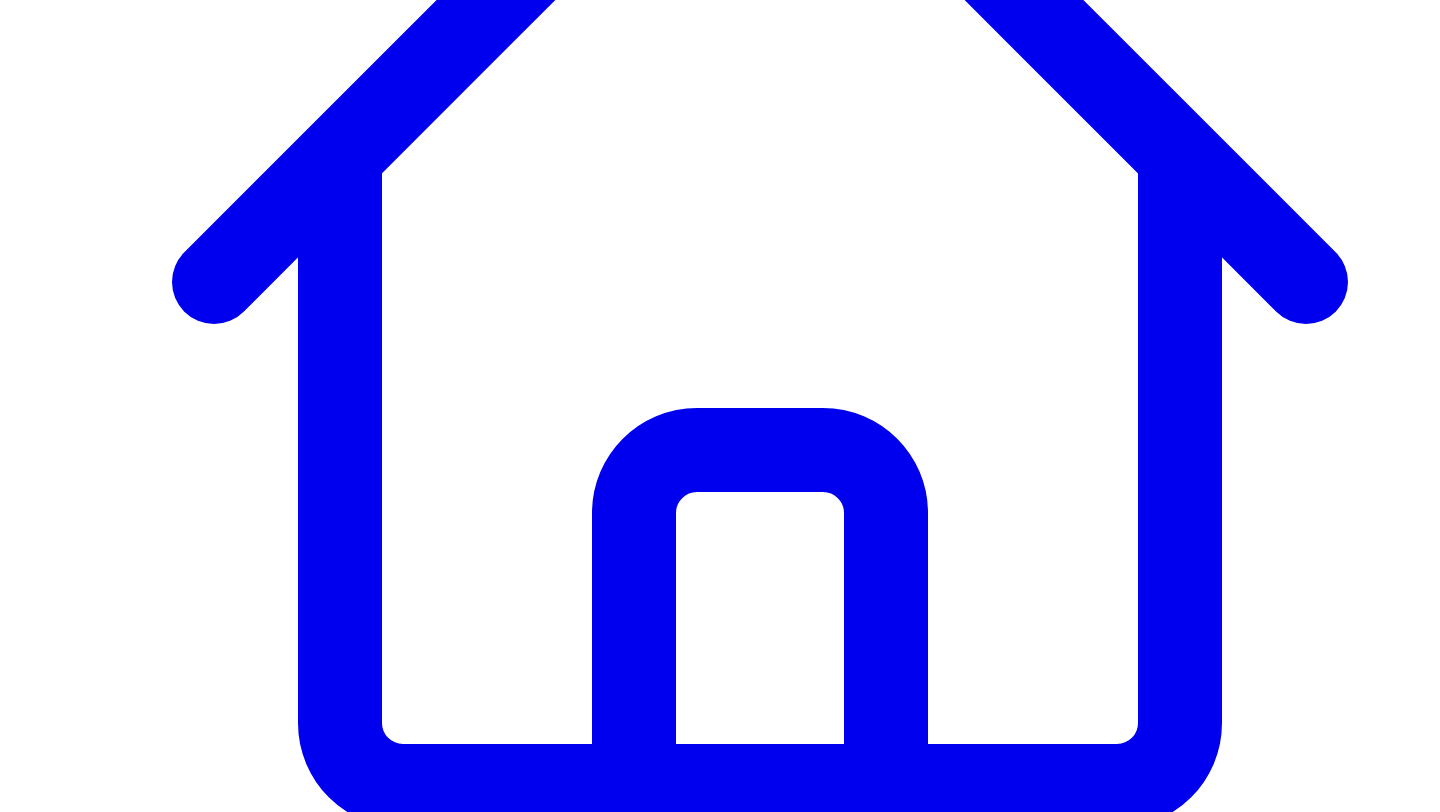 drag, startPoint x: 1008, startPoint y: 350, endPoint x: 1071, endPoint y: 353, distance: 63.07139 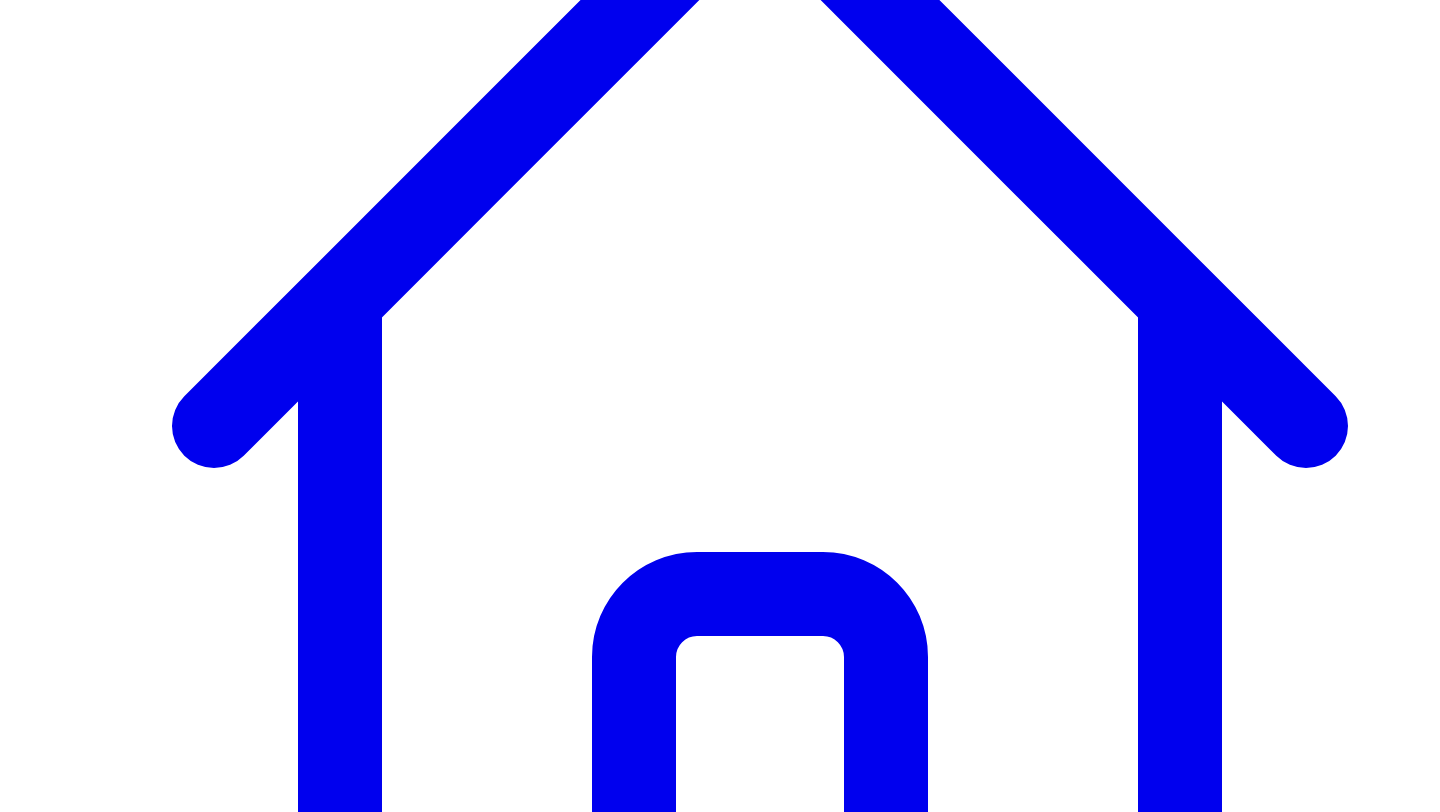 scroll, scrollTop: 443, scrollLeft: 0, axis: vertical 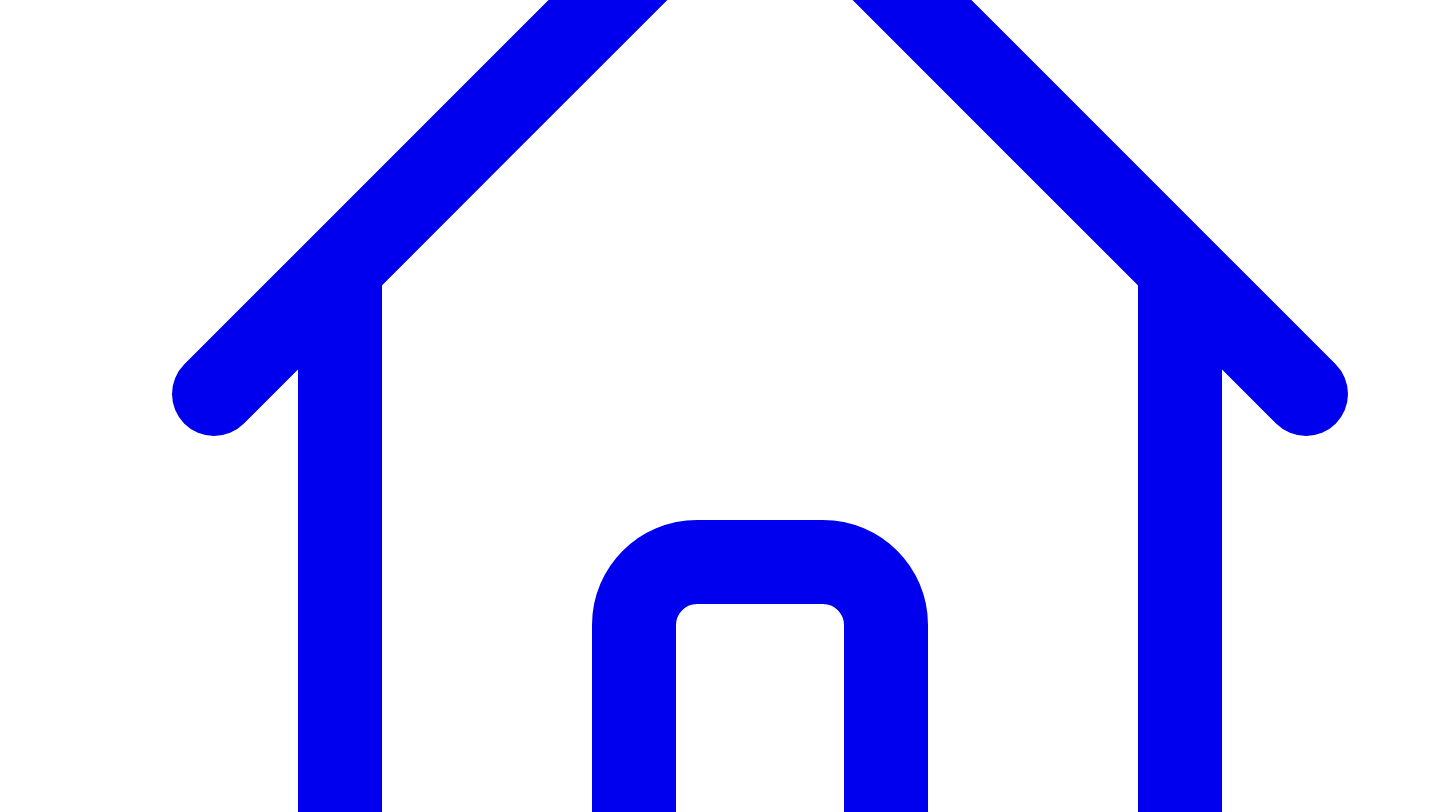 click on "**********" at bounding box center [344, 7613] 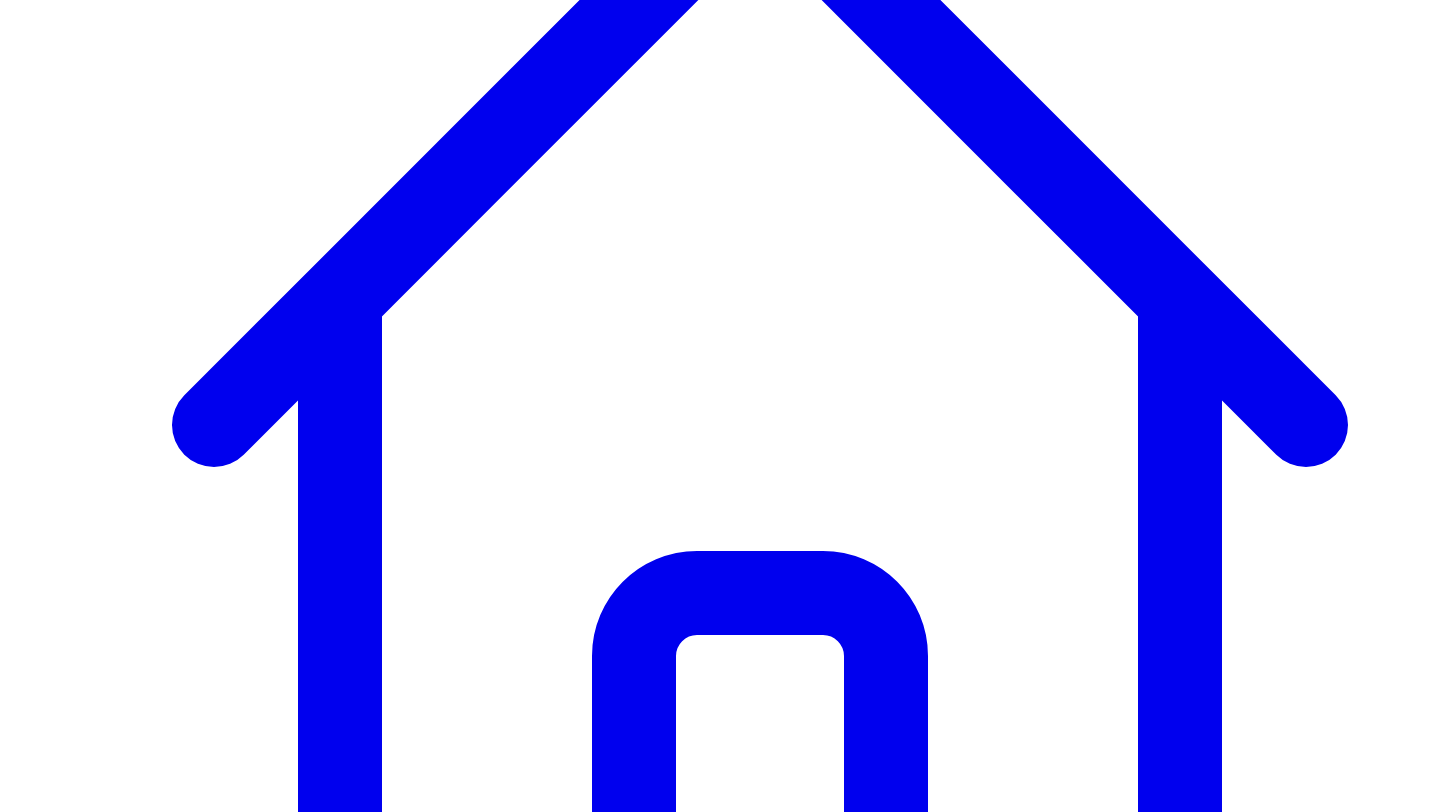 scroll, scrollTop: 419, scrollLeft: 0, axis: vertical 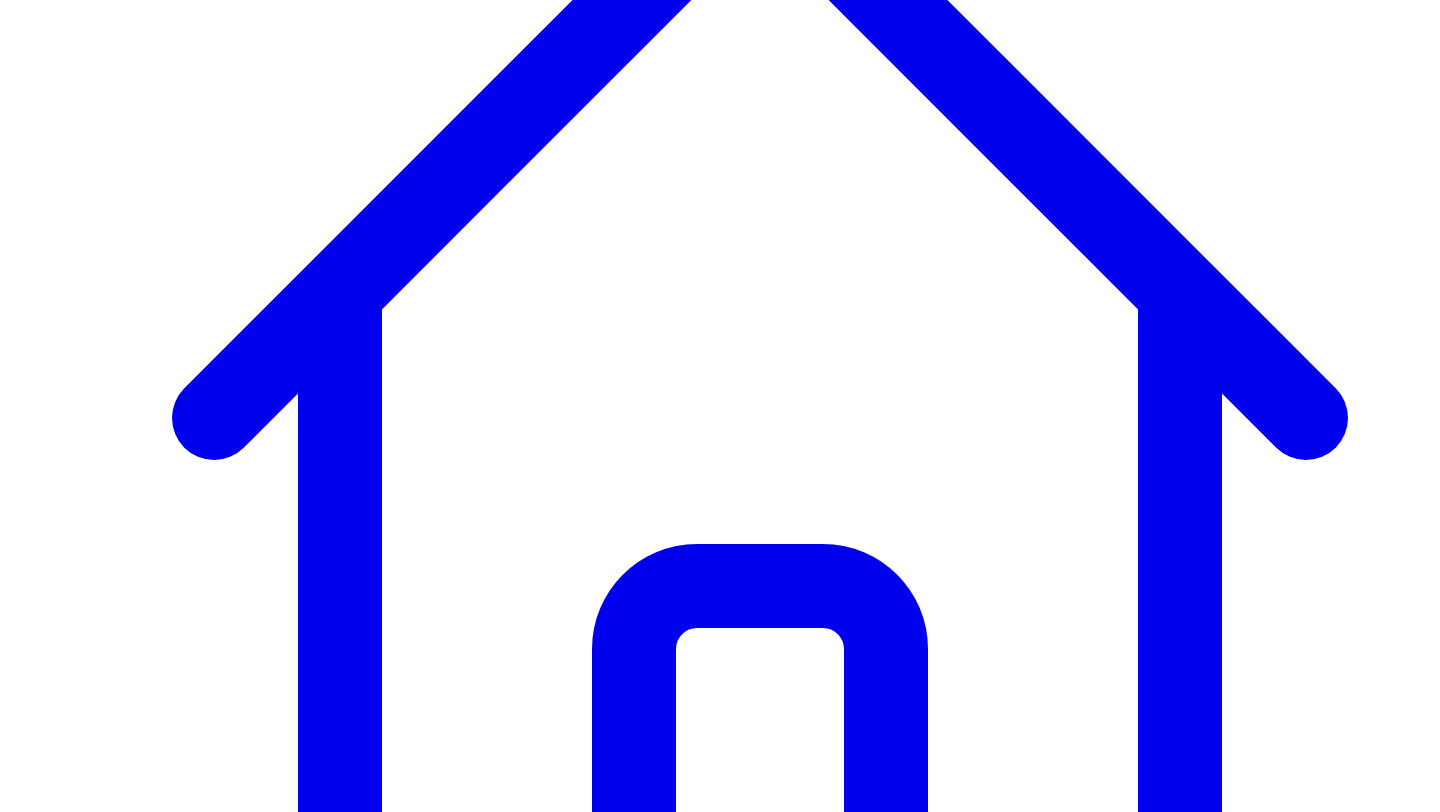 click on "**********" at bounding box center [344, 7637] 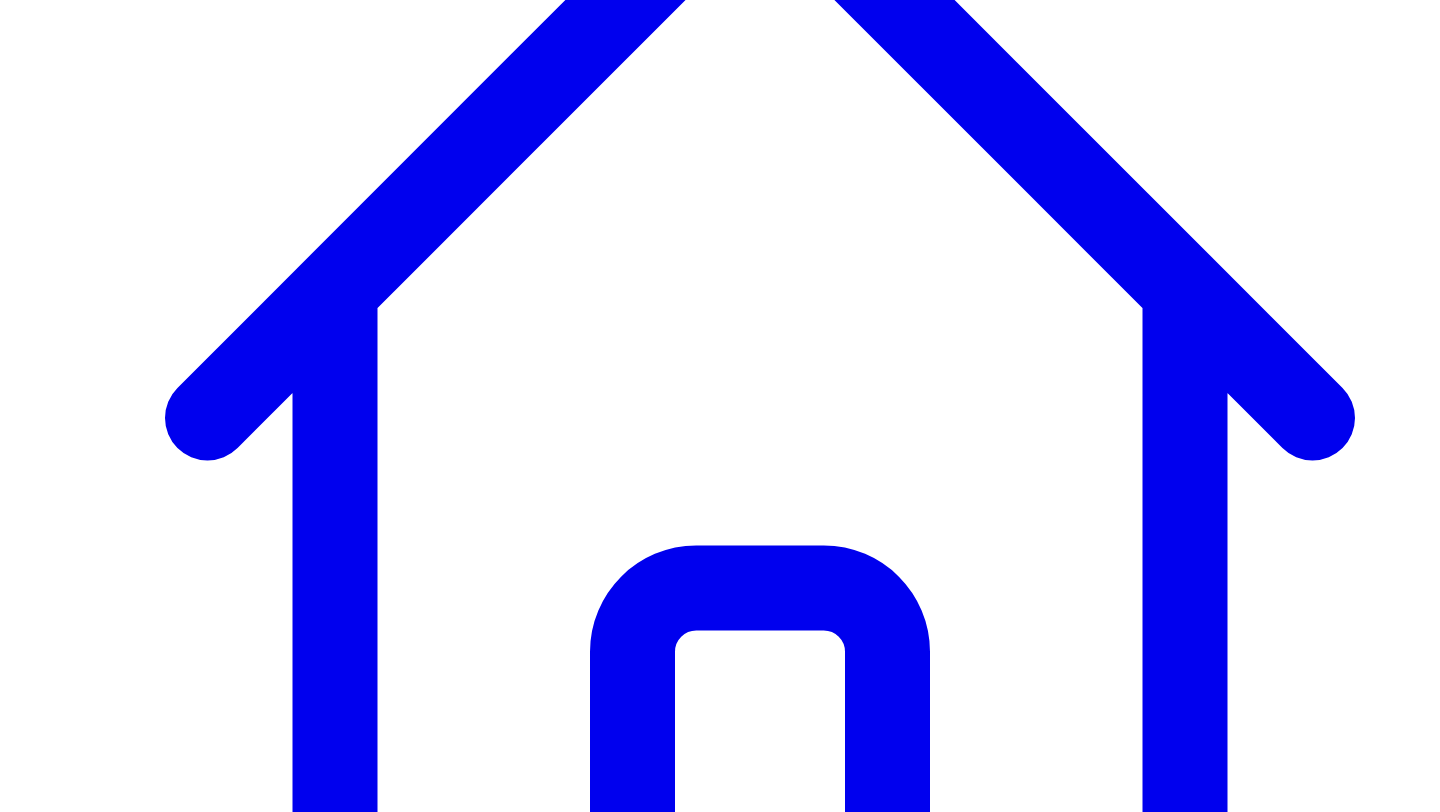 click on "Cancel" at bounding box center [29, 11559] 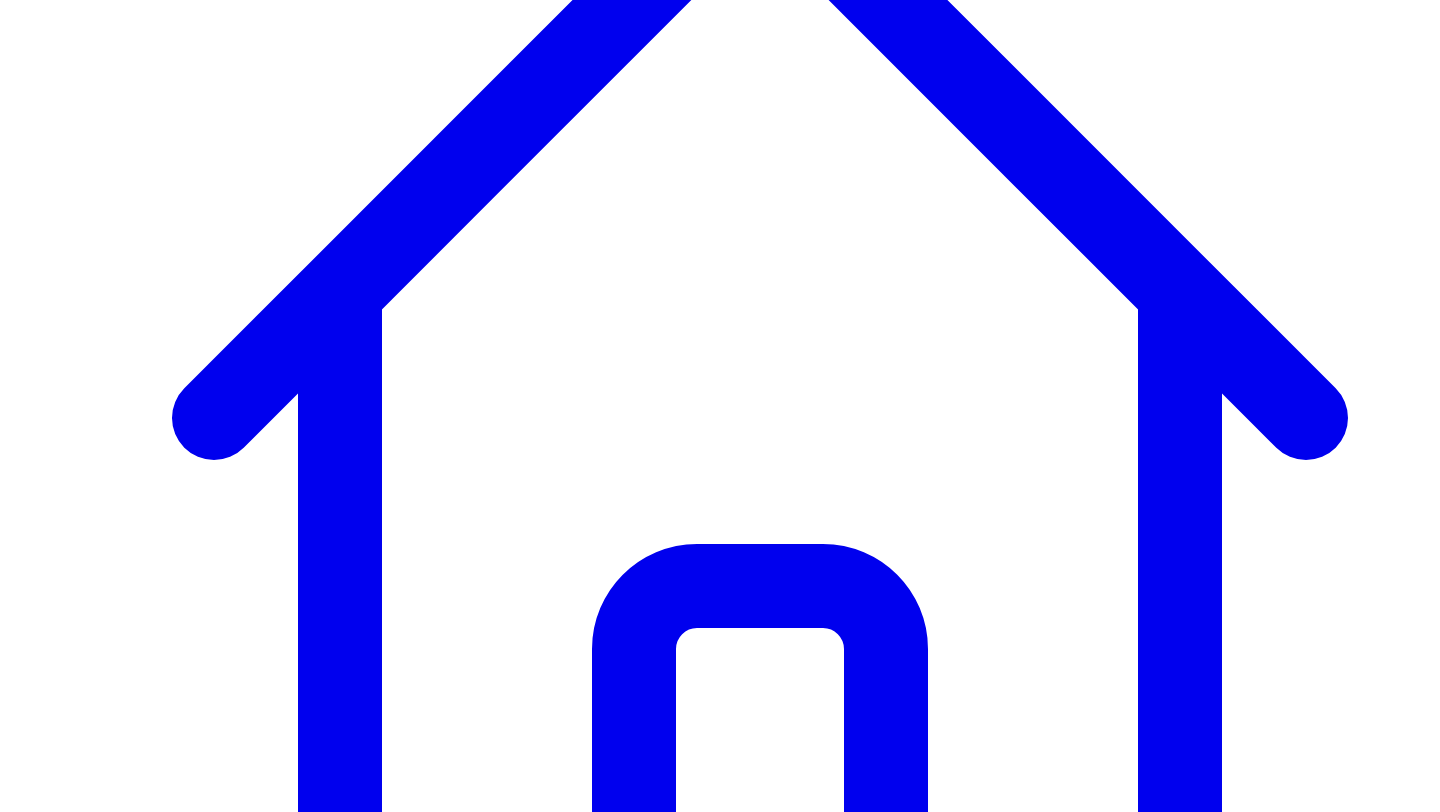 click on "**********" at bounding box center (344, 7737) 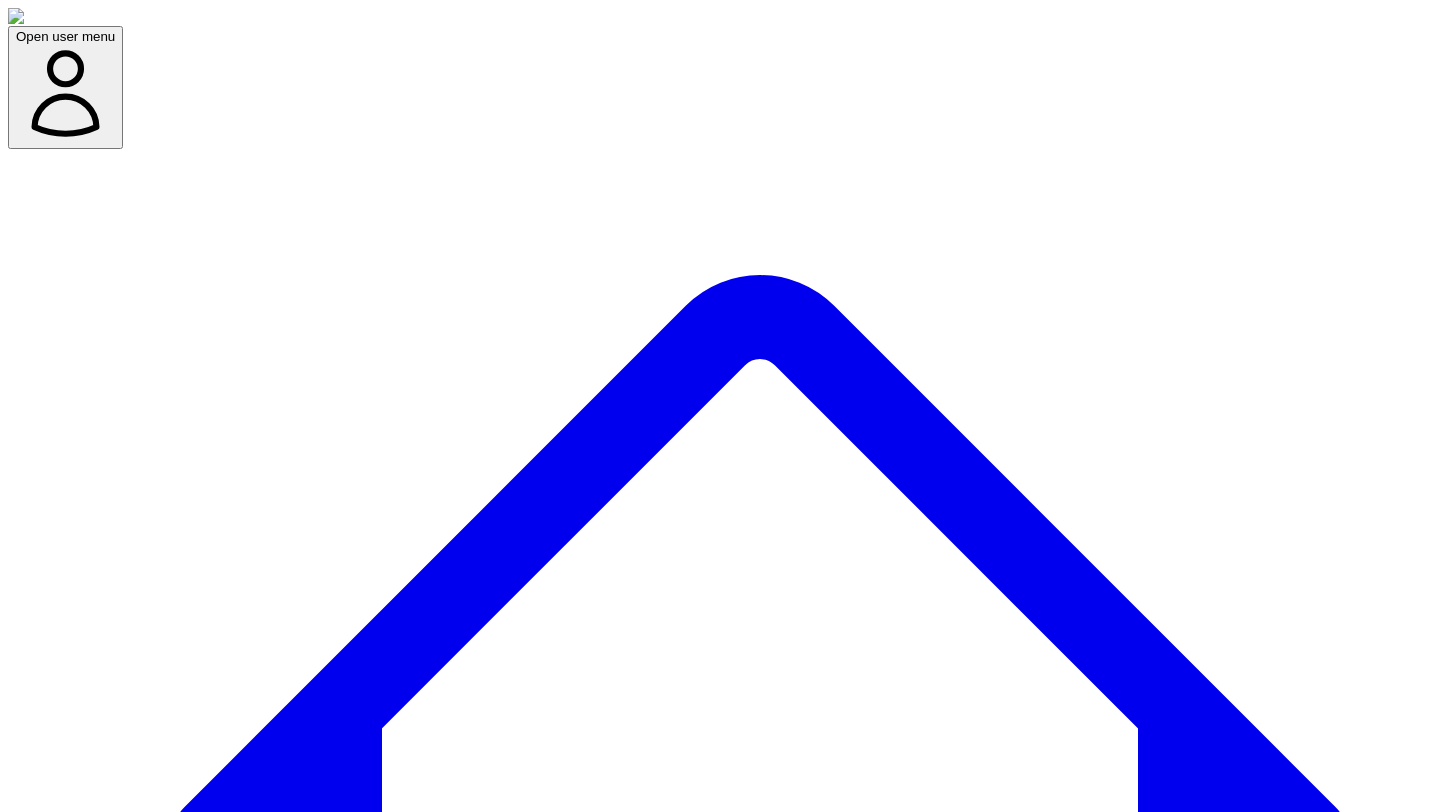 scroll, scrollTop: 144, scrollLeft: 0, axis: vertical 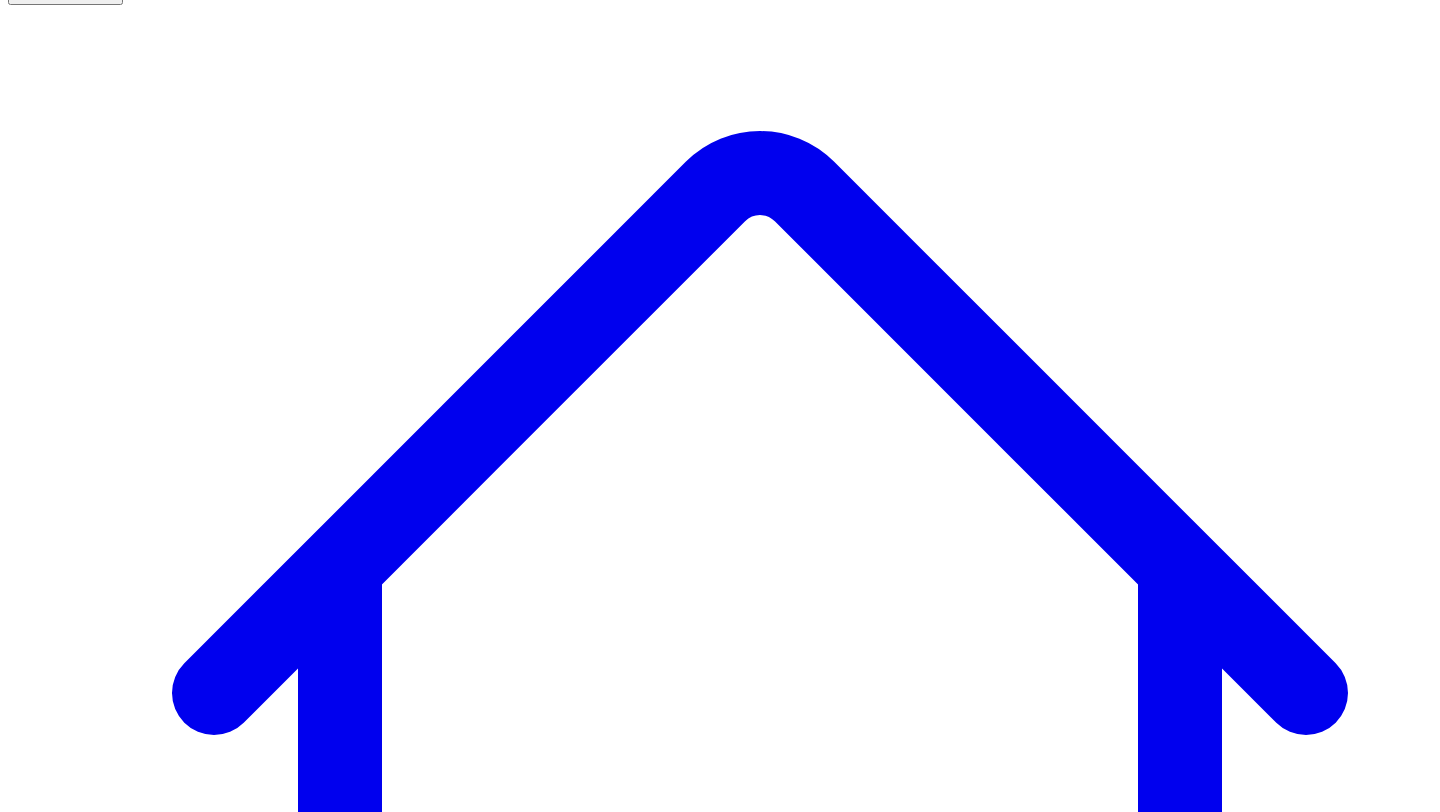 click on "Social Posts" at bounding box center [249, 7516] 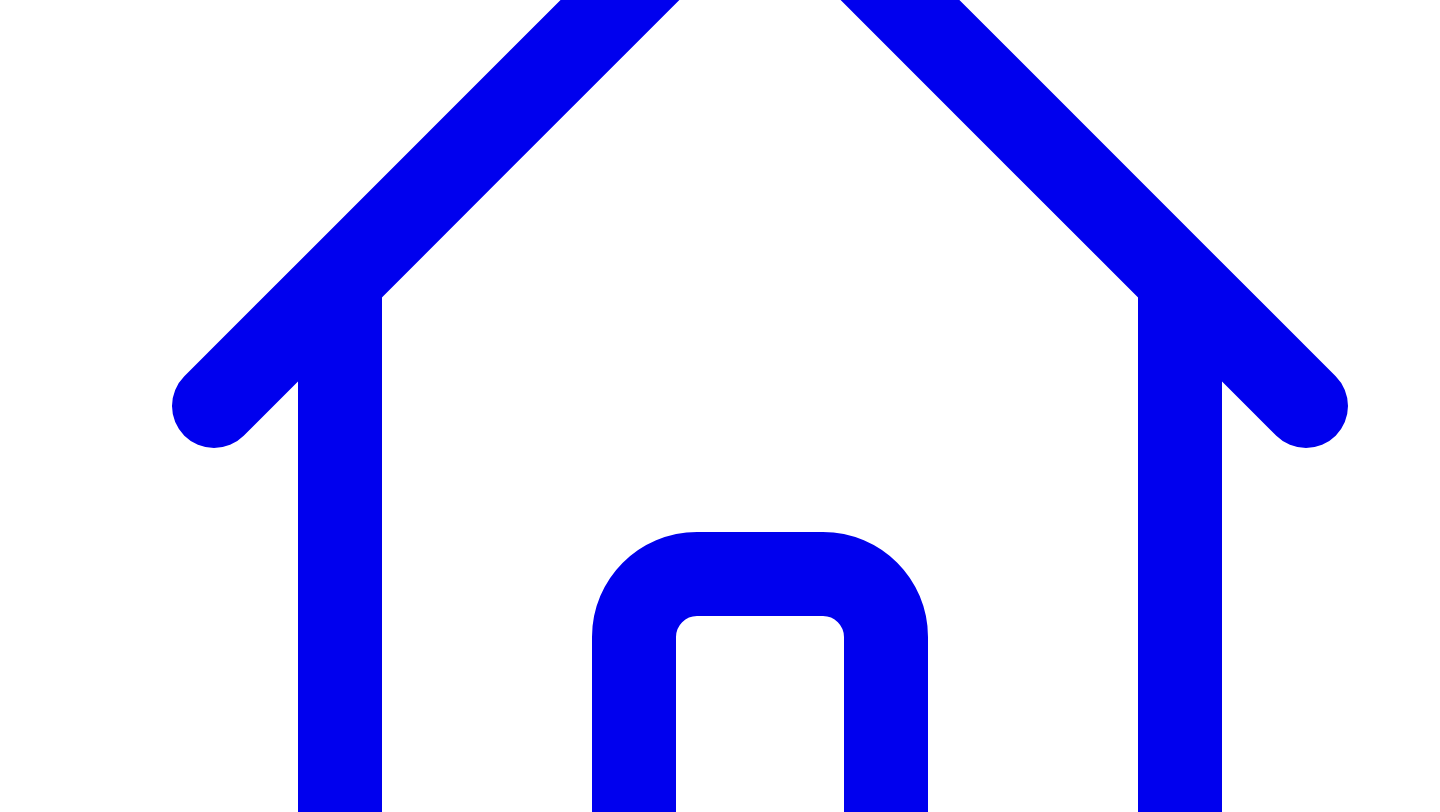 scroll, scrollTop: 418, scrollLeft: 0, axis: vertical 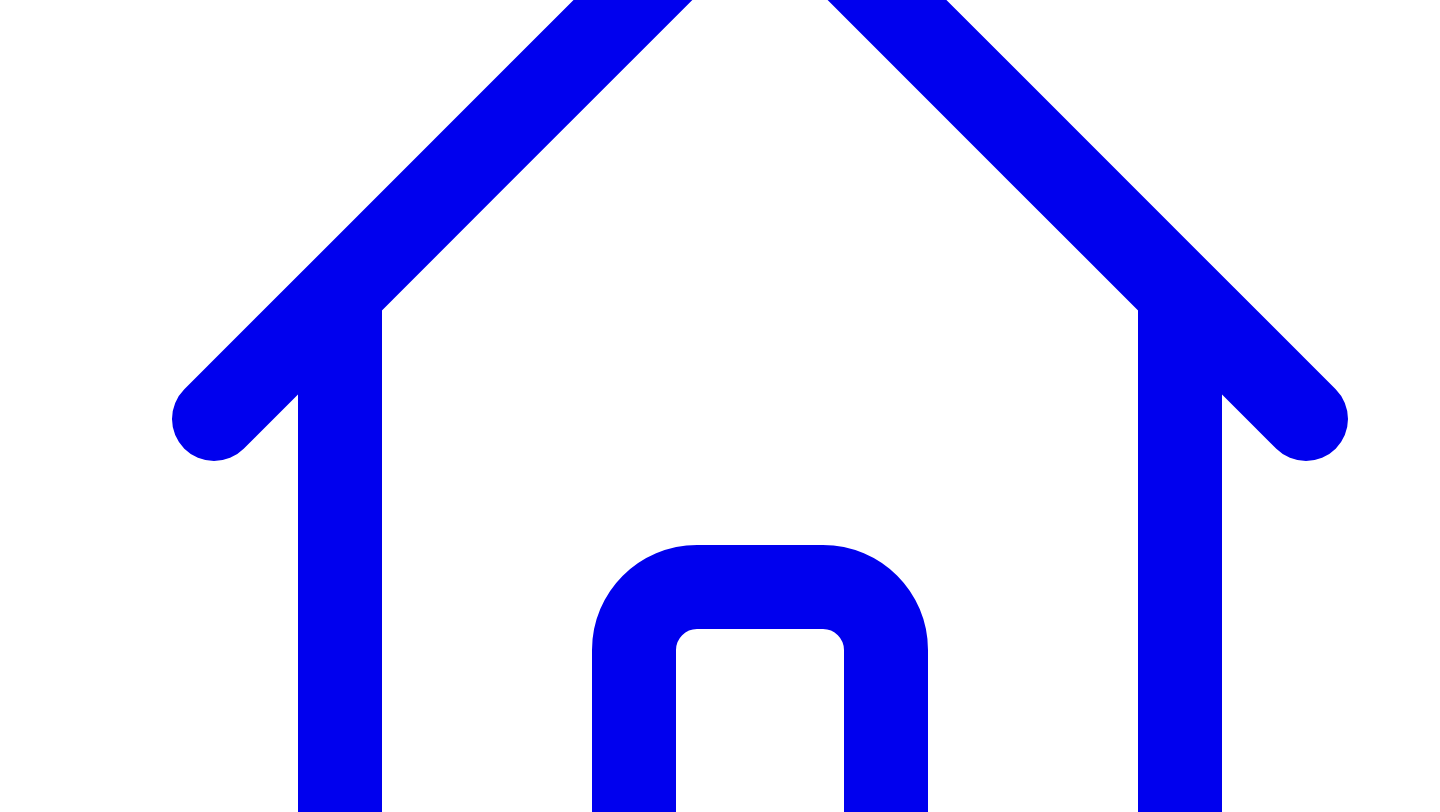 click on "**********" at bounding box center [328, 7613] 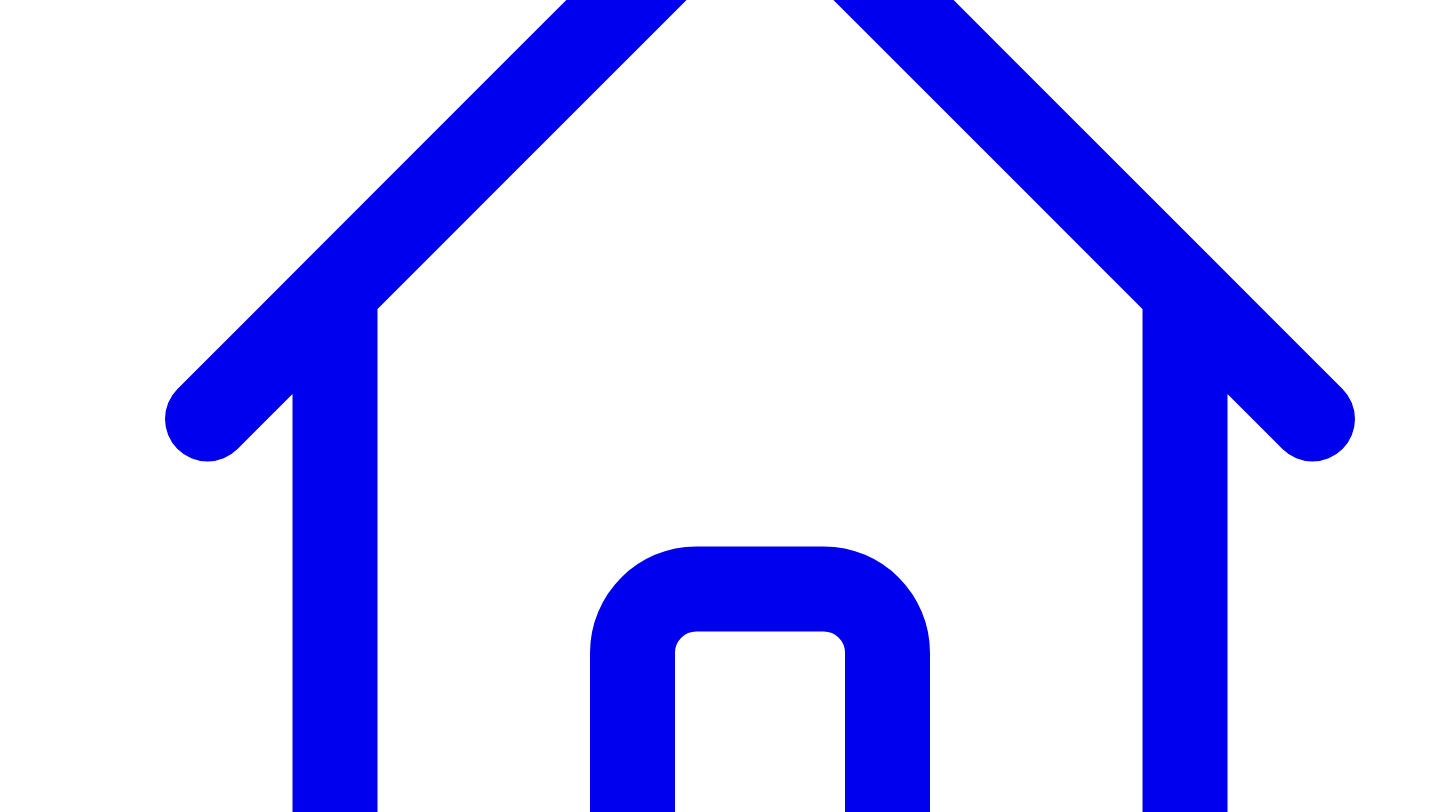 click on "Cancel" at bounding box center [29, 11560] 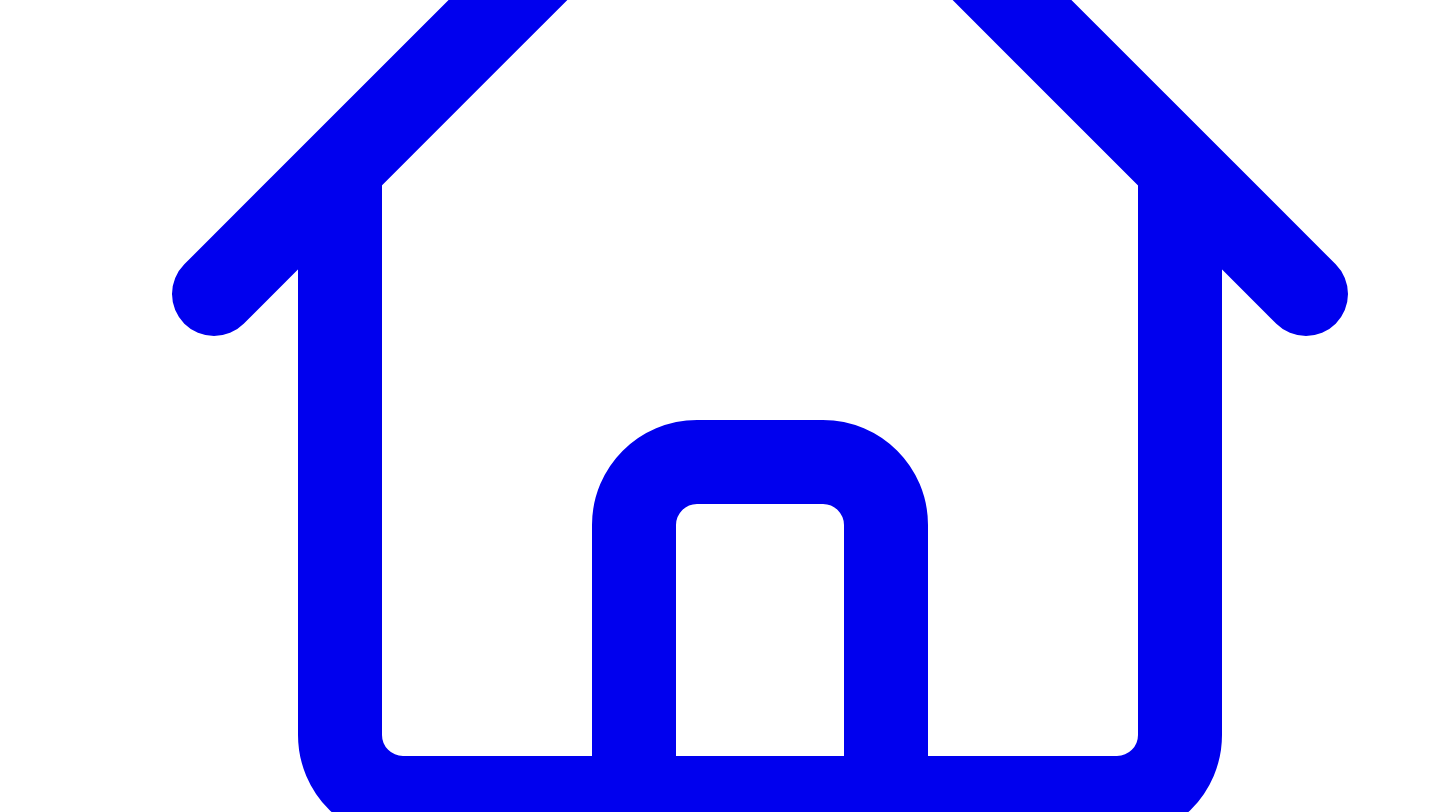 scroll, scrollTop: 567, scrollLeft: 0, axis: vertical 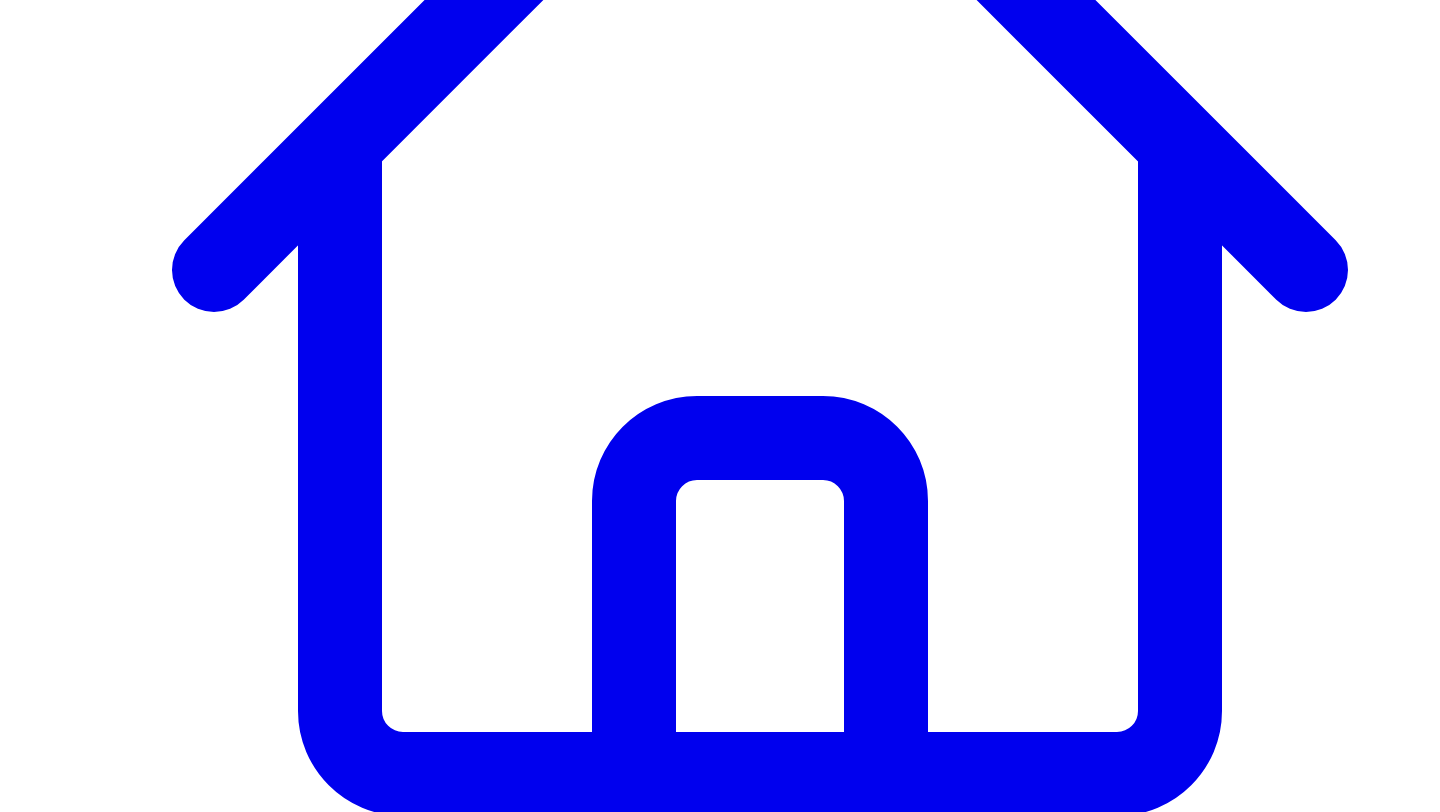 click on "**********" at bounding box center [344, 7489] 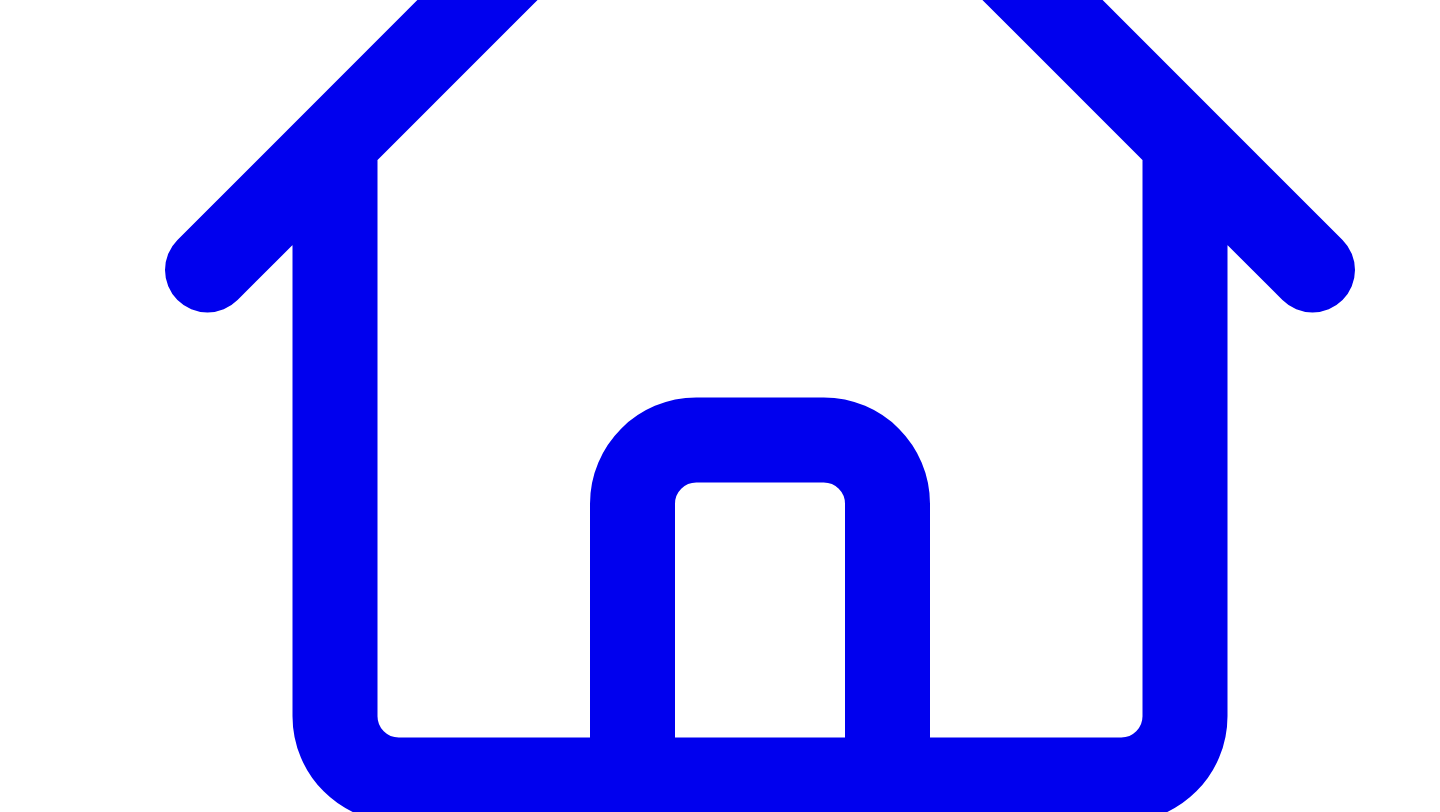 click on "Cancel" at bounding box center [29, 11411] 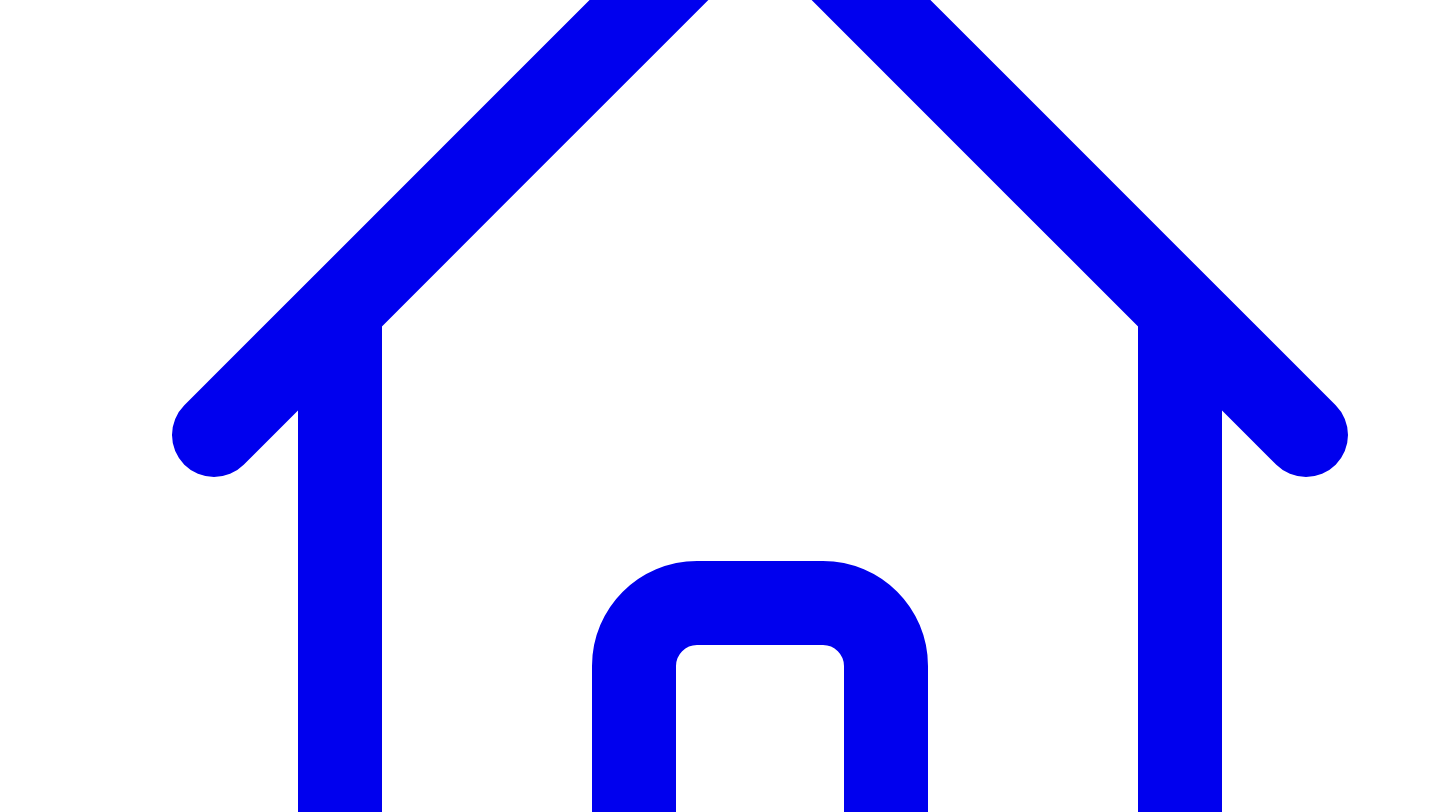 scroll, scrollTop: 382, scrollLeft: 0, axis: vertical 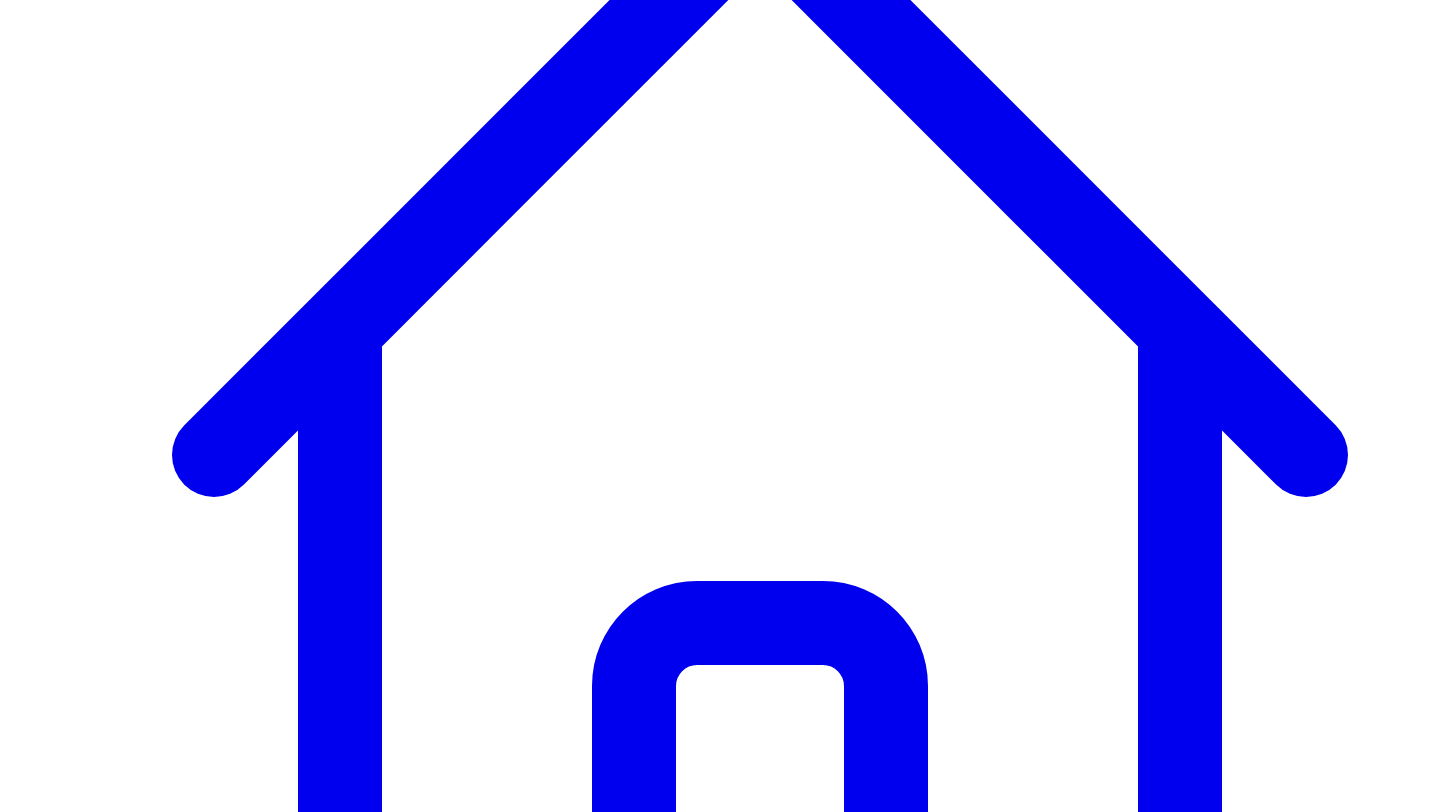 click on "**********" at bounding box center (344, 7674) 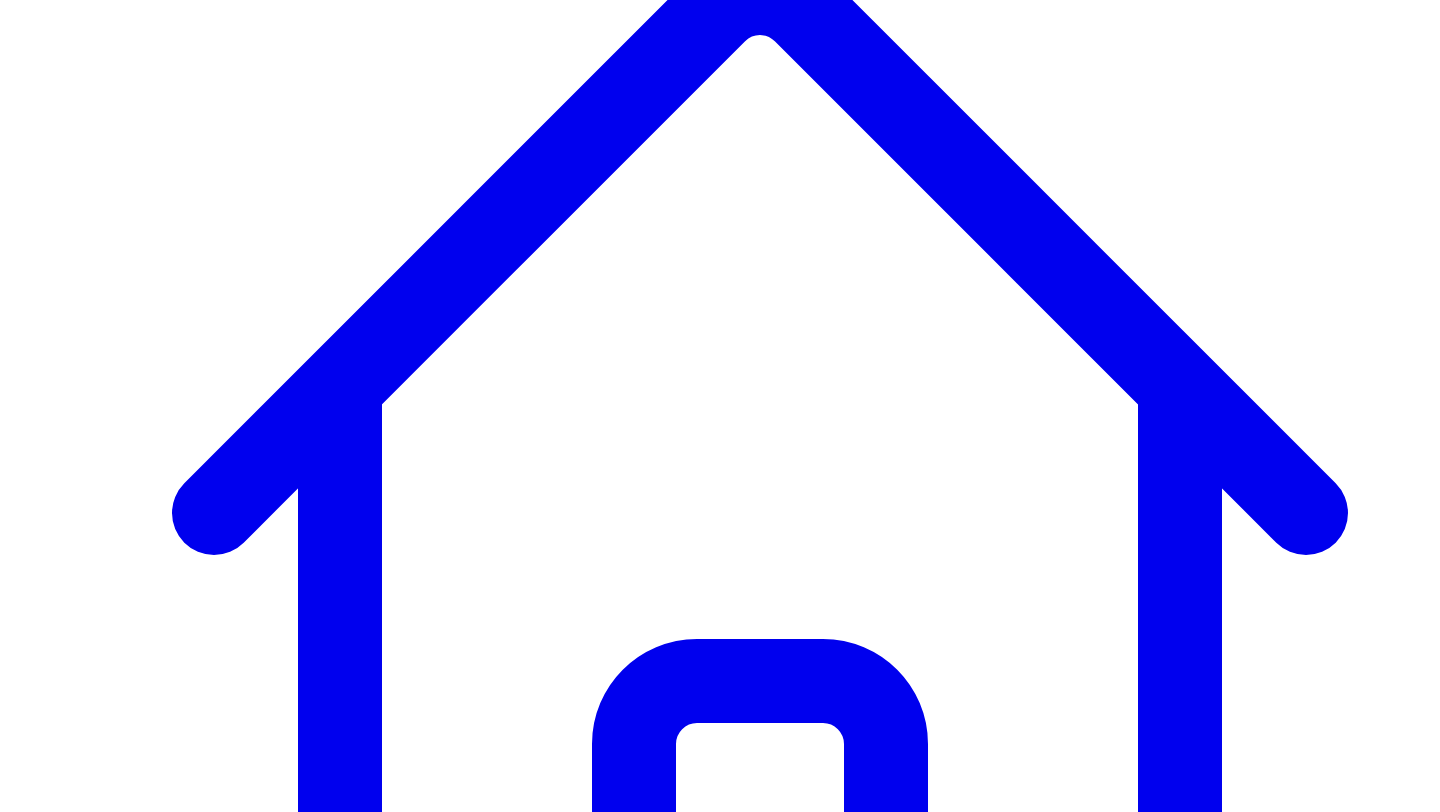 click on "**********" at bounding box center [344, 7633] 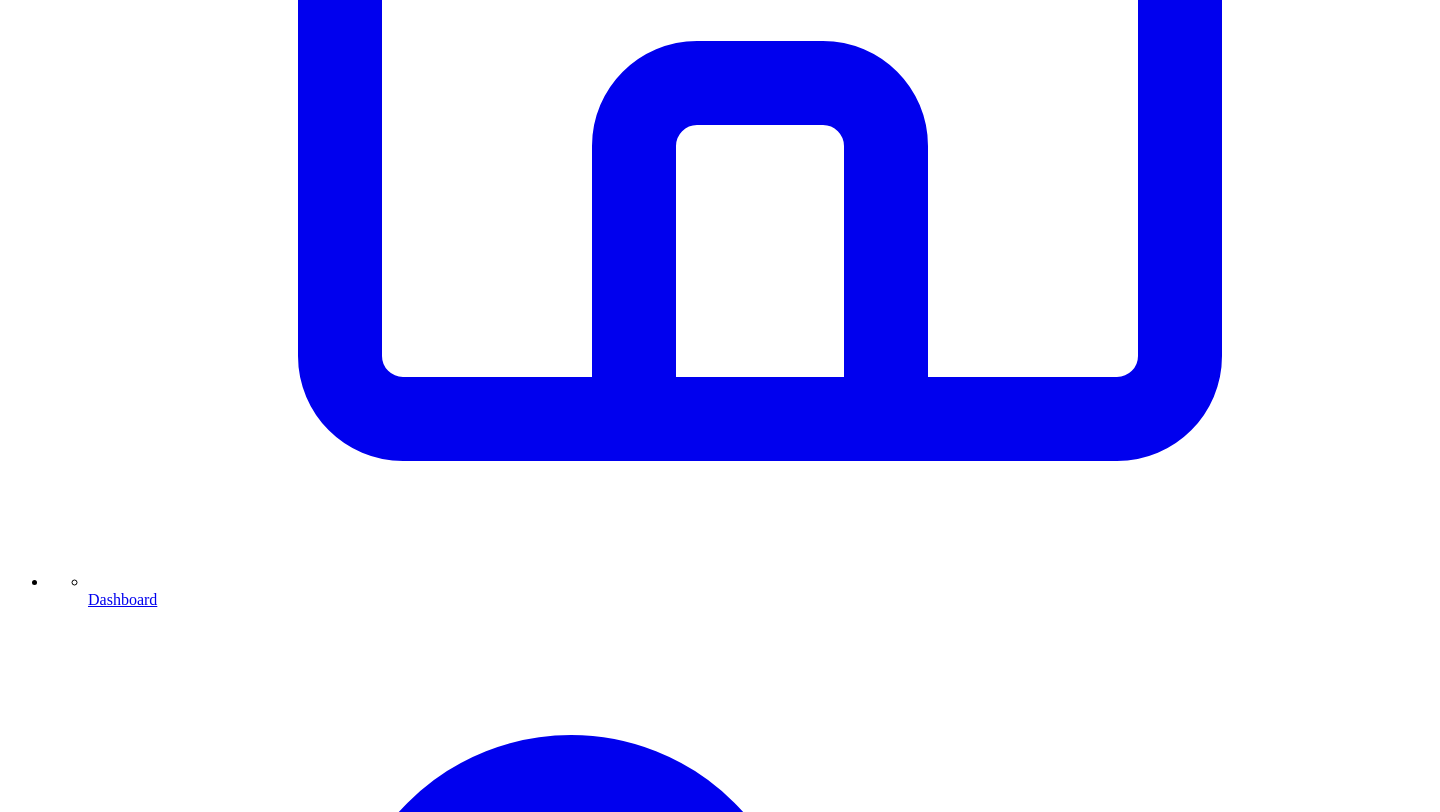 scroll, scrollTop: 926, scrollLeft: 0, axis: vertical 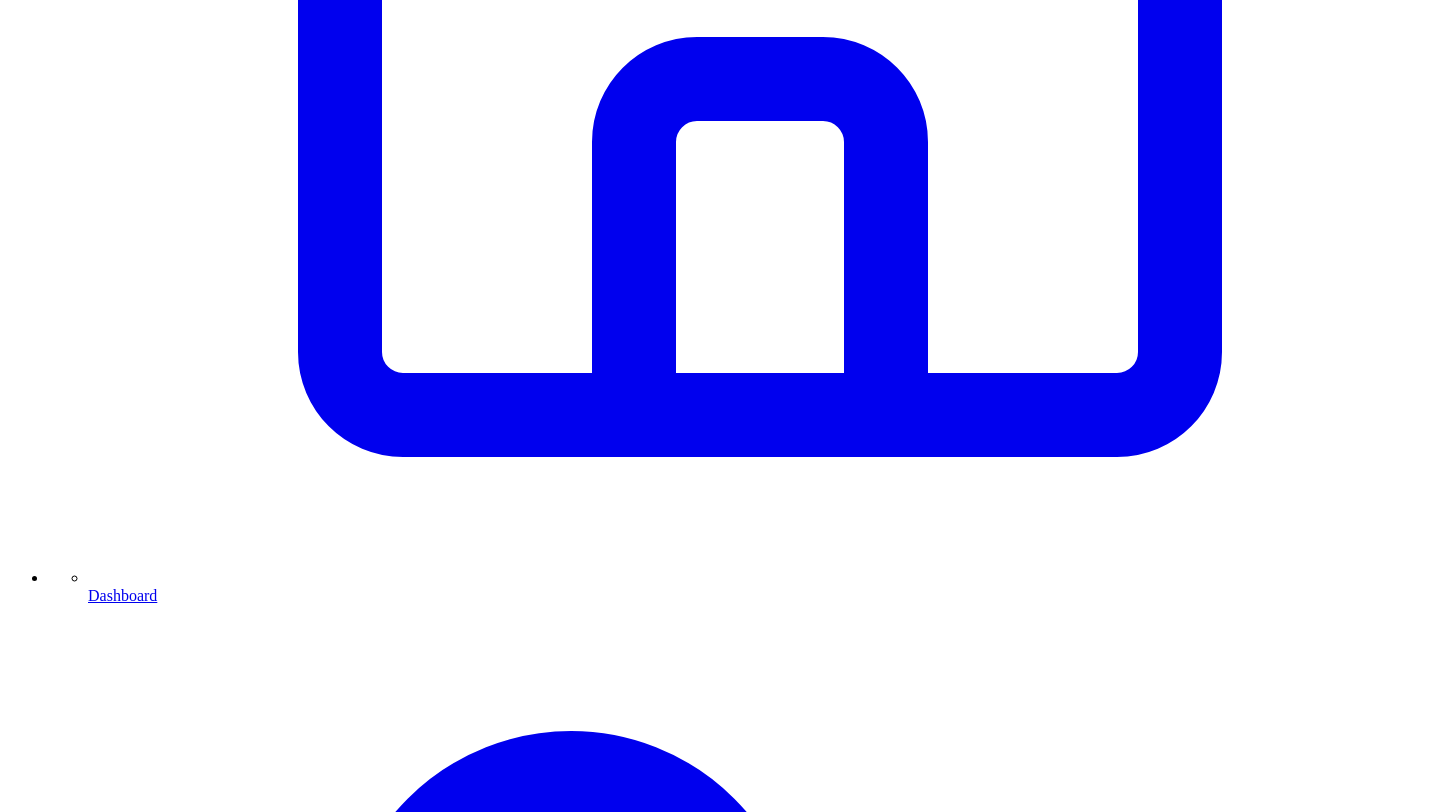click on "**********" at bounding box center [344, 7632] 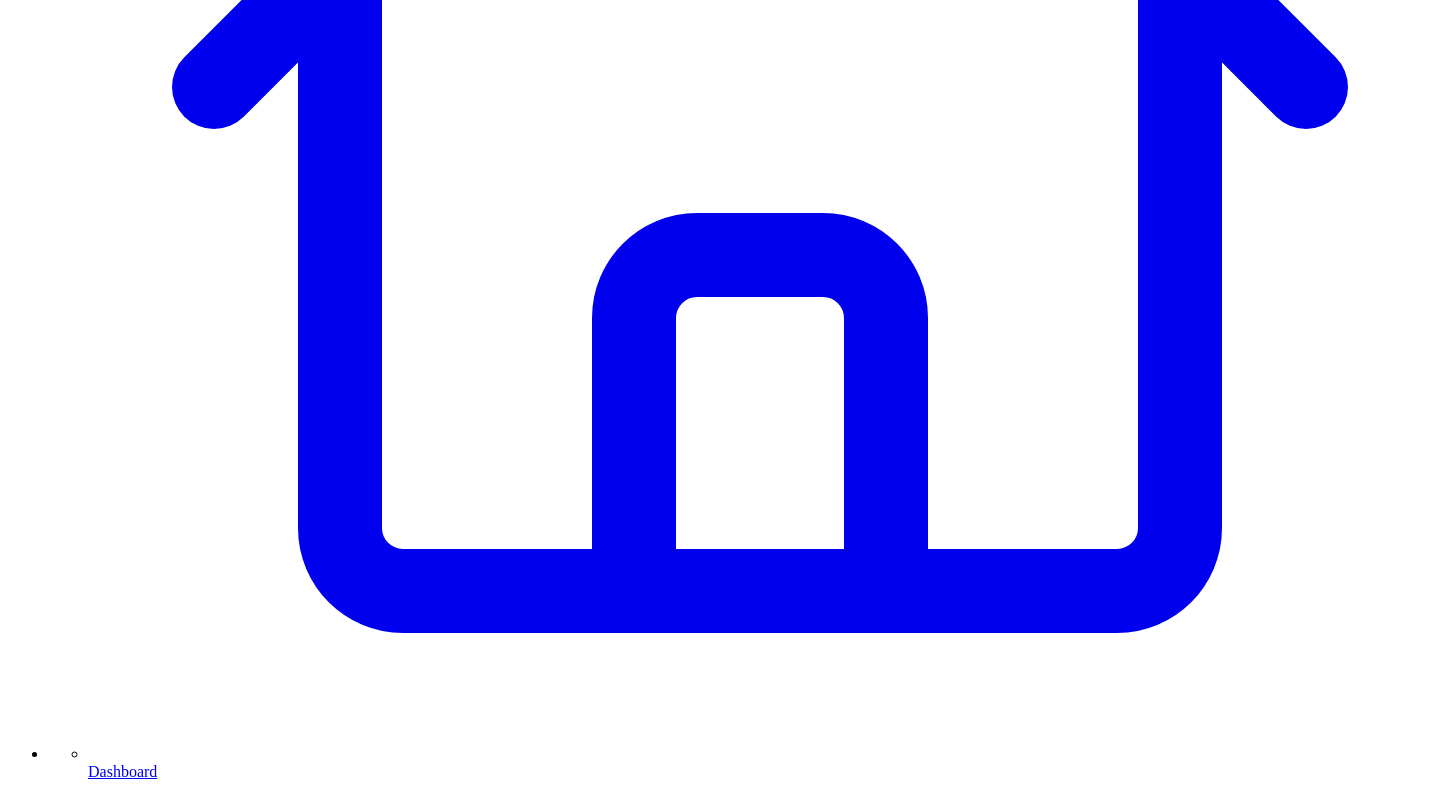 click on "**********" at bounding box center (344, 7521) 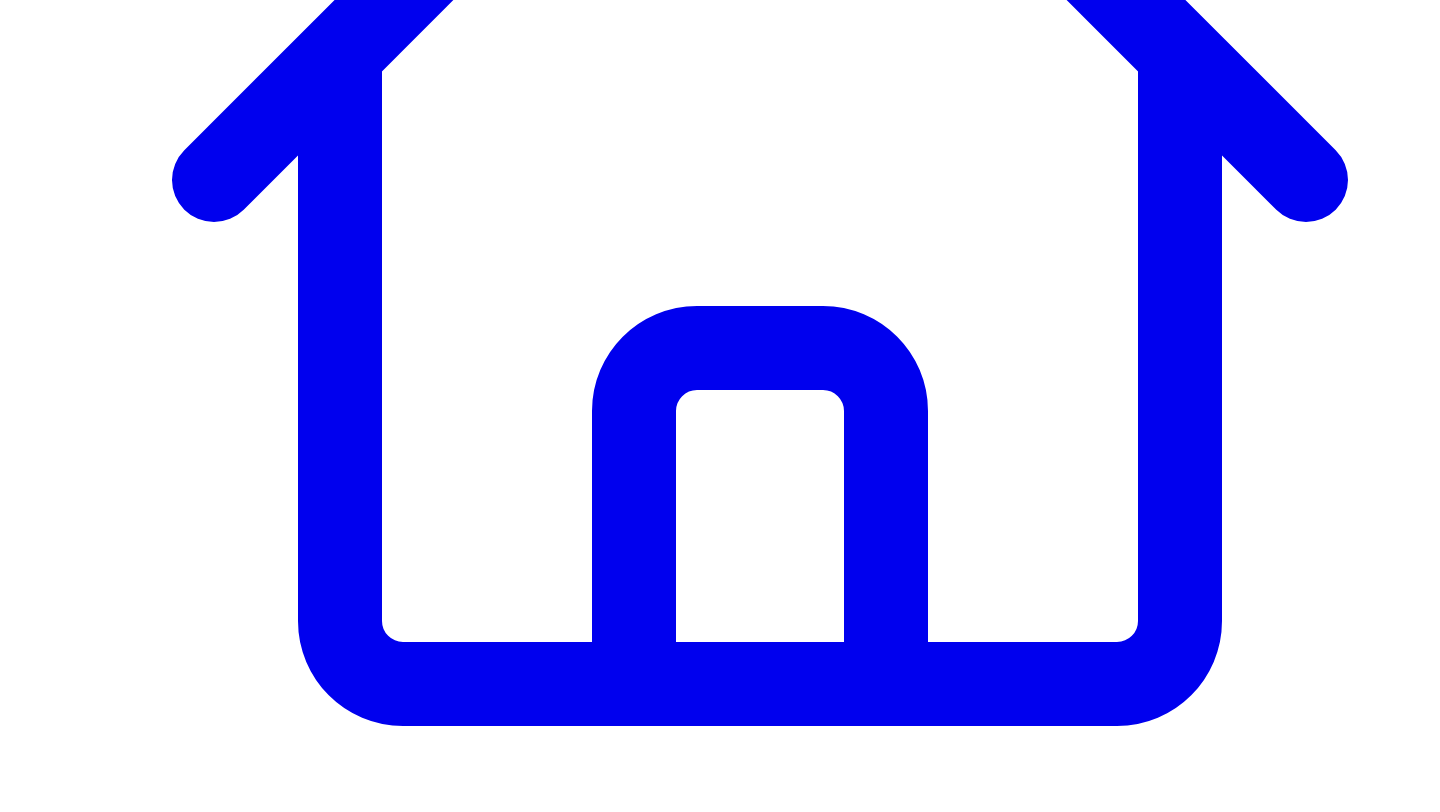 scroll, scrollTop: 616, scrollLeft: 0, axis: vertical 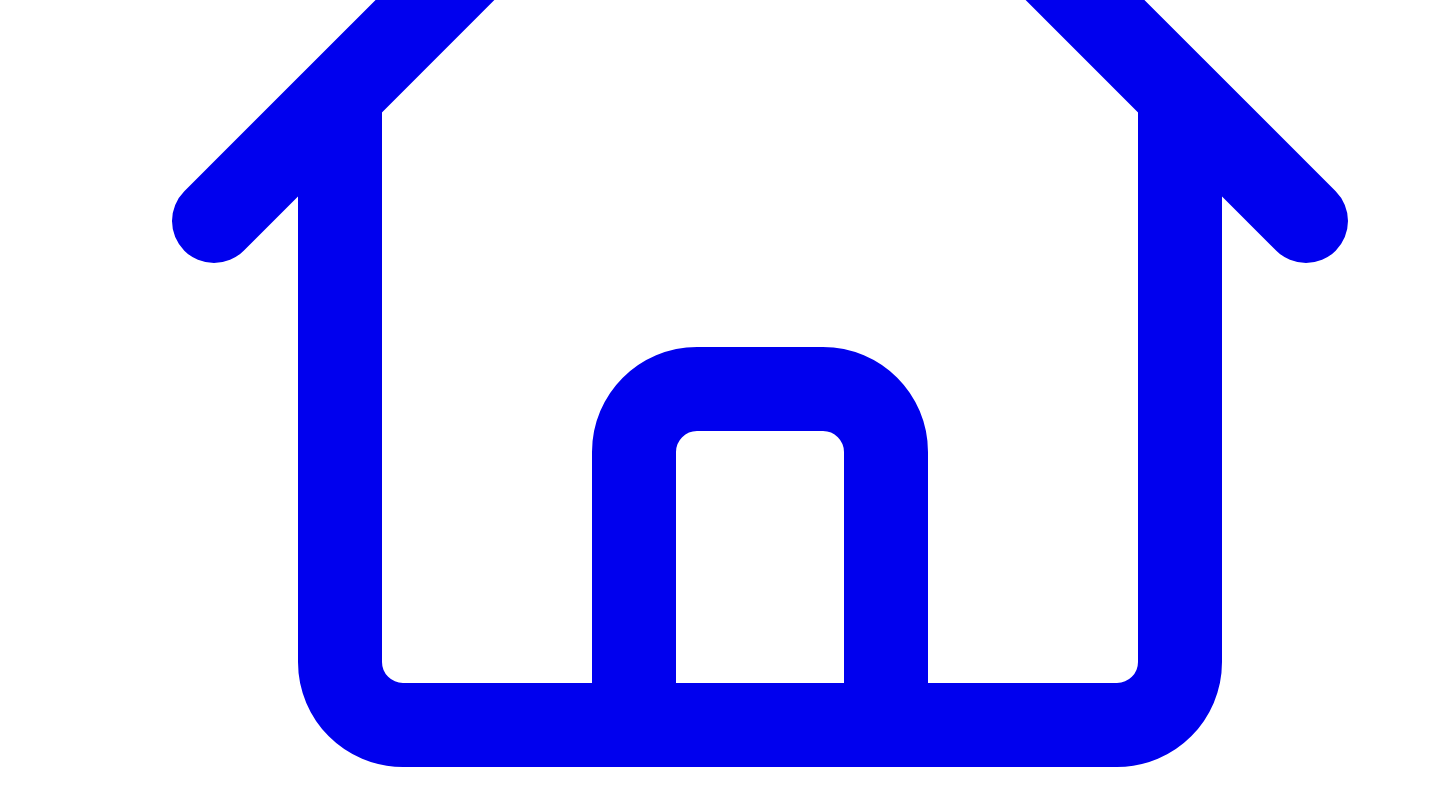 click on "**********" at bounding box center (344, 7341) 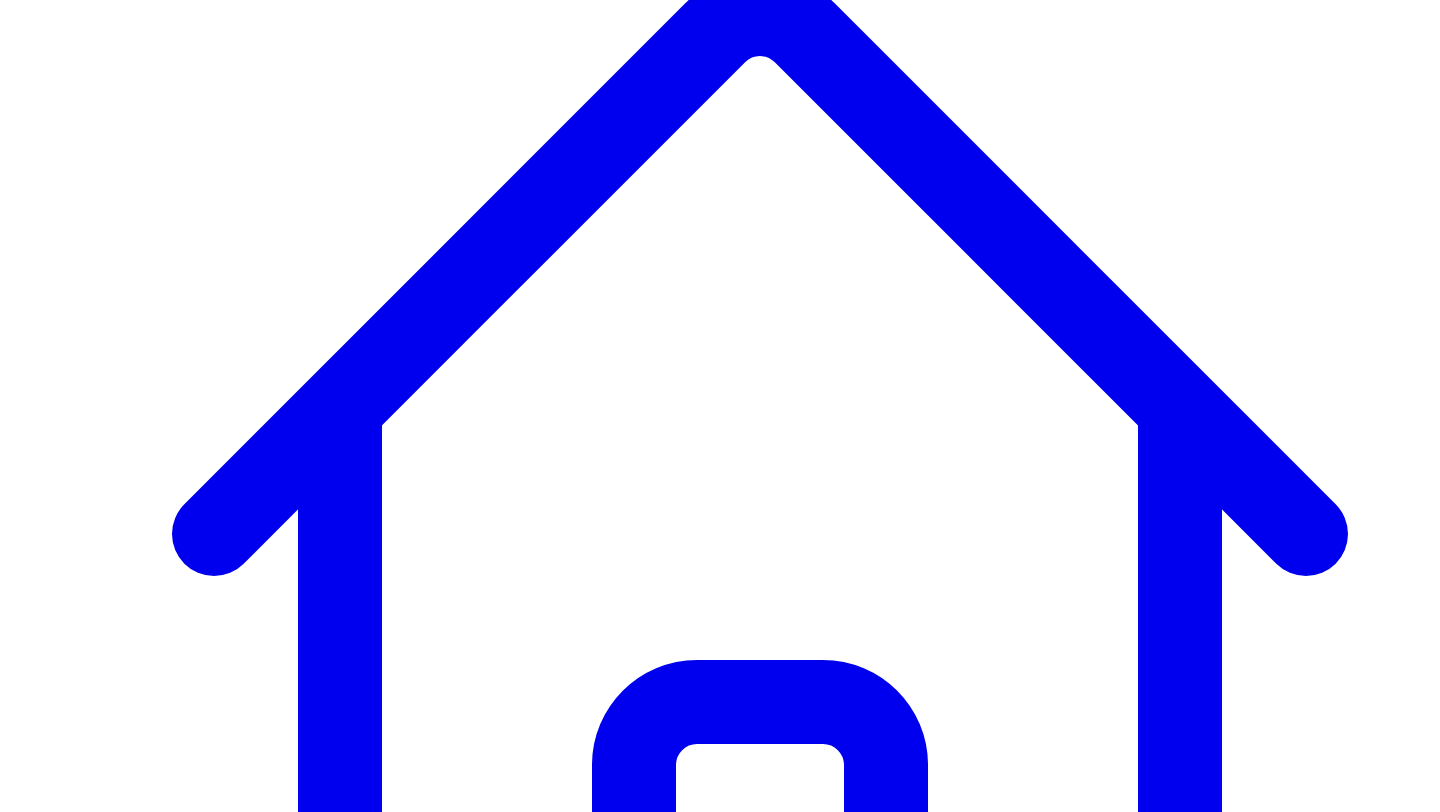 scroll, scrollTop: 270, scrollLeft: 0, axis: vertical 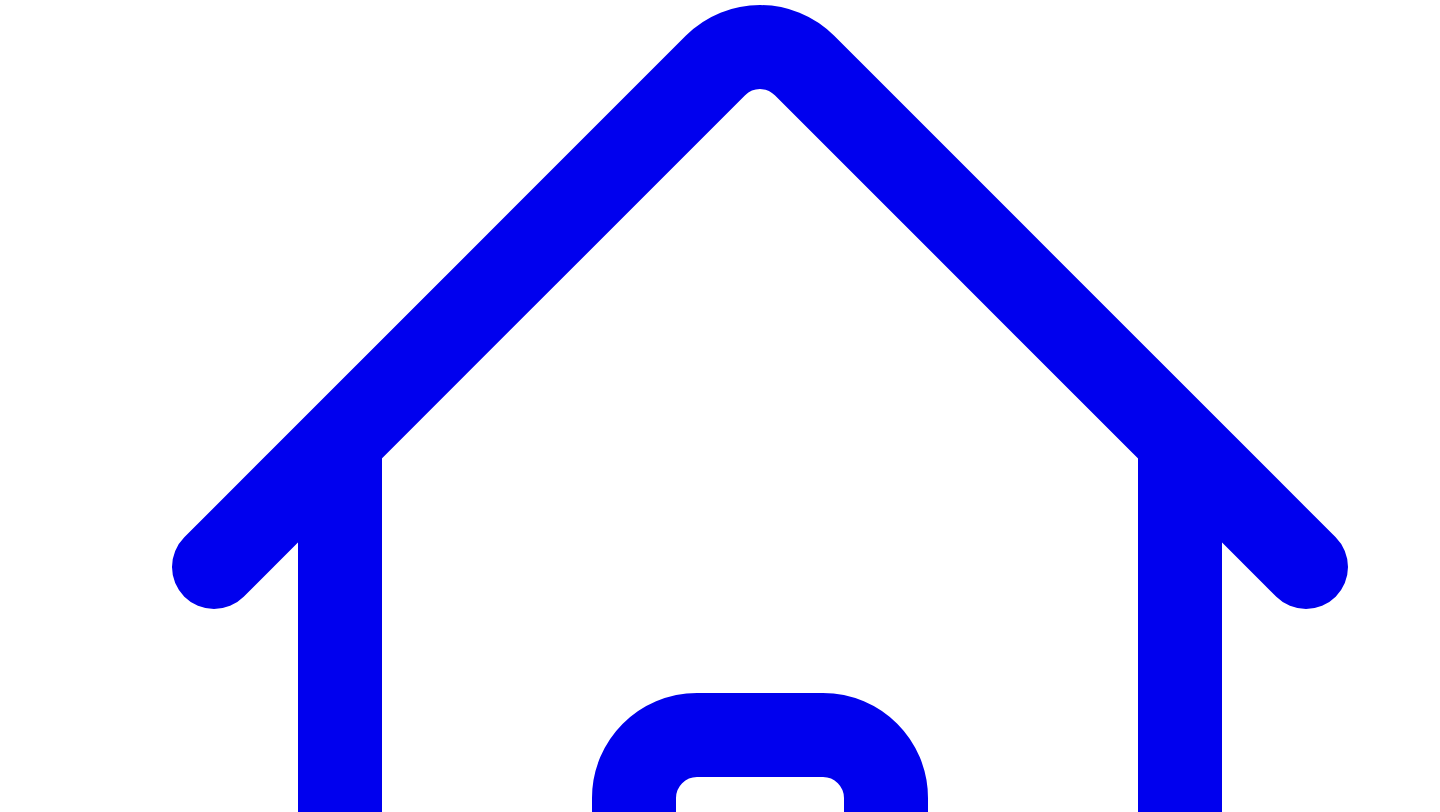 click on "**********" at bounding box center [344, 7601] 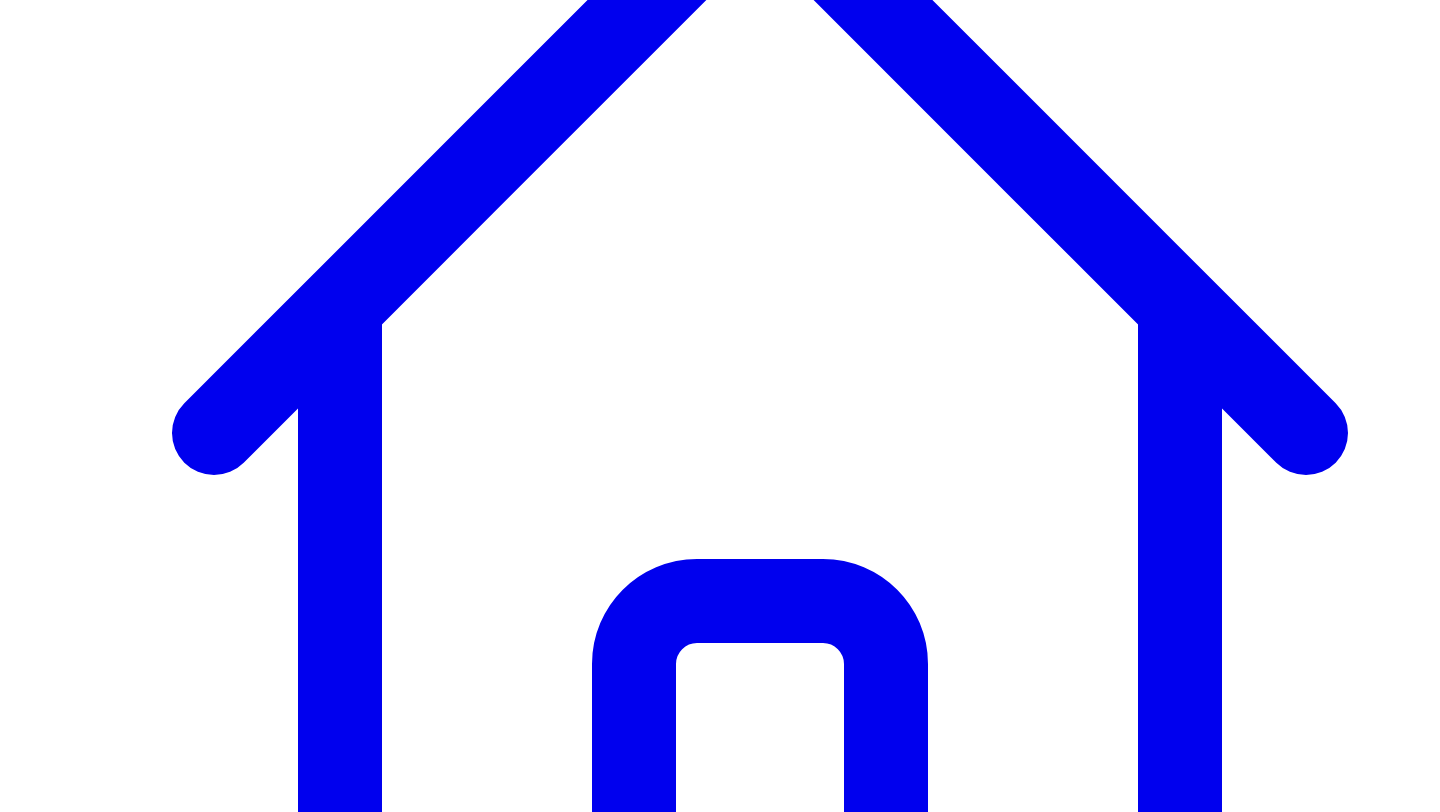 scroll, scrollTop: 438, scrollLeft: 0, axis: vertical 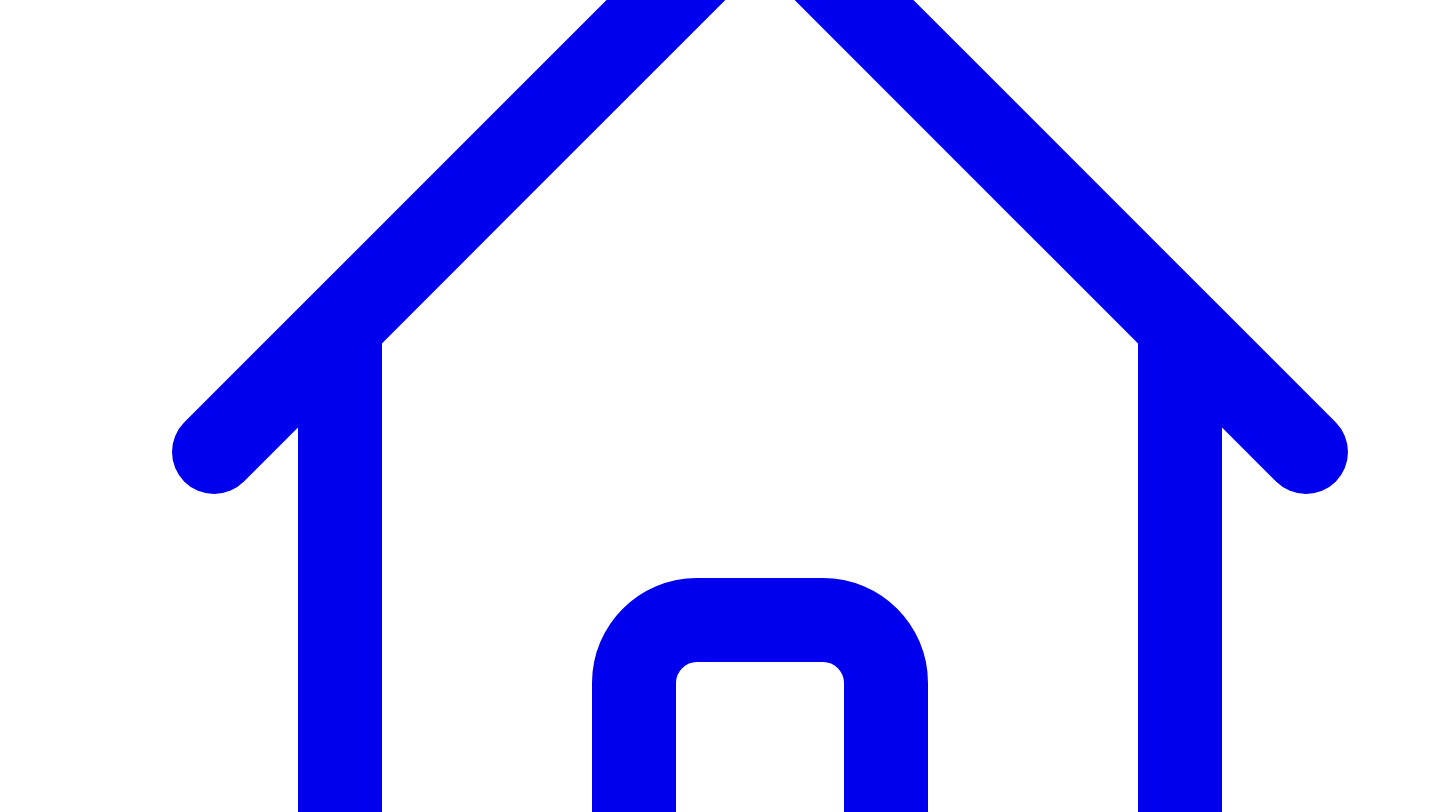 click on "**********" at bounding box center [344, 7372] 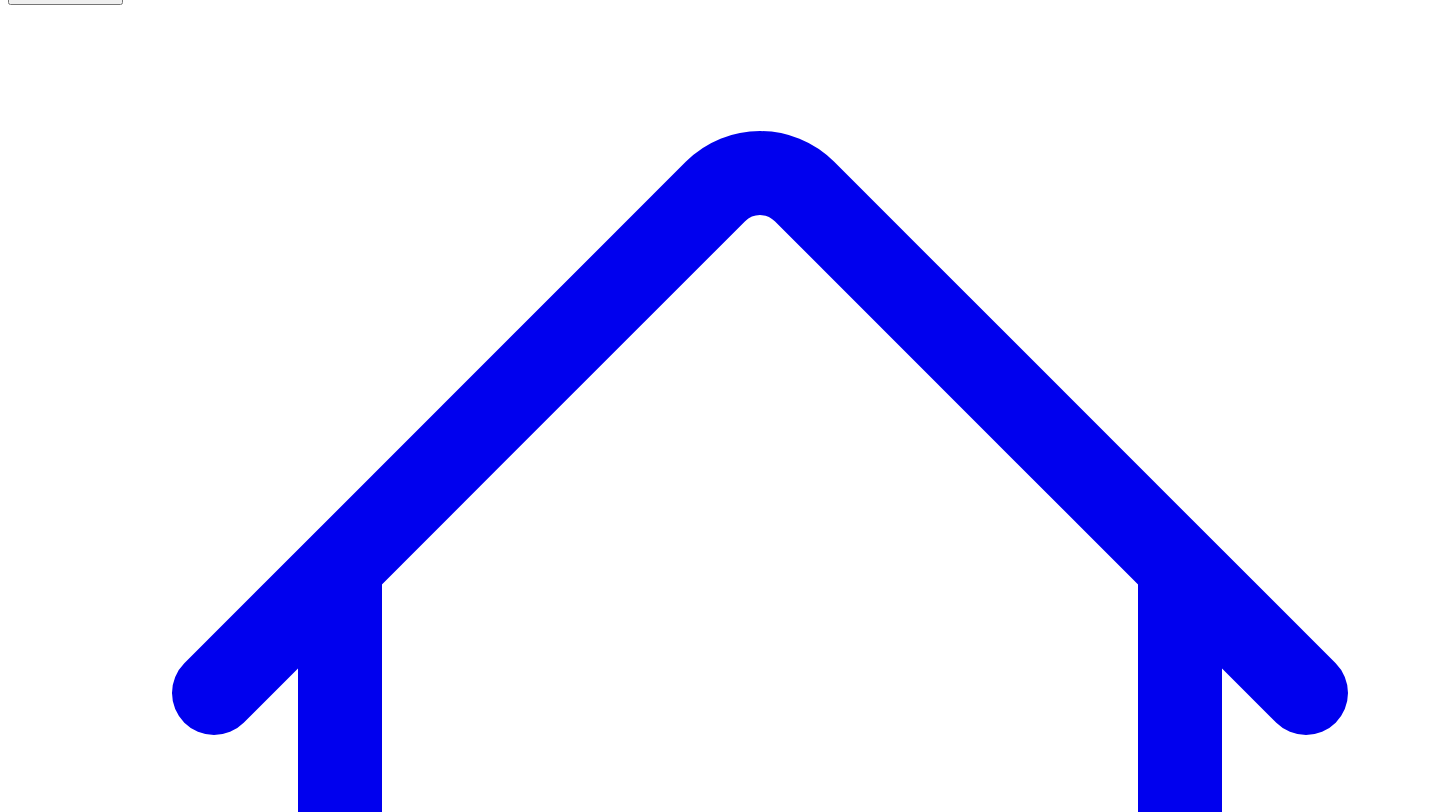 scroll, scrollTop: 144, scrollLeft: 0, axis: vertical 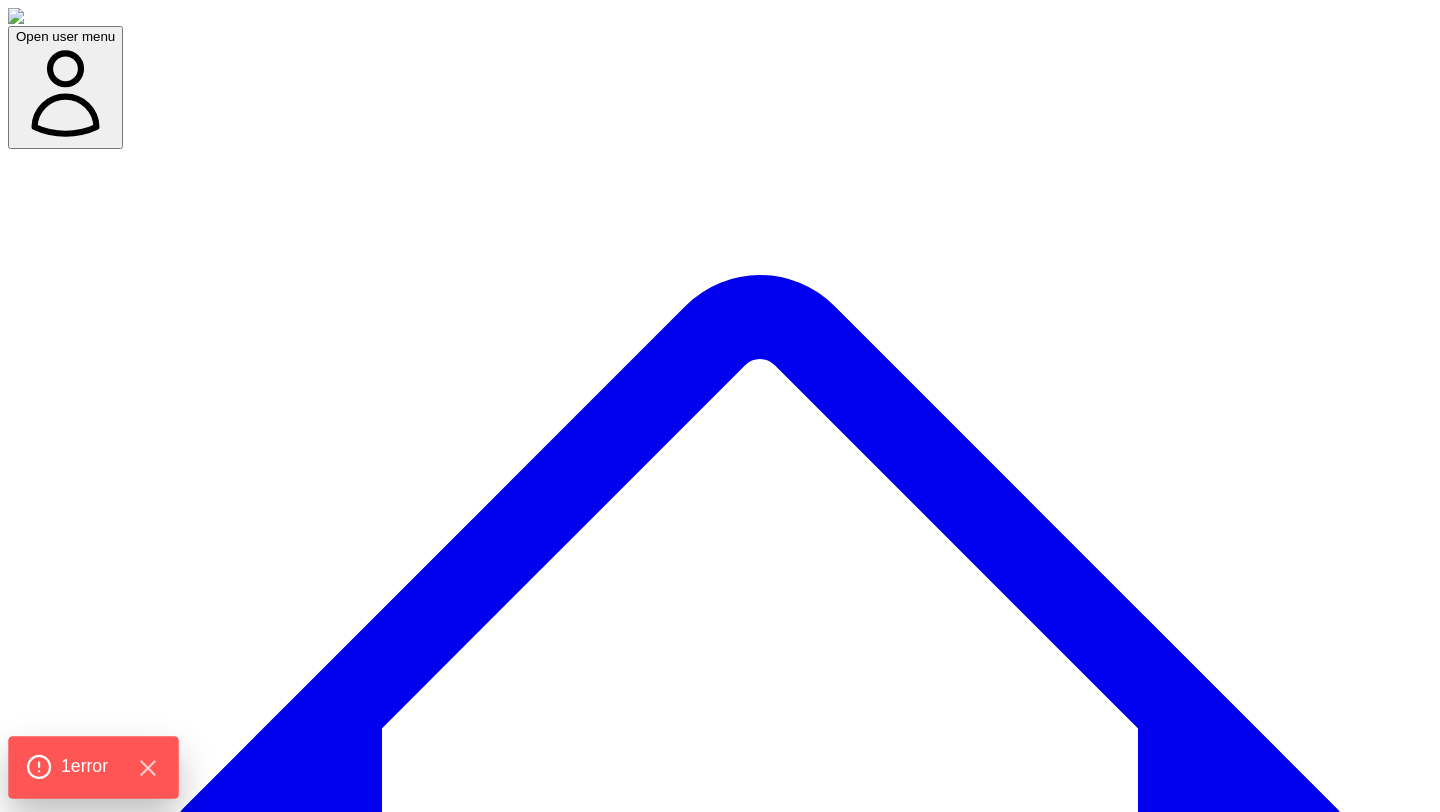 click on "1  error" 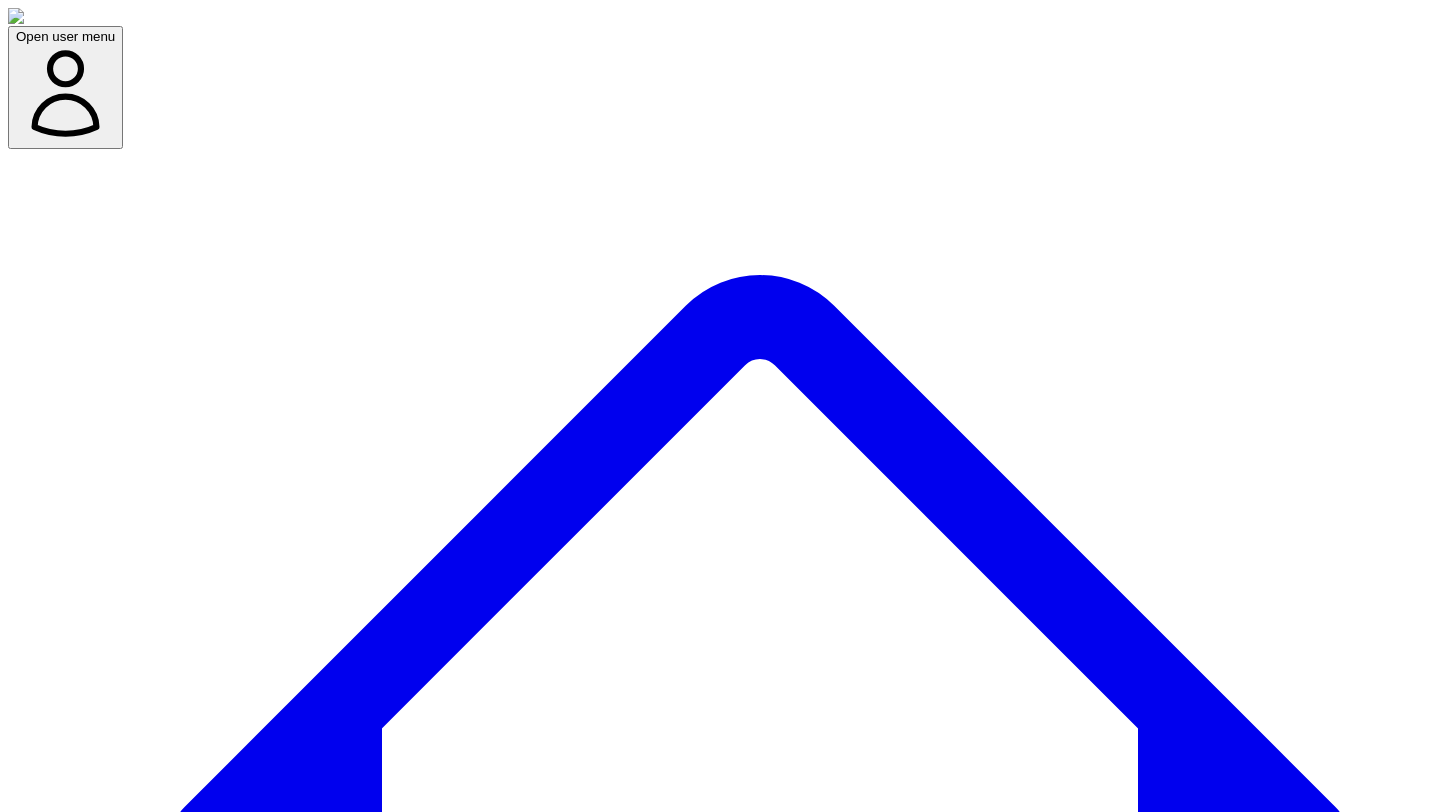 click on "Try again" at bounding box center [43, 7505] 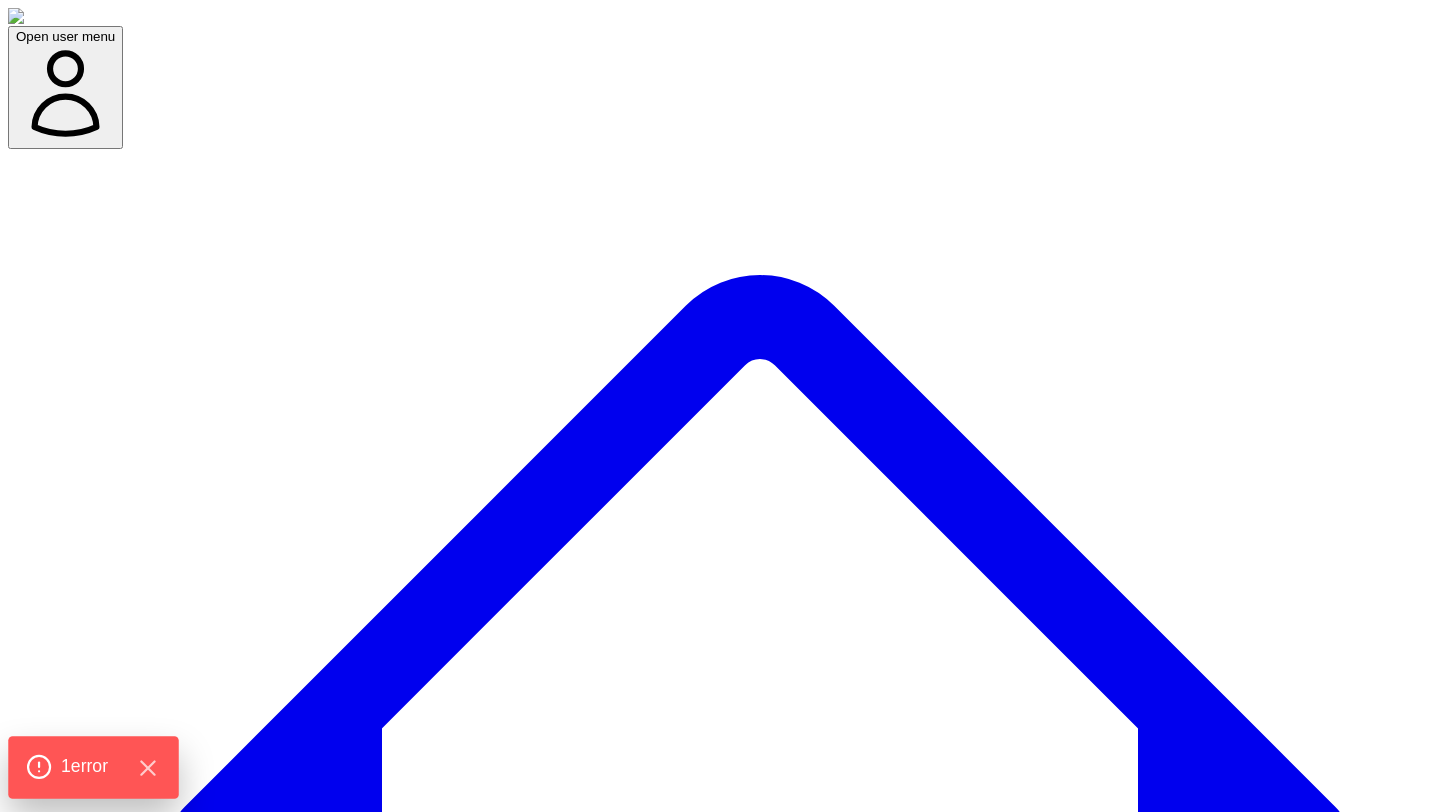click on "1  error" 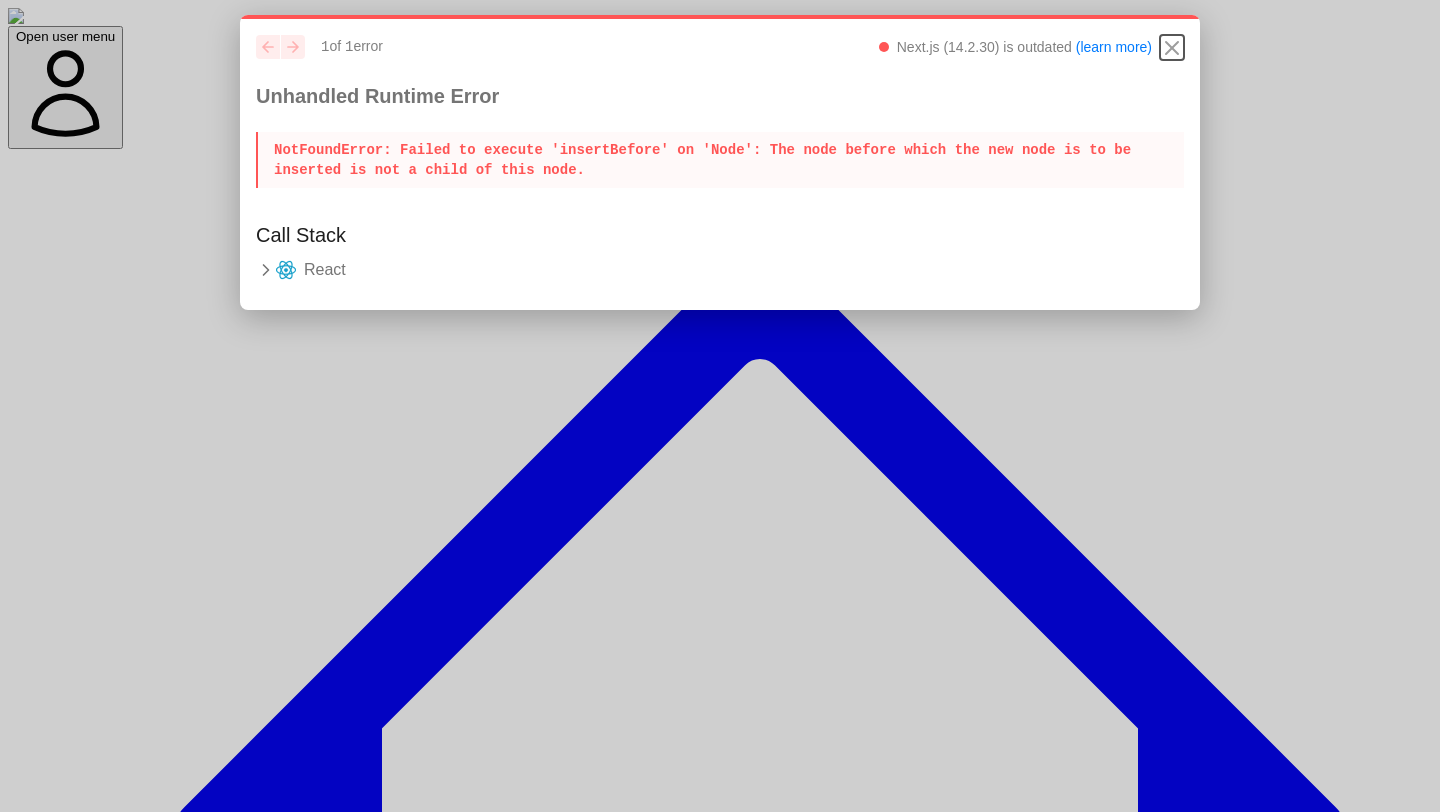 click 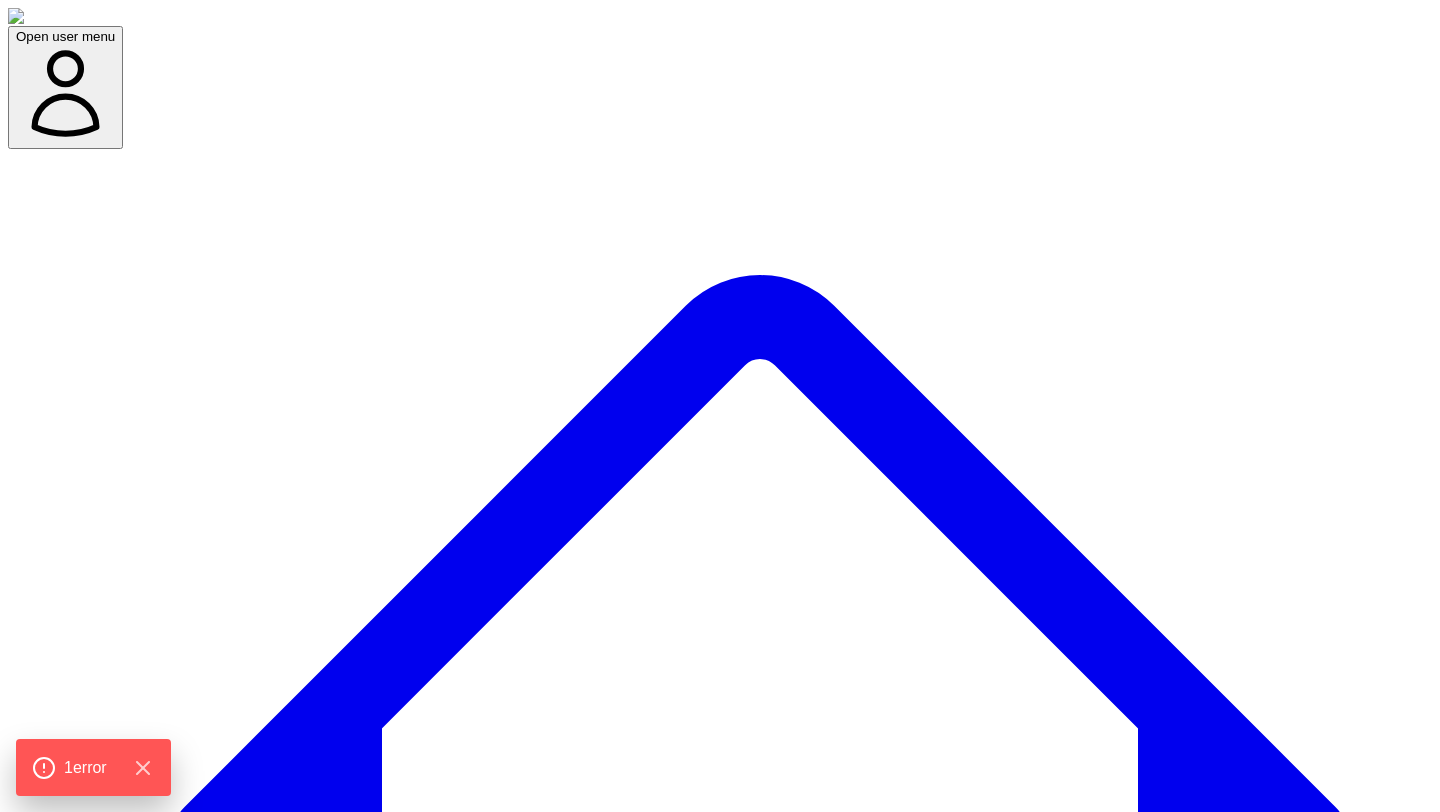 click on "Try again" at bounding box center (43, 7505) 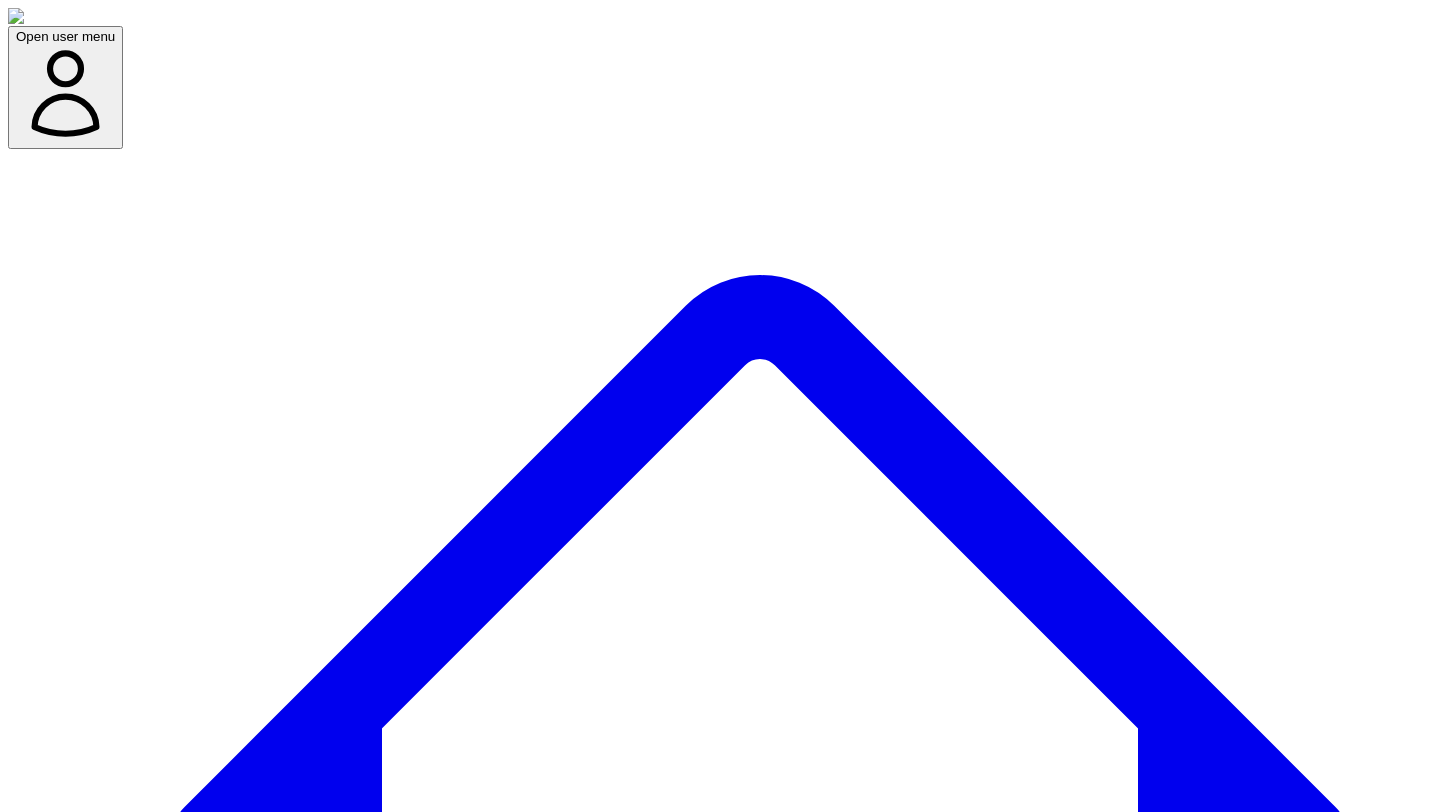 scroll, scrollTop: 0, scrollLeft: 0, axis: both 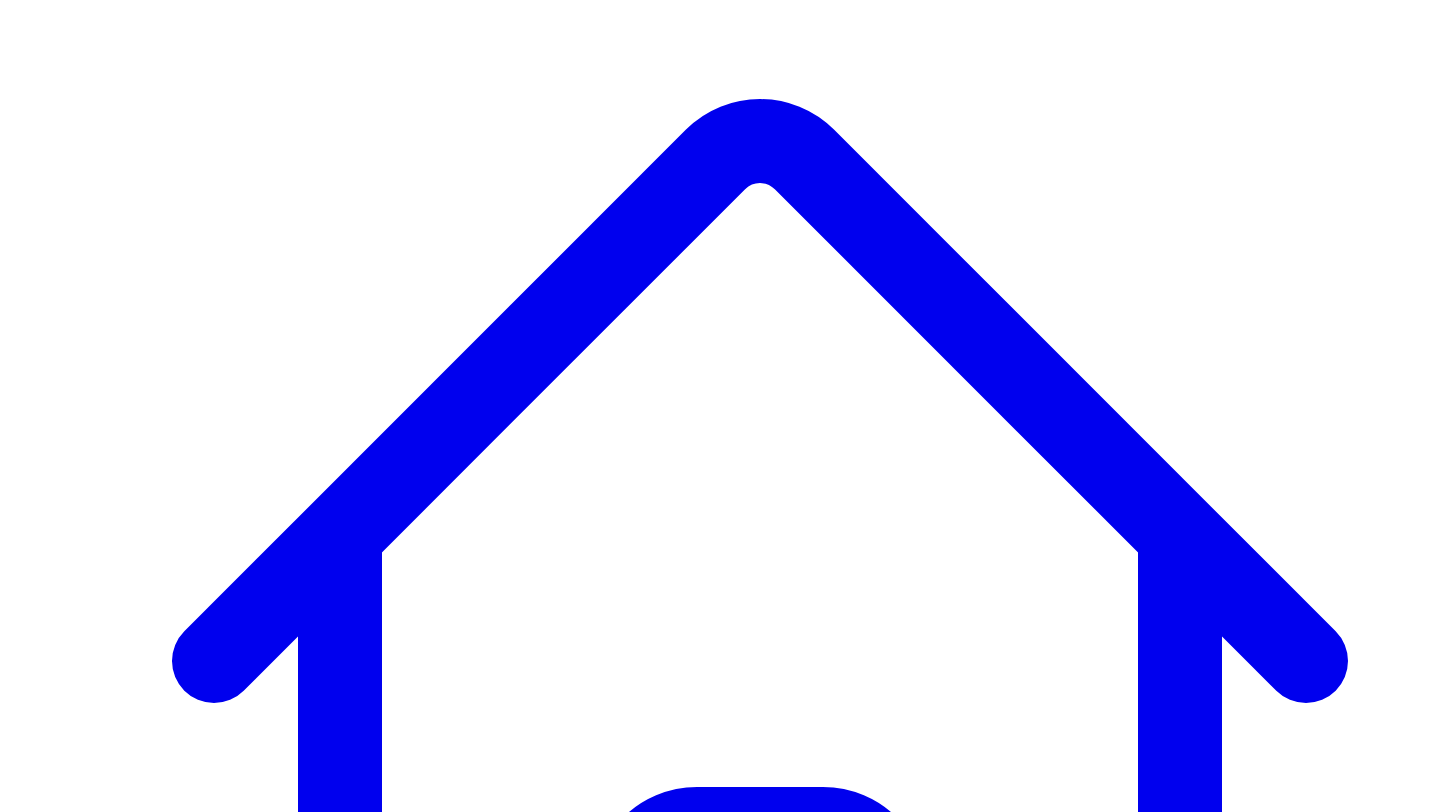 click on "**********" at bounding box center (344, 7559) 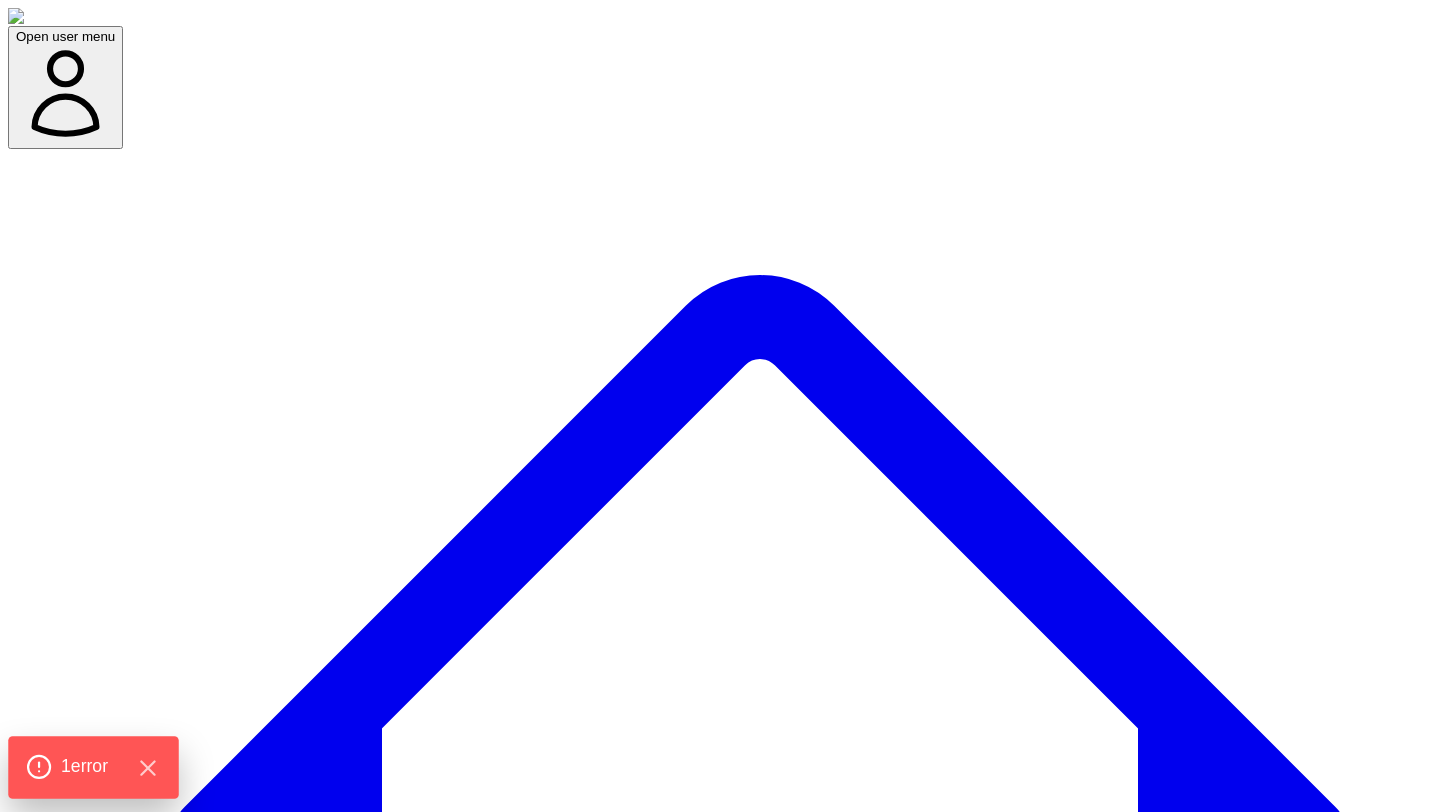 click on "1  error" 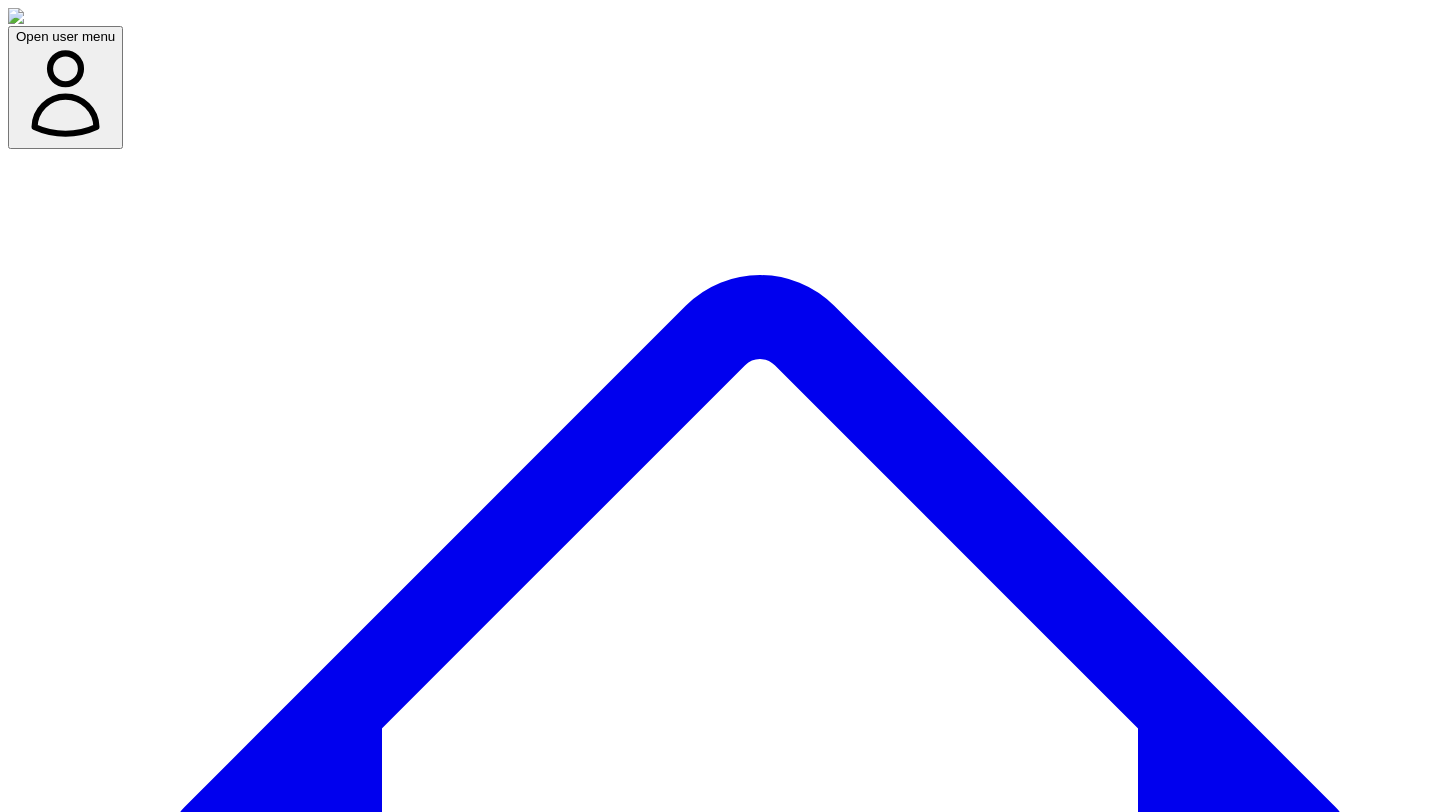 click on "Open user menu Dashboard Experts Team Premium Plan (Annual) Projects used 10  of  360 Support Demo Settings Open sidebar Open user menu Something went wrong Failed to execute 'insertBefore' on 'Node': The node before which the new node is to be inserted is not a child of this node. Try again" at bounding box center [720, 3762] 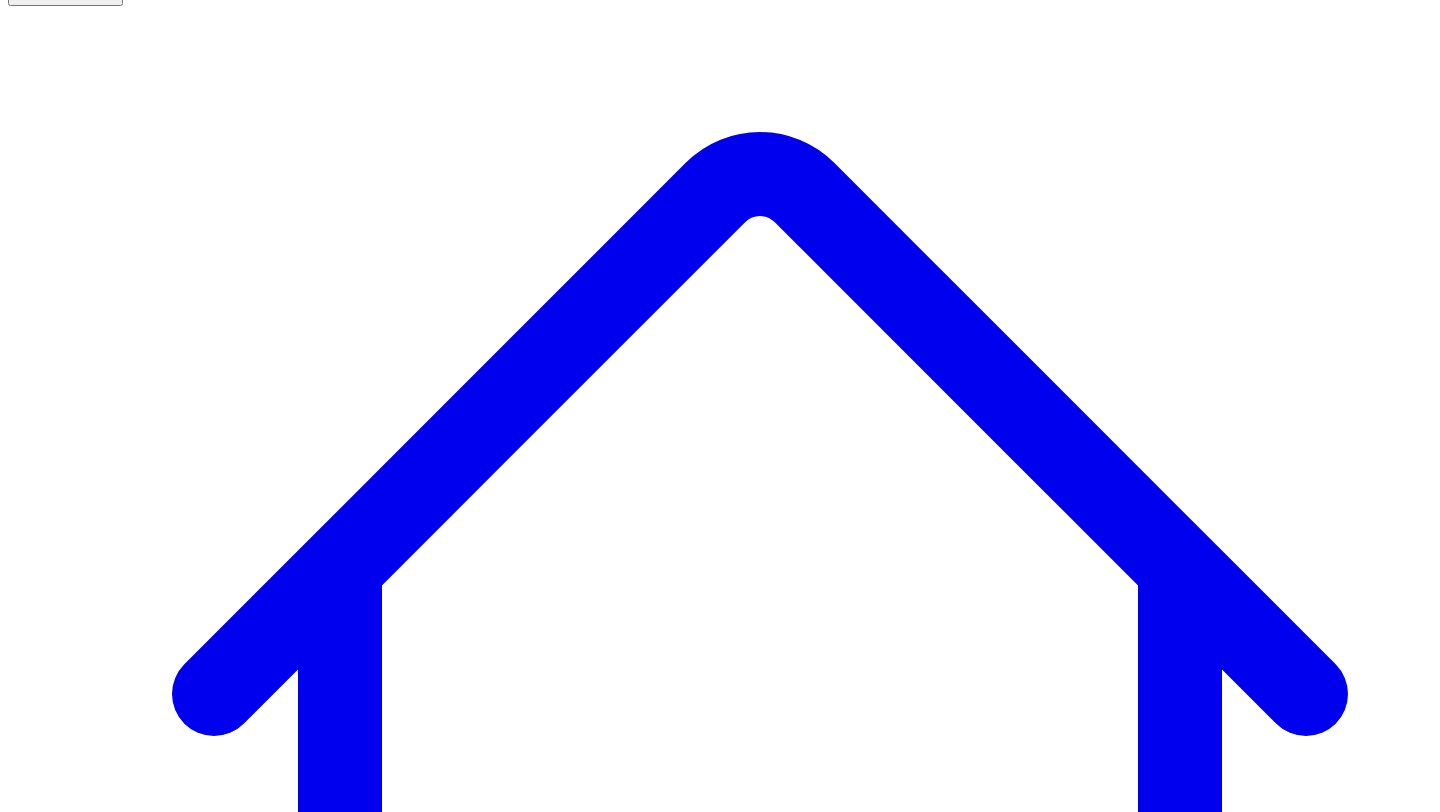 scroll, scrollTop: 155, scrollLeft: 0, axis: vertical 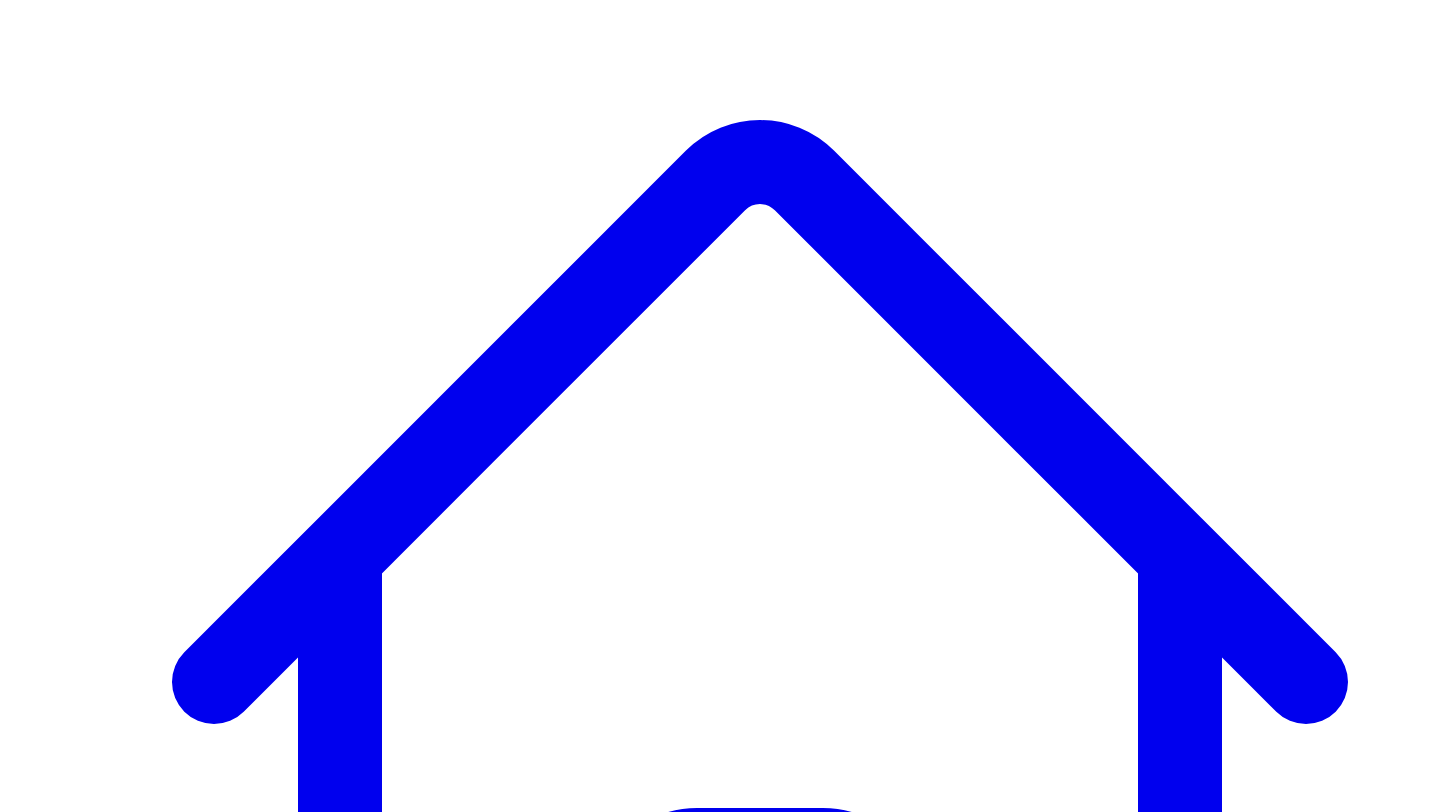 click on "**********" at bounding box center [344, 7580] 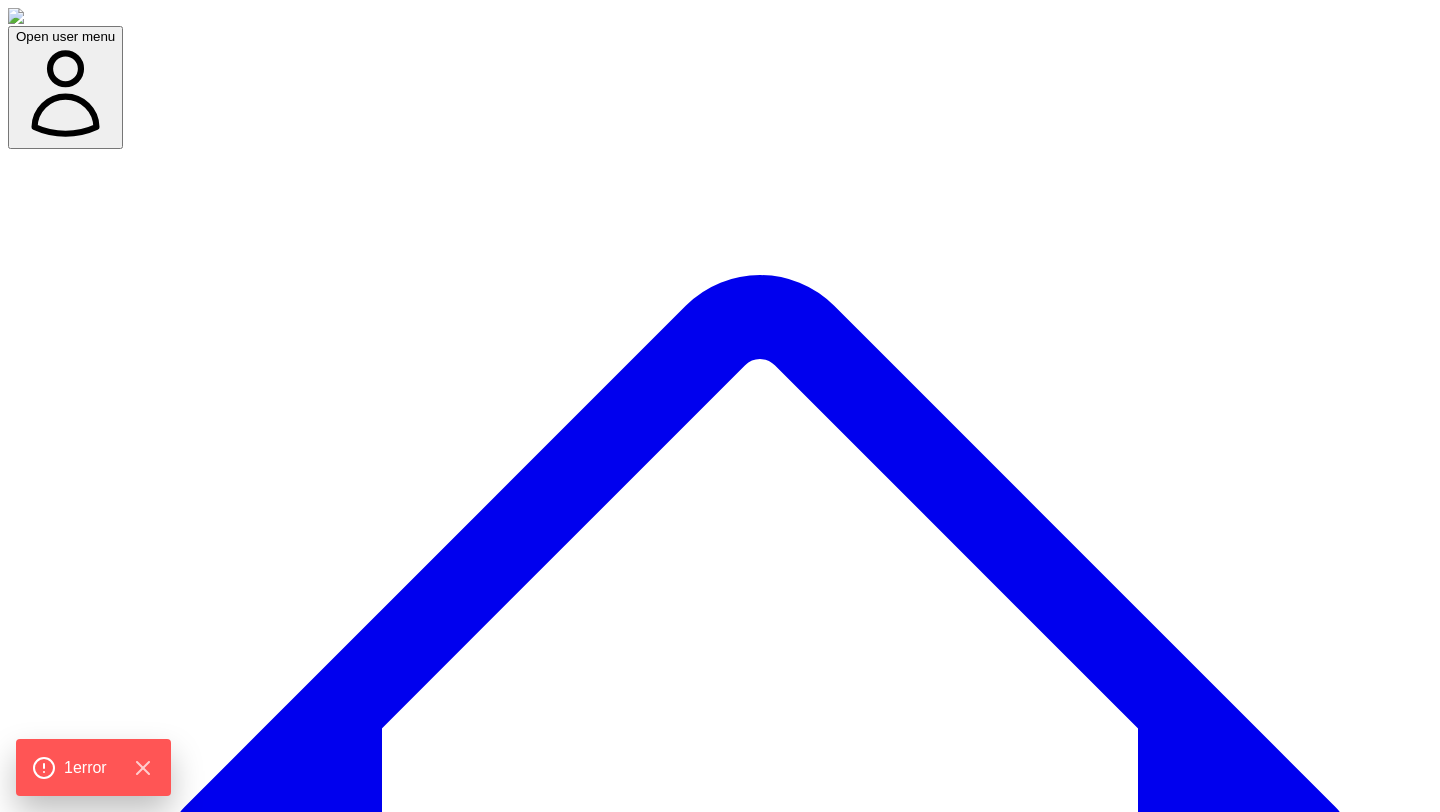 click on "Try again" at bounding box center [43, 7505] 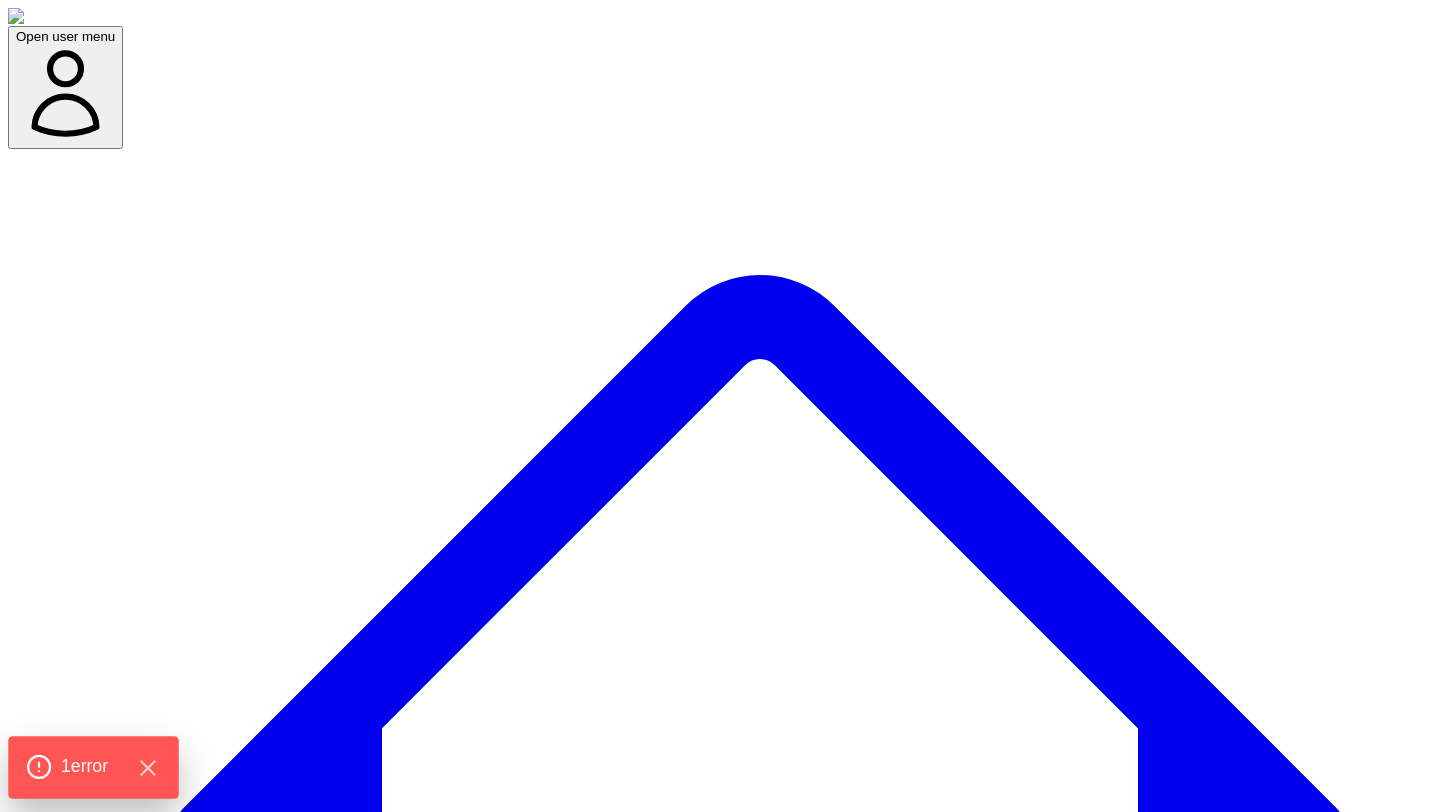 click on "1  error" 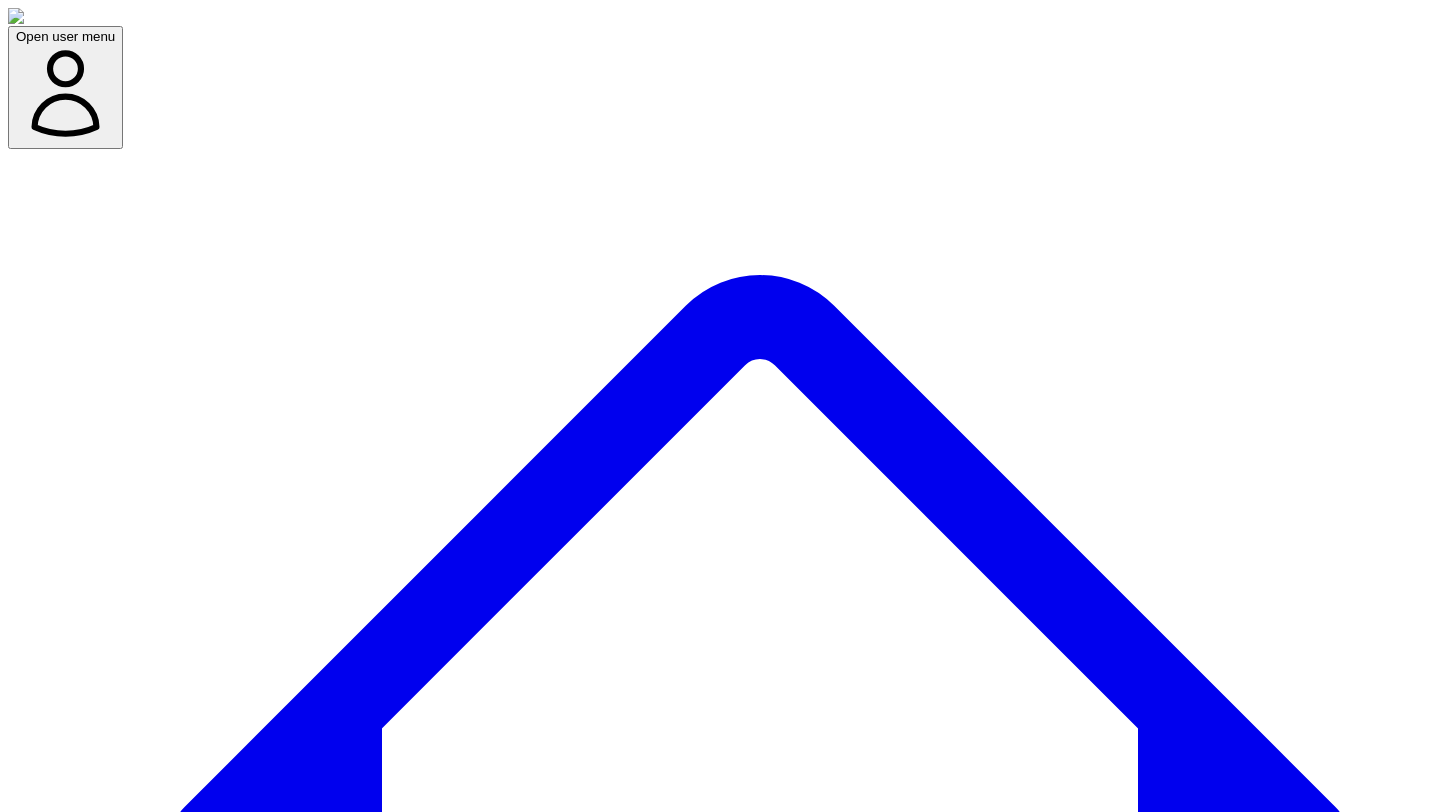 scroll, scrollTop: 0, scrollLeft: 0, axis: both 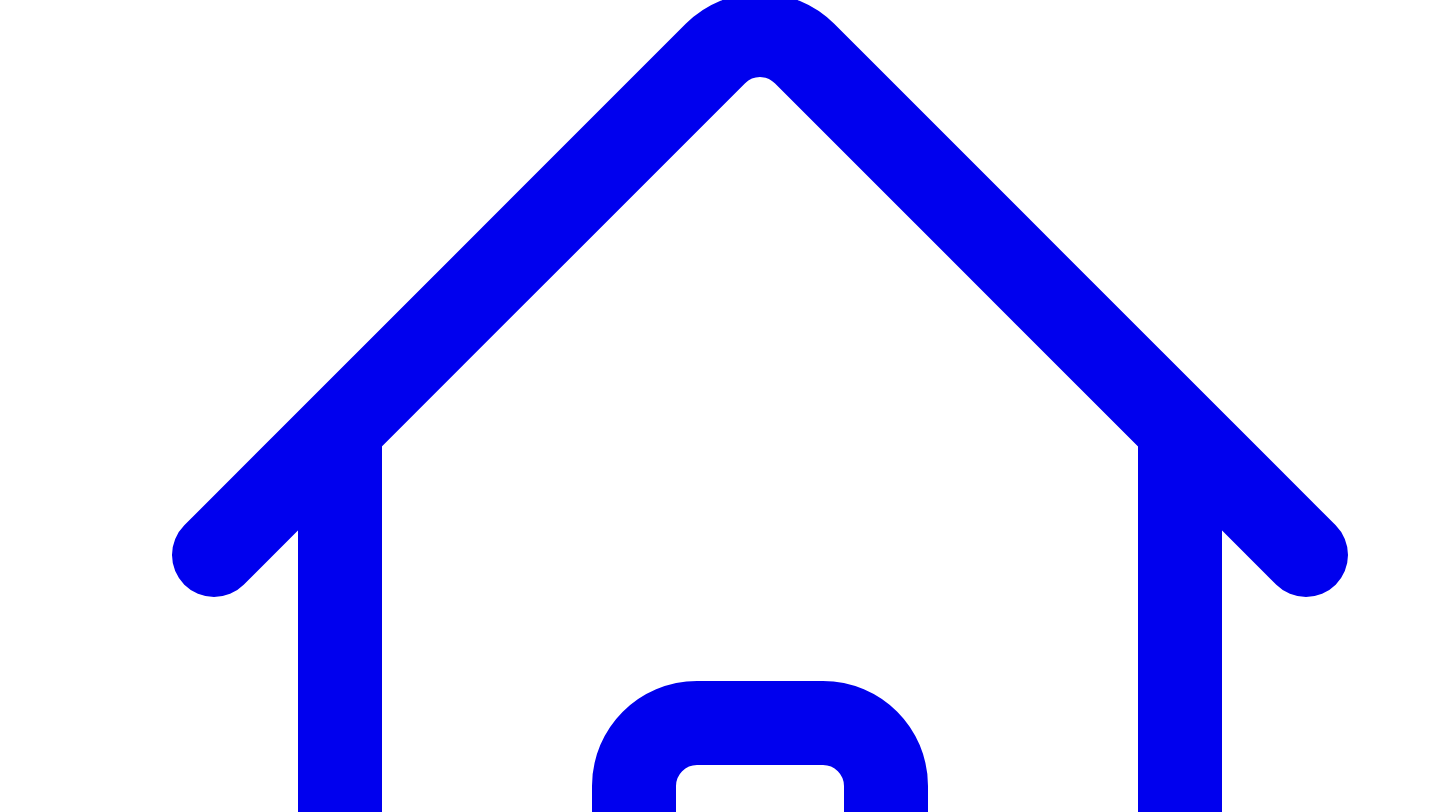 click on "**********" at bounding box center [344, 7453] 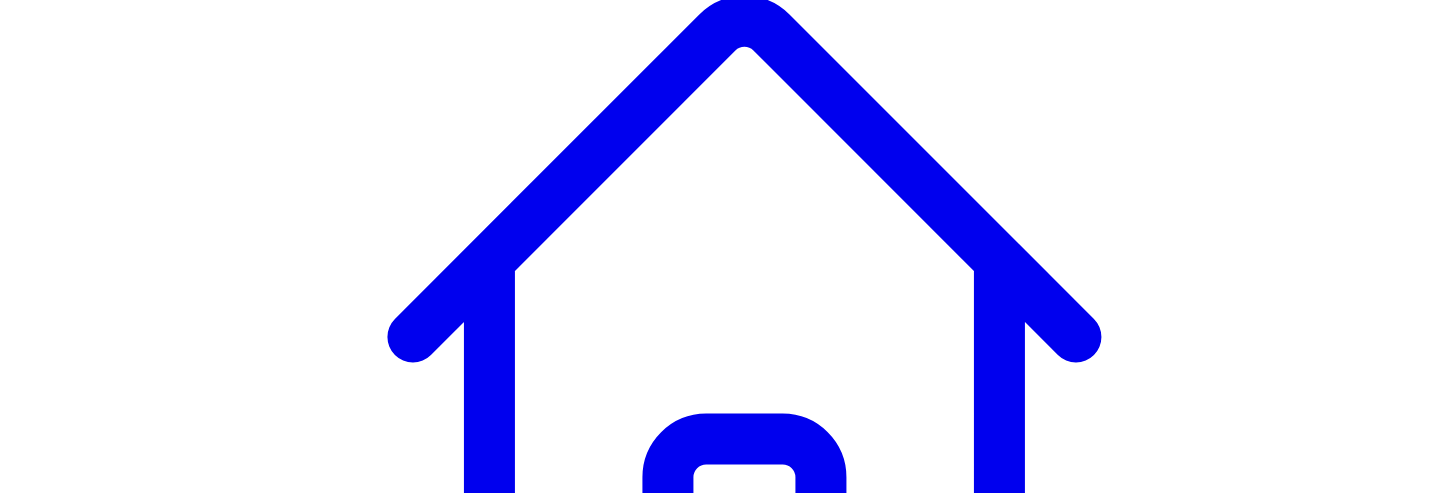 scroll, scrollTop: 0, scrollLeft: 0, axis: both 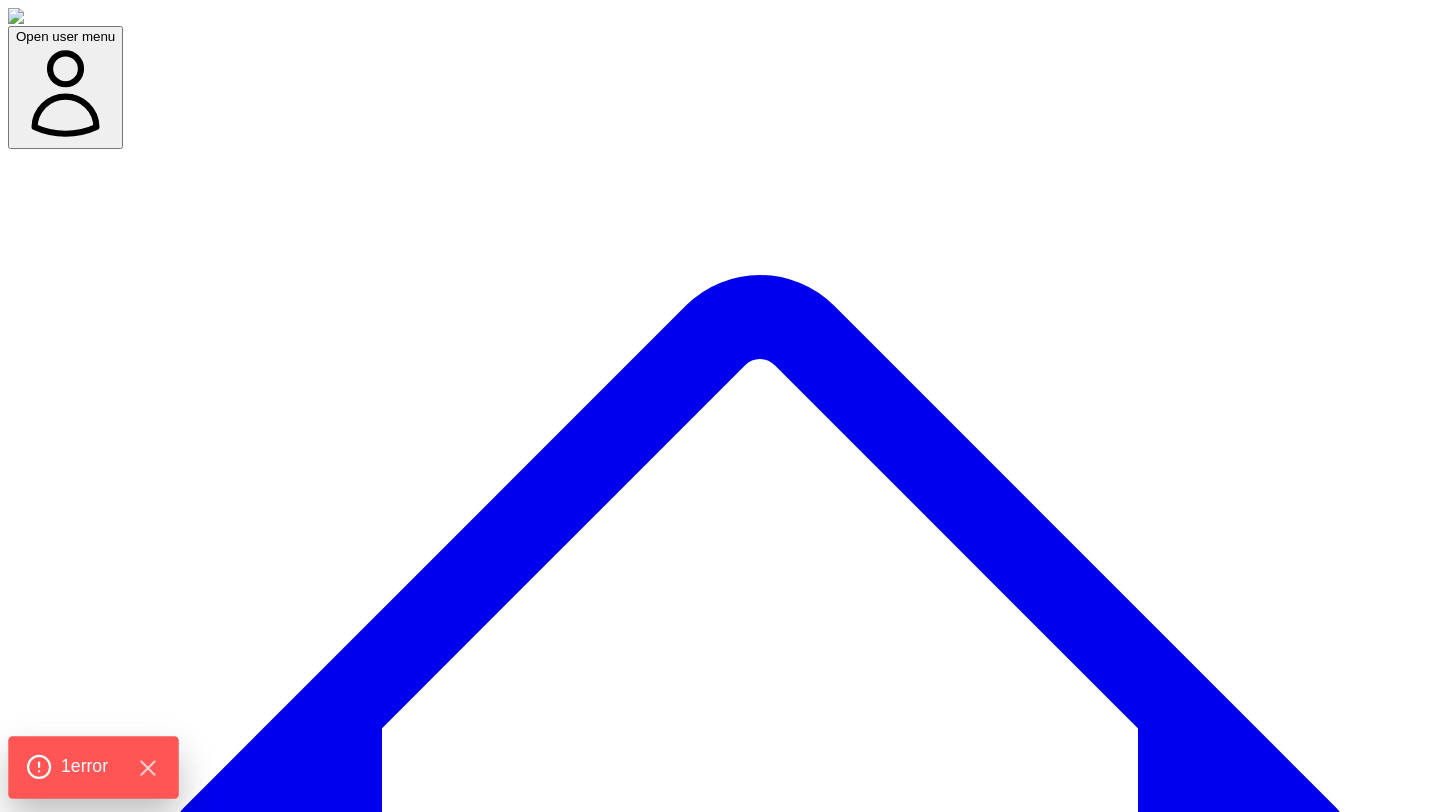 click on "1  error" 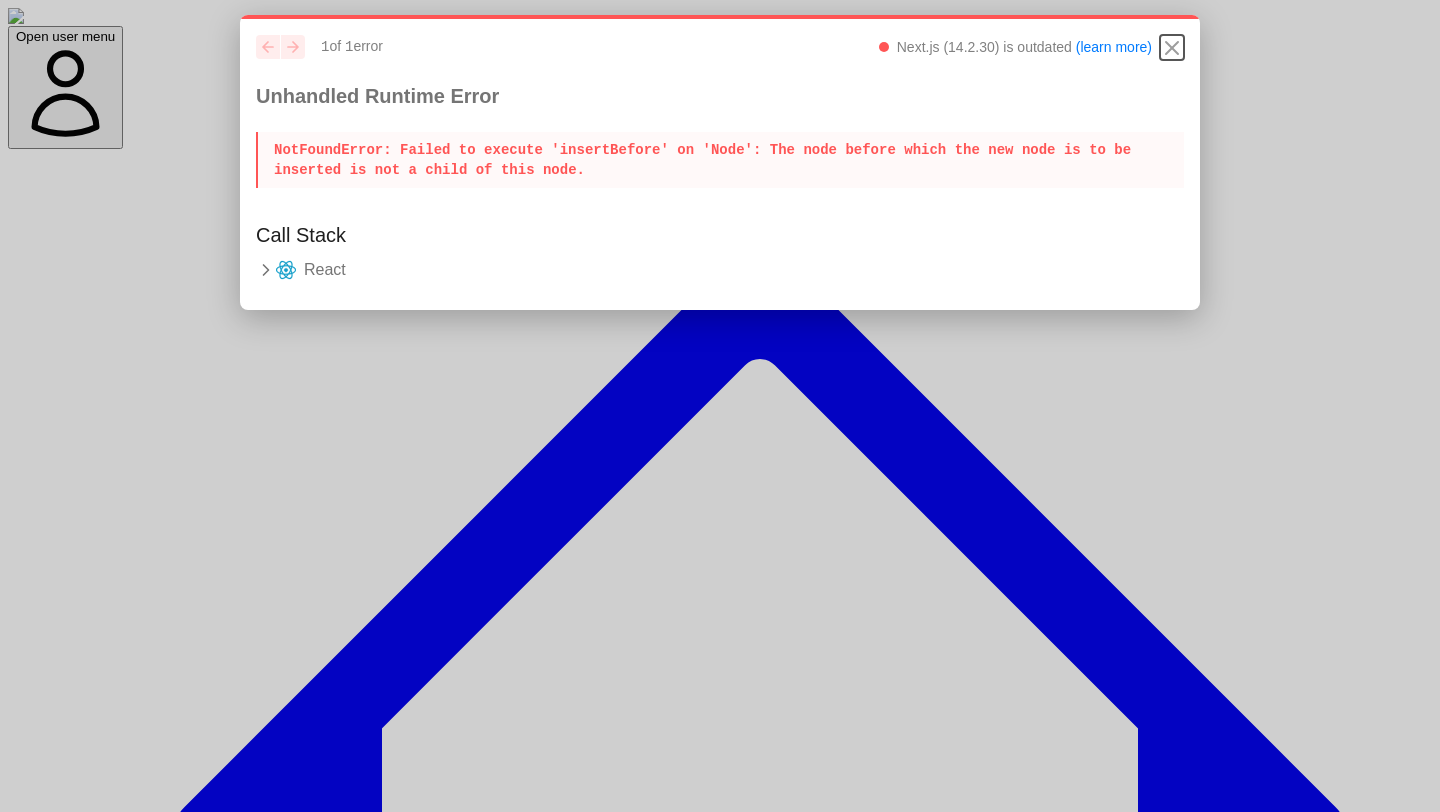 click 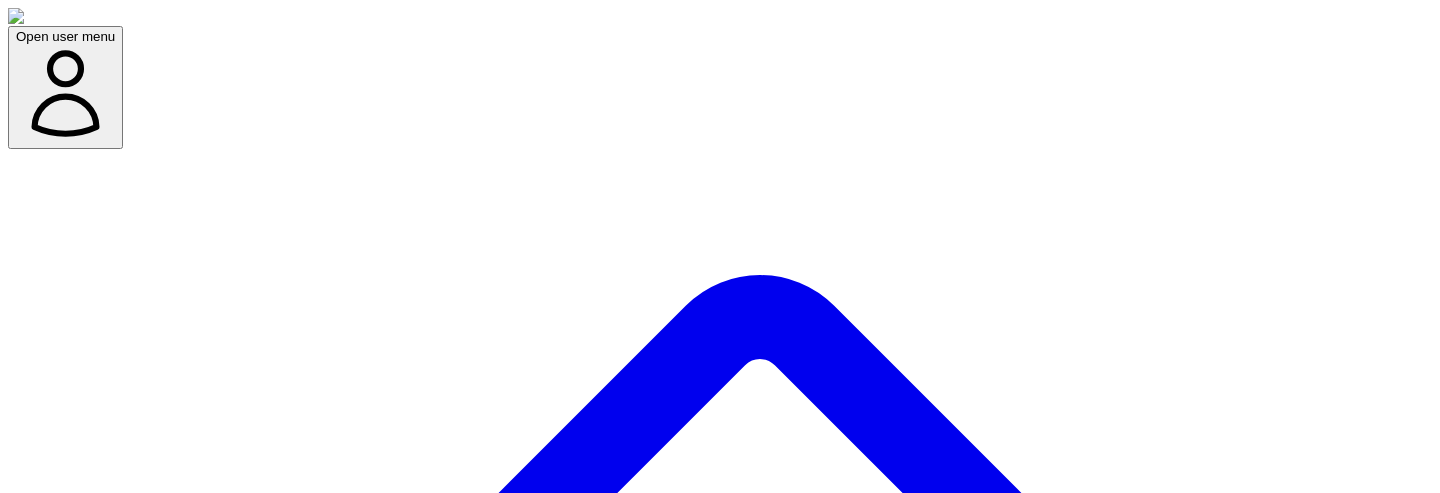 click on "Try again" at bounding box center [43, 7505] 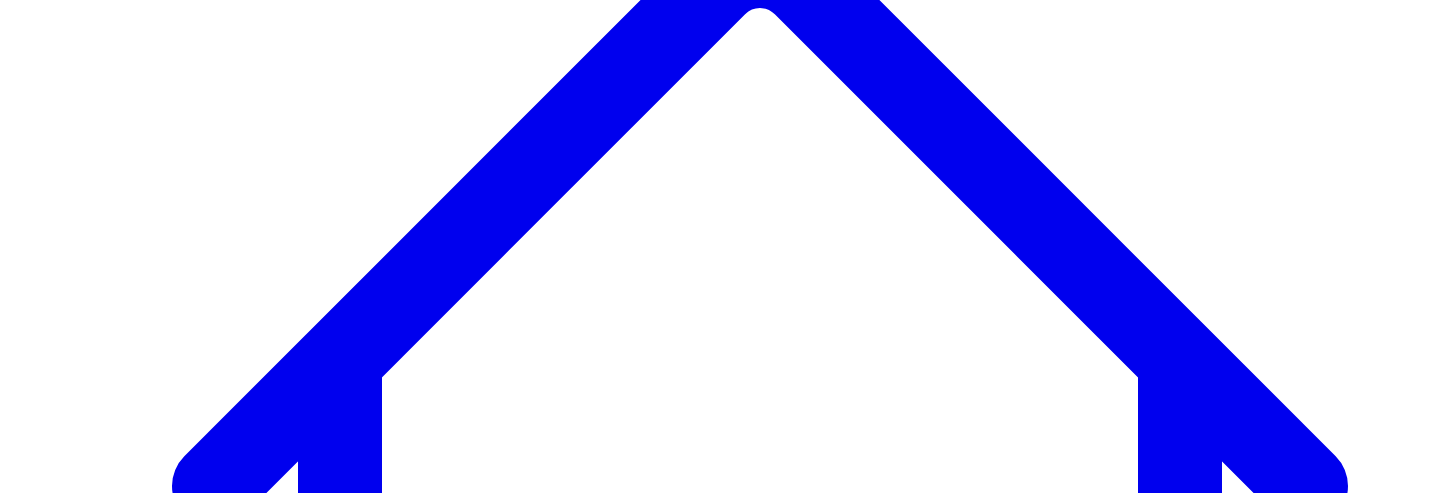 scroll, scrollTop: 382, scrollLeft: 0, axis: vertical 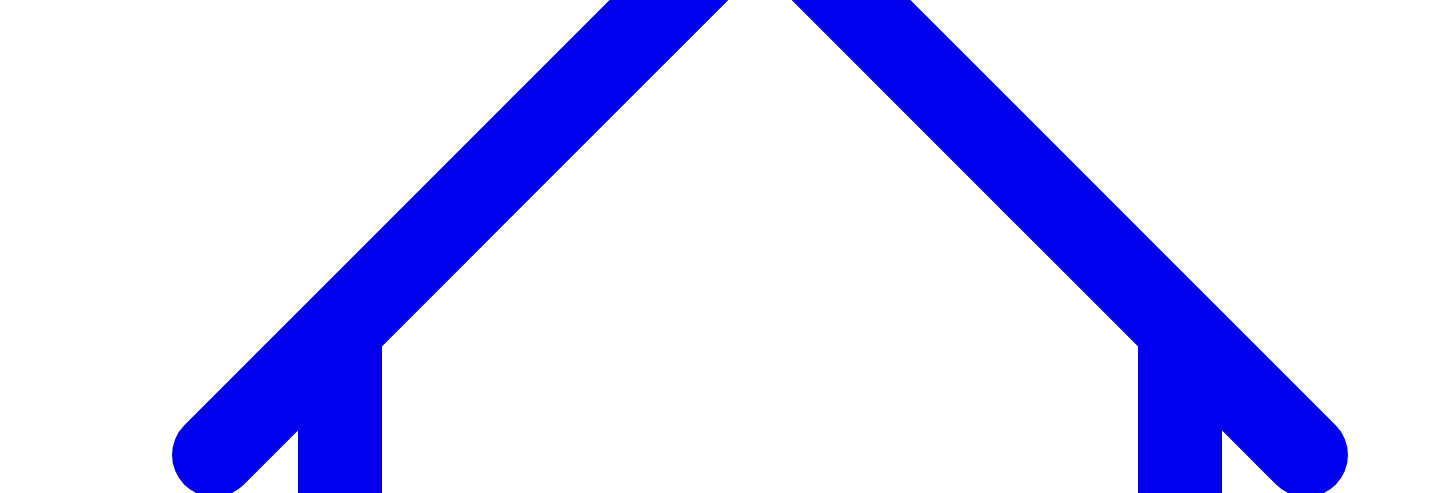 click on "**********" at bounding box center (720, 9296) 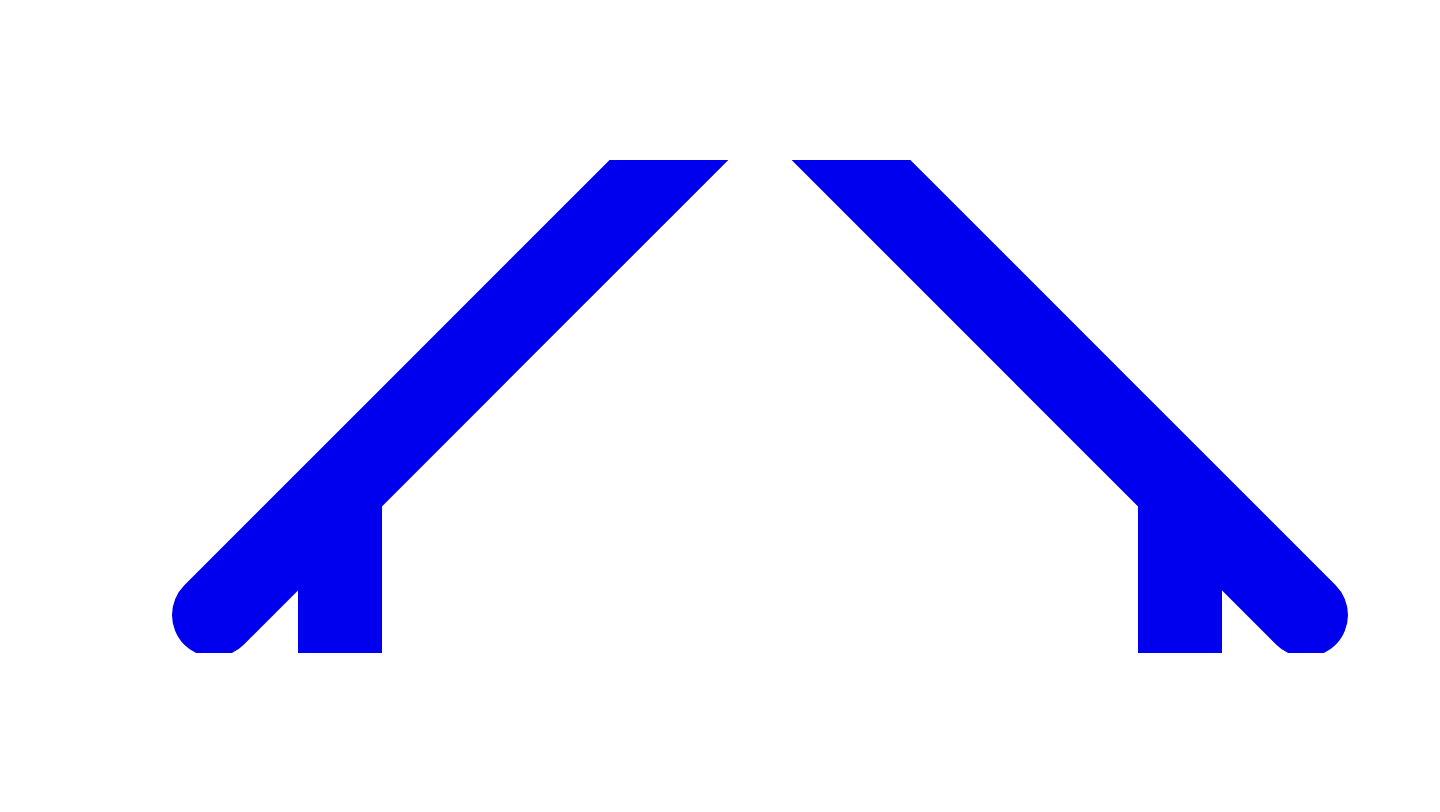 scroll, scrollTop: 0, scrollLeft: 0, axis: both 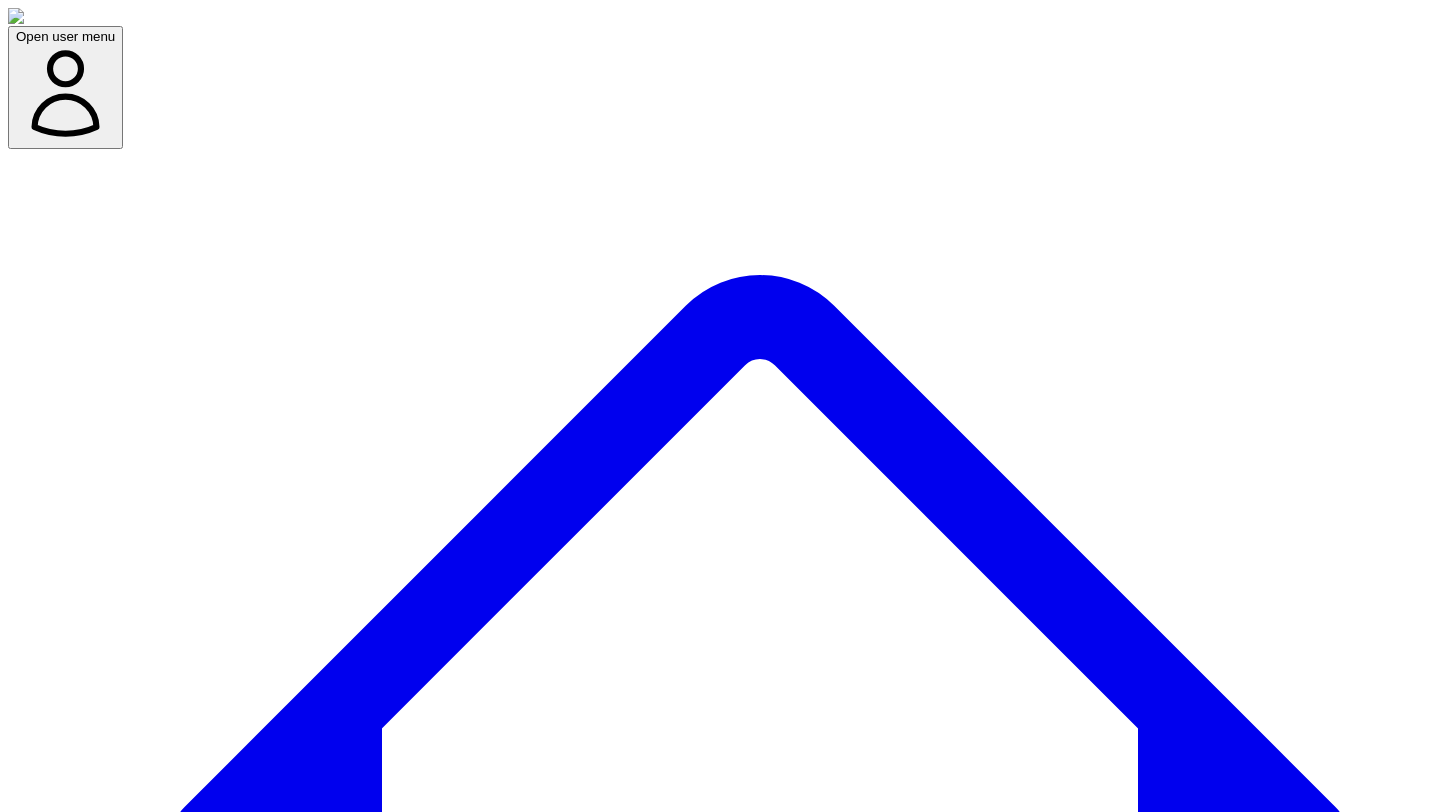 click on "Try again" at bounding box center (43, 7505) 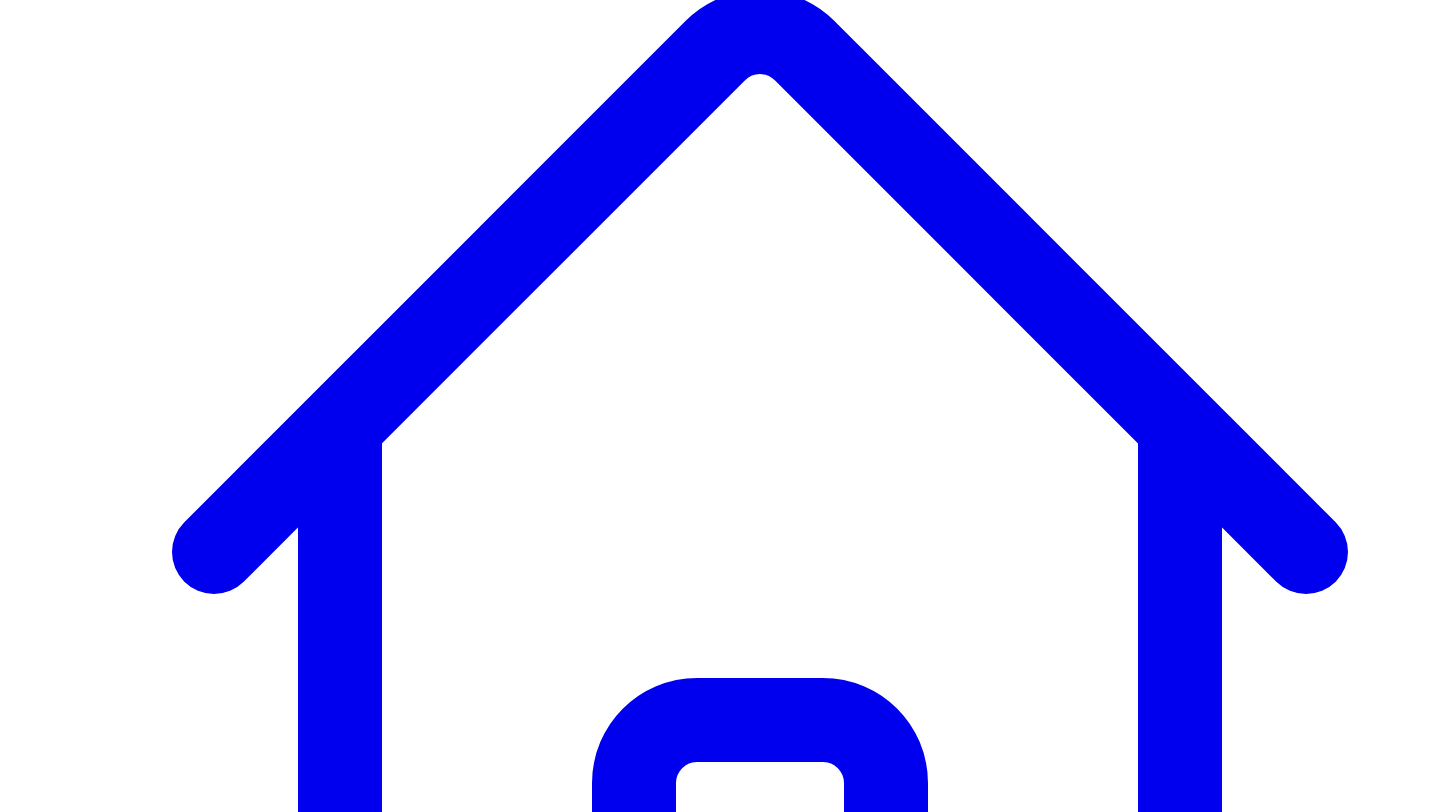 scroll, scrollTop: 354, scrollLeft: 0, axis: vertical 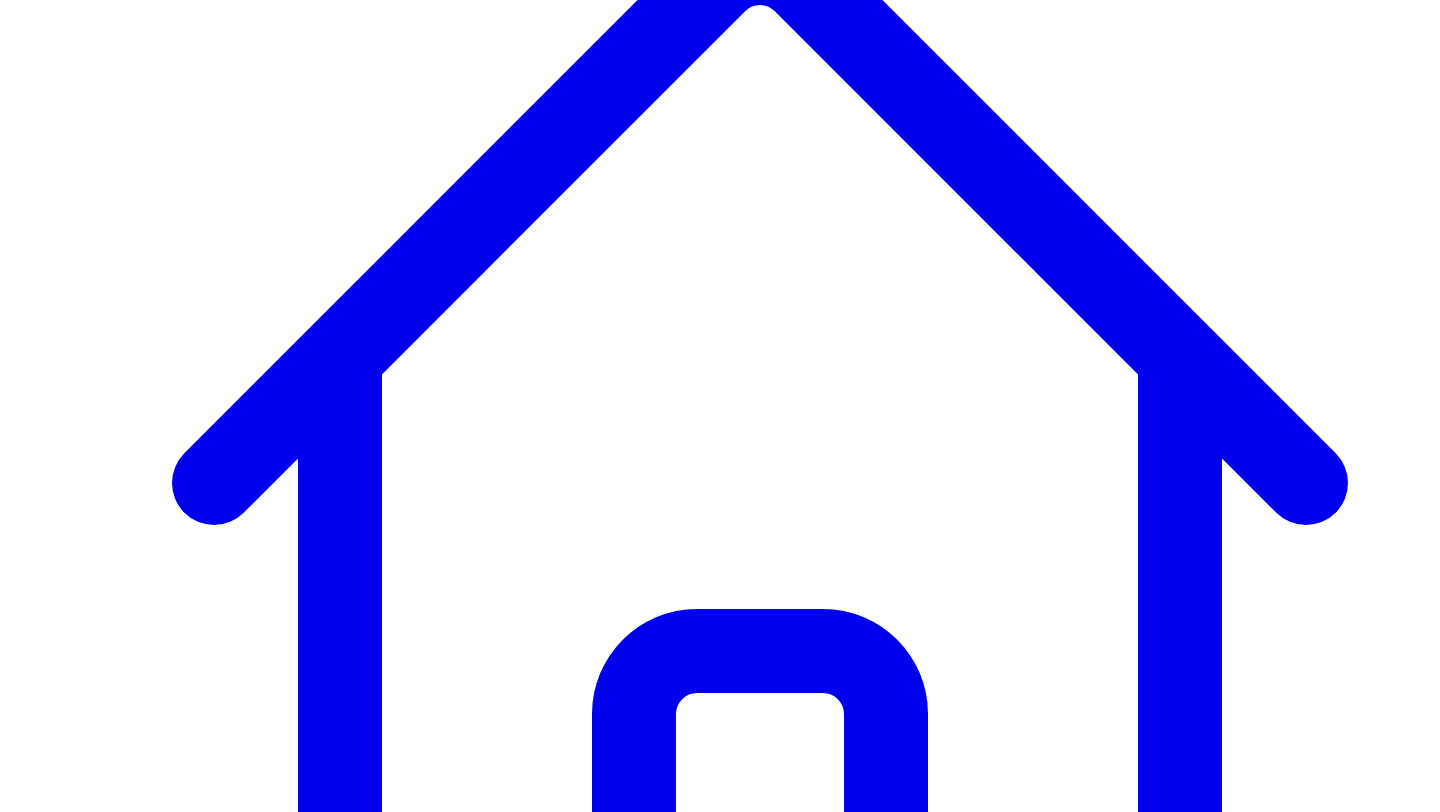 click on "**********" at bounding box center [344, 7560] 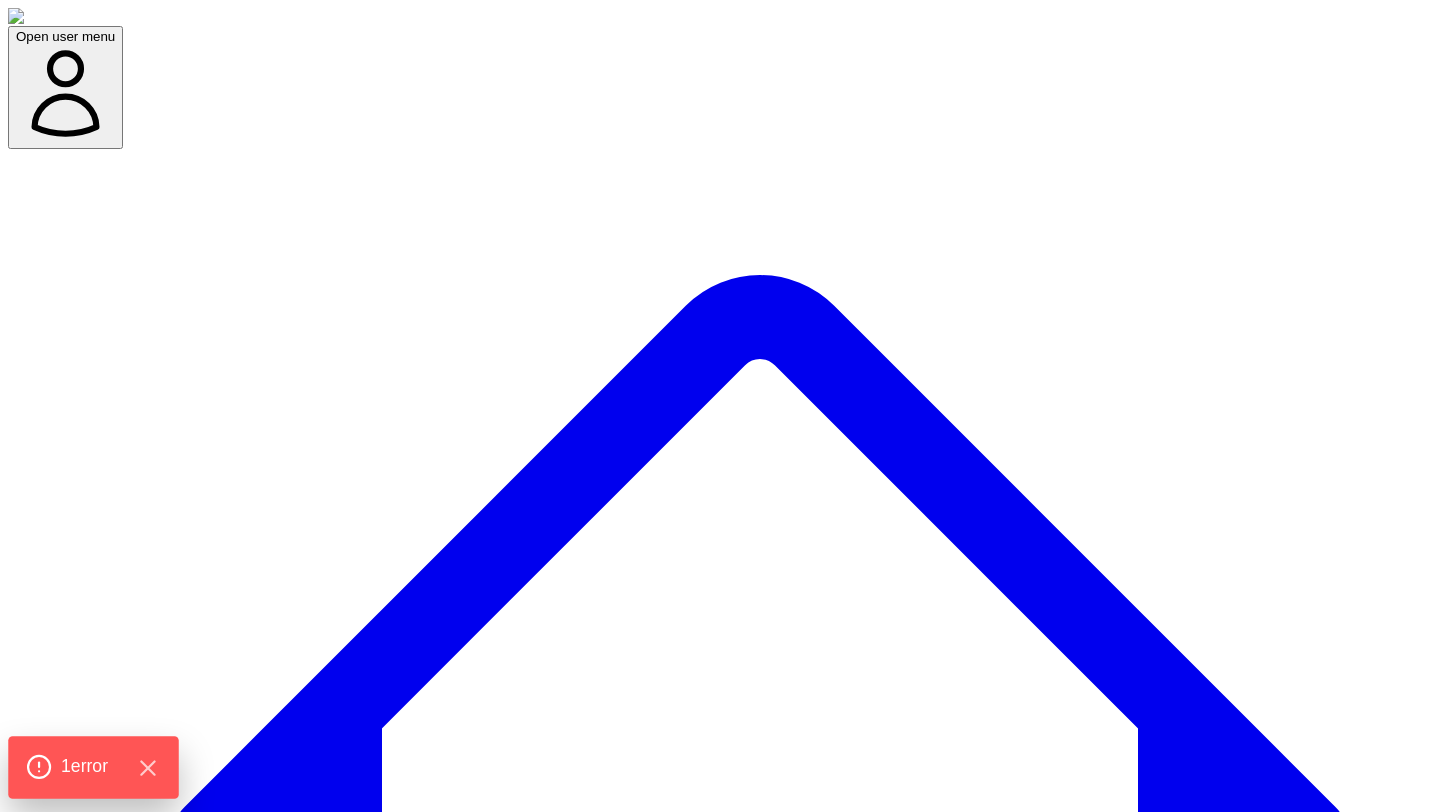 click on "1  error" 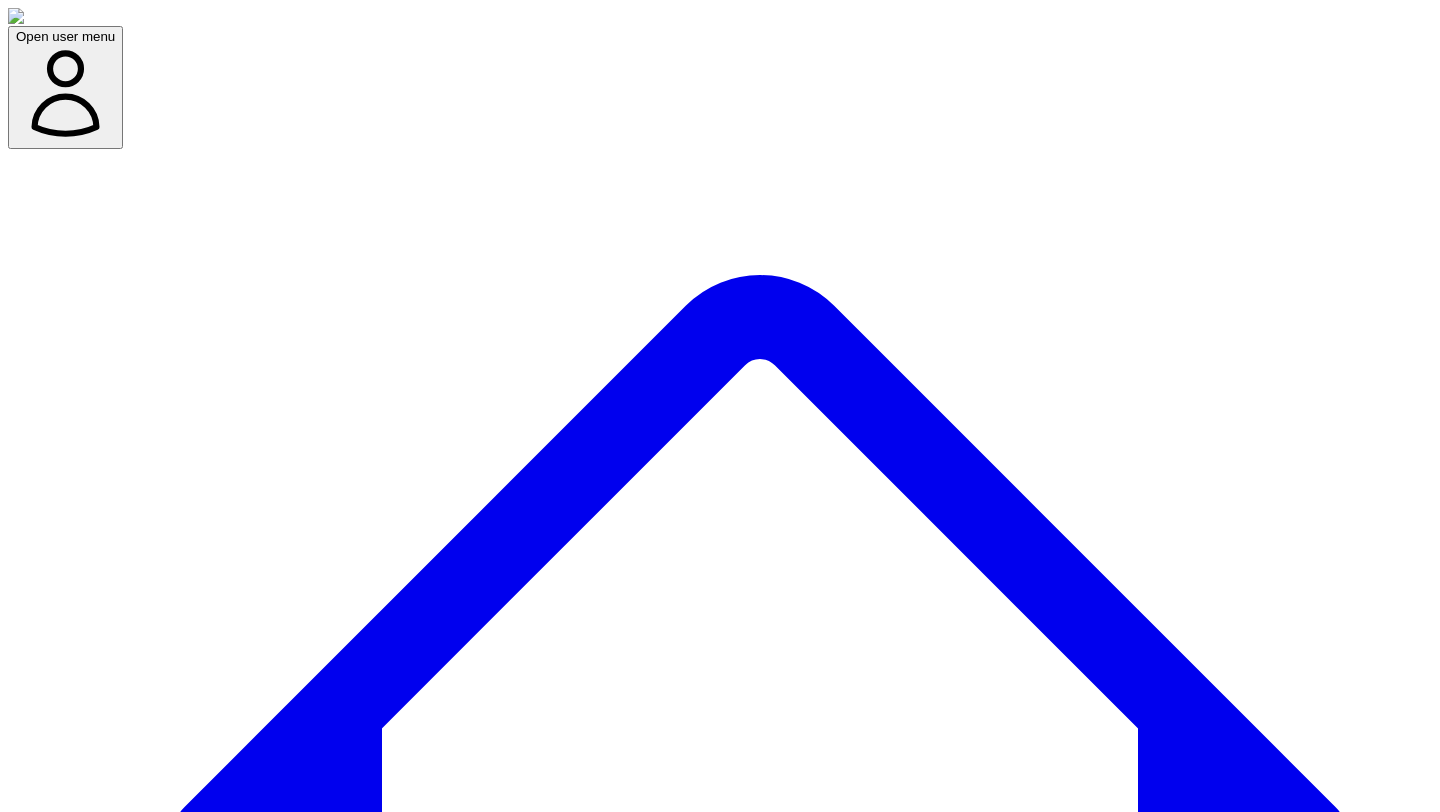 click on "Something went wrong Failed to execute 'insertBefore' on 'Node': The node before which the new node is to be inserted is not a child of this node. Try again" at bounding box center [720, 7459] 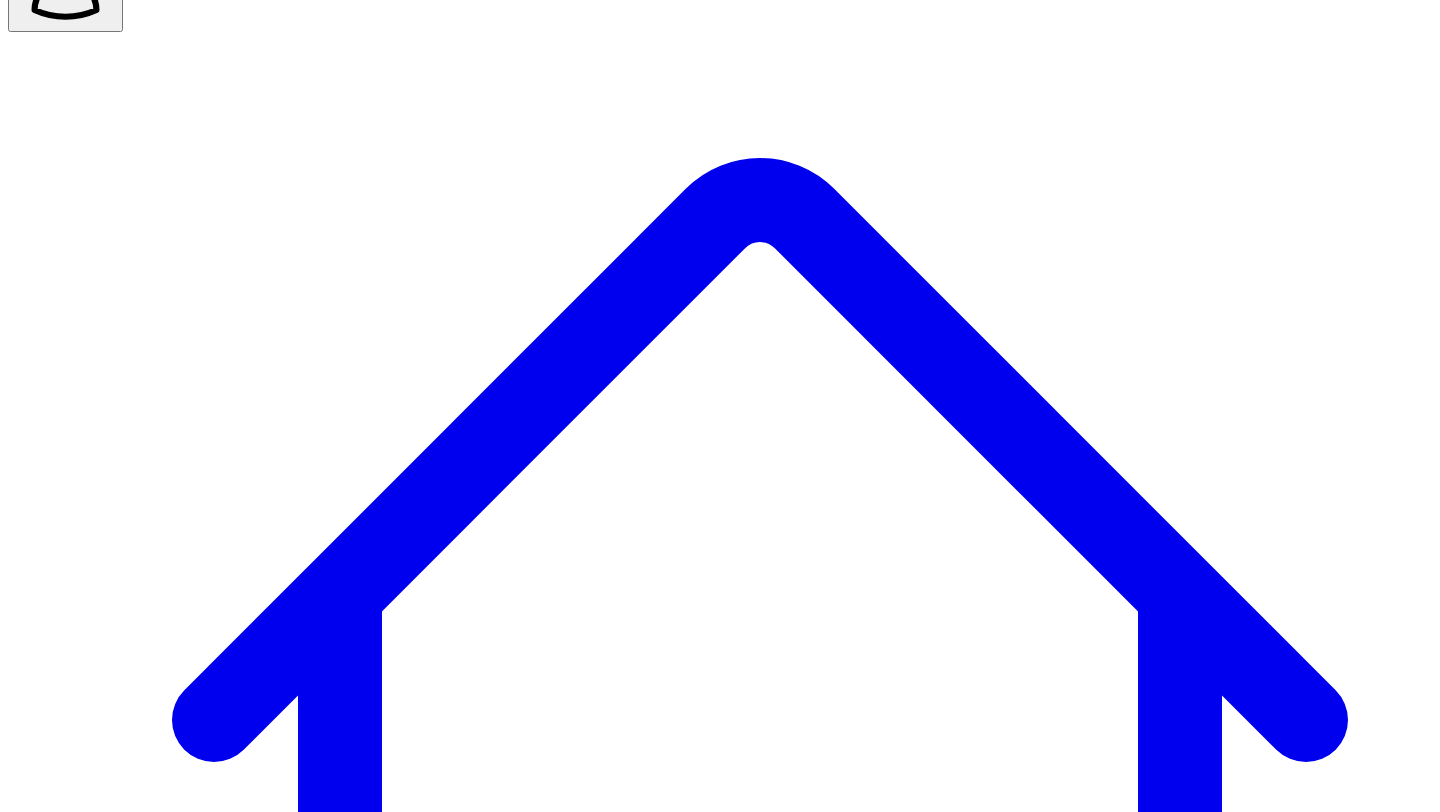 scroll, scrollTop: 127, scrollLeft: 0, axis: vertical 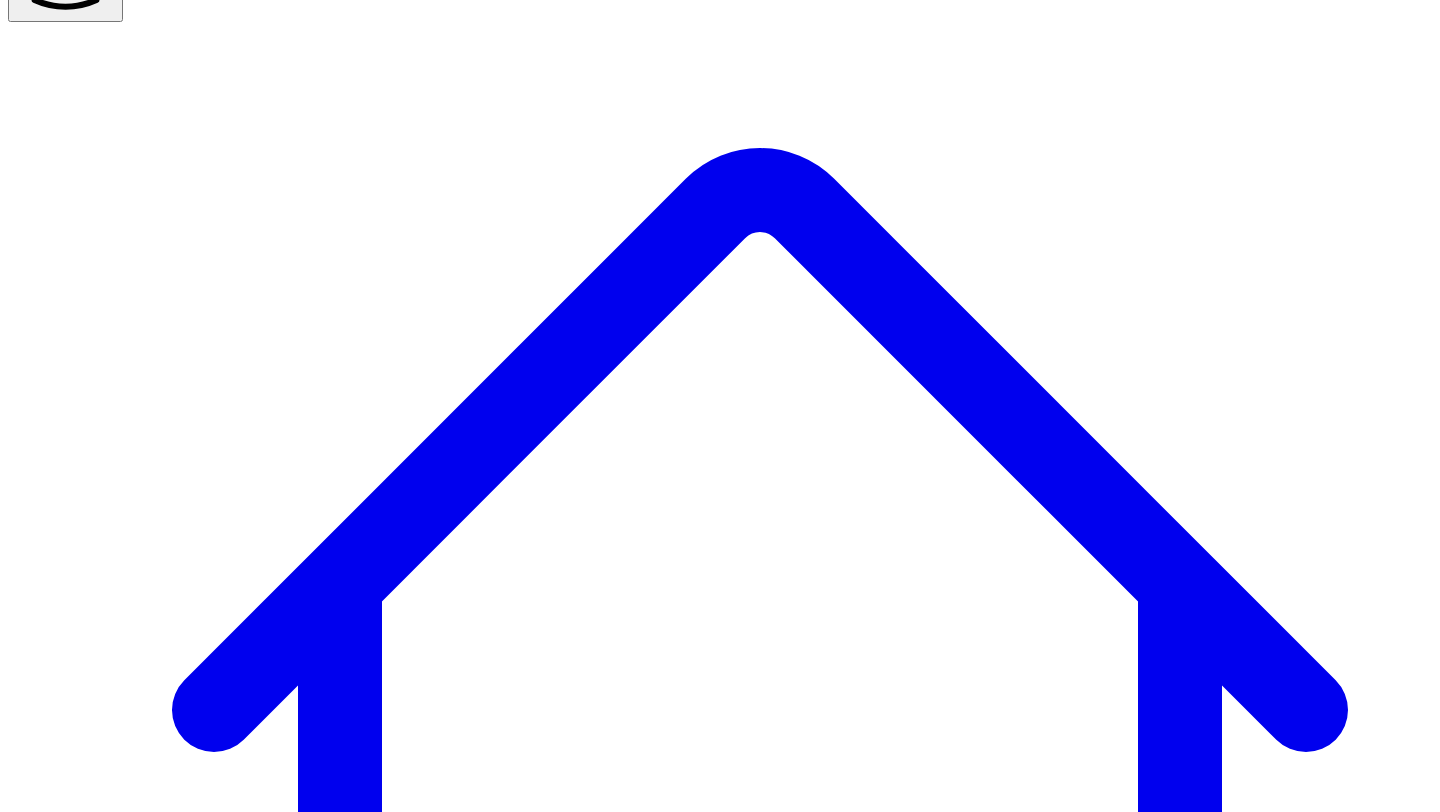 click on "**********" at bounding box center (344, 7608) 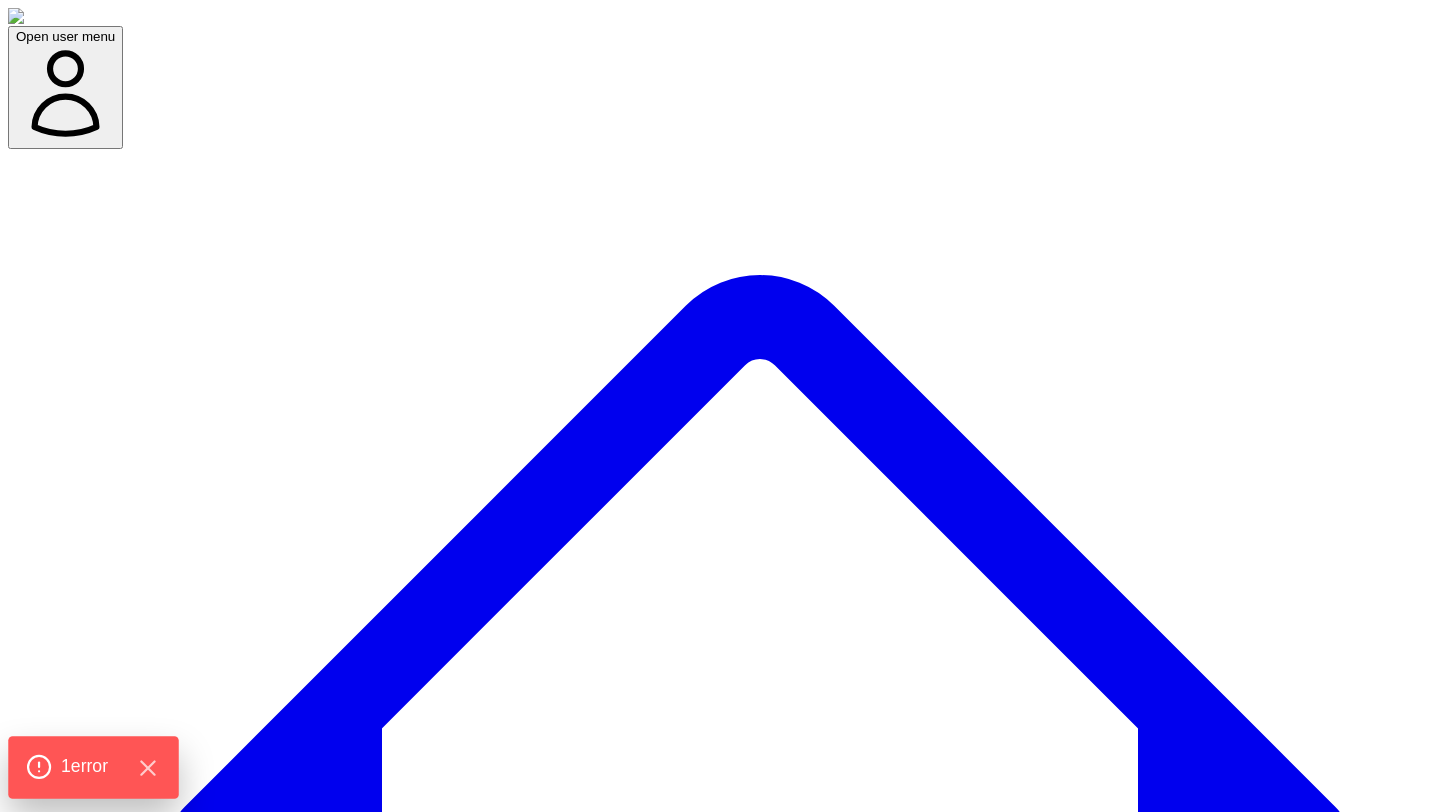 click on "1  error" 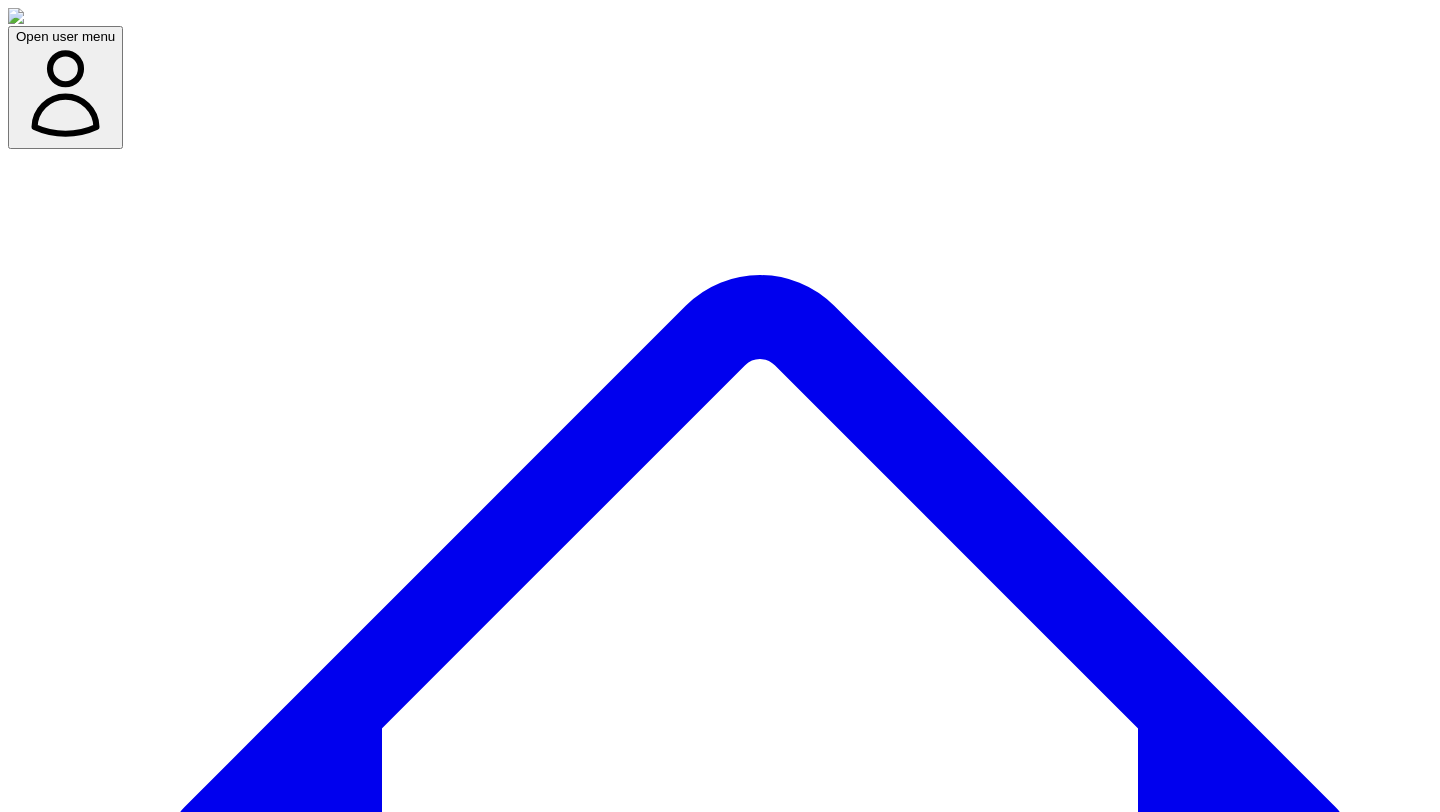 click on "Open user menu Dashboard Experts Team Premium Plan (Annual) Projects used 10  of  360 Support Demo Settings Open sidebar Open user menu Something went wrong Failed to execute 'insertBefore' on 'Node': The node before which the new node is to be inserted is not a child of this node. Try again" at bounding box center (720, 3762) 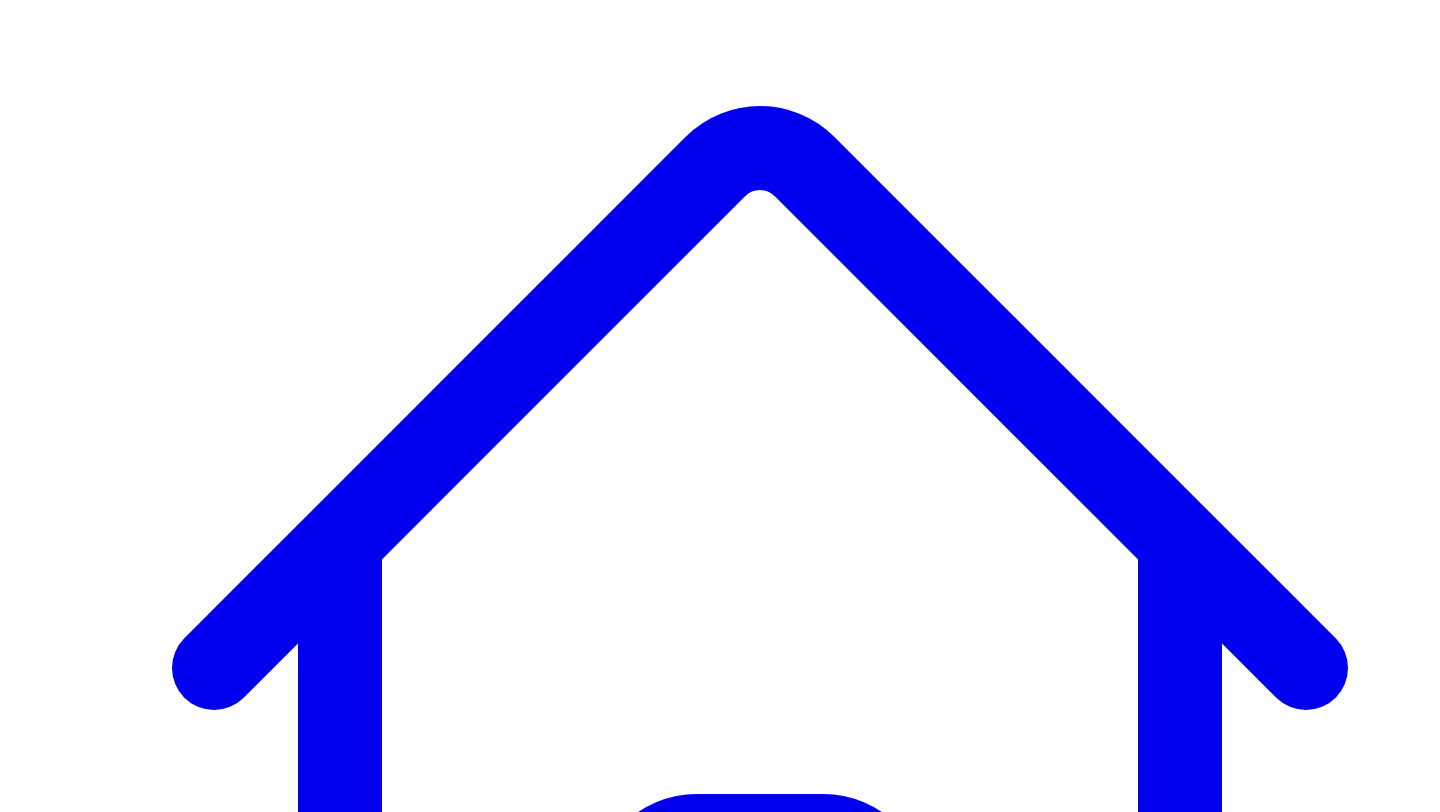 scroll, scrollTop: 236, scrollLeft: 0, axis: vertical 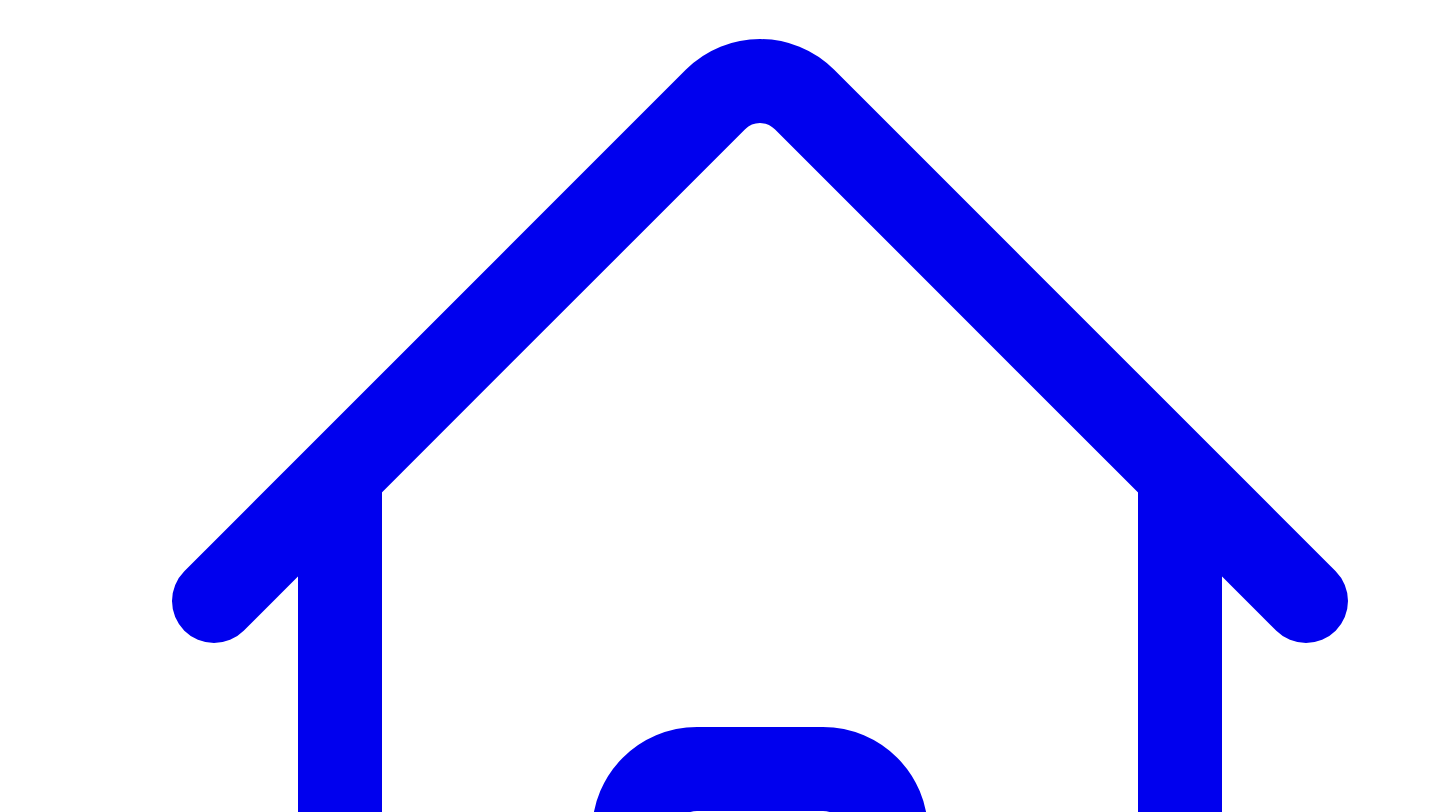 click on "**********" at bounding box center (344, 7592) 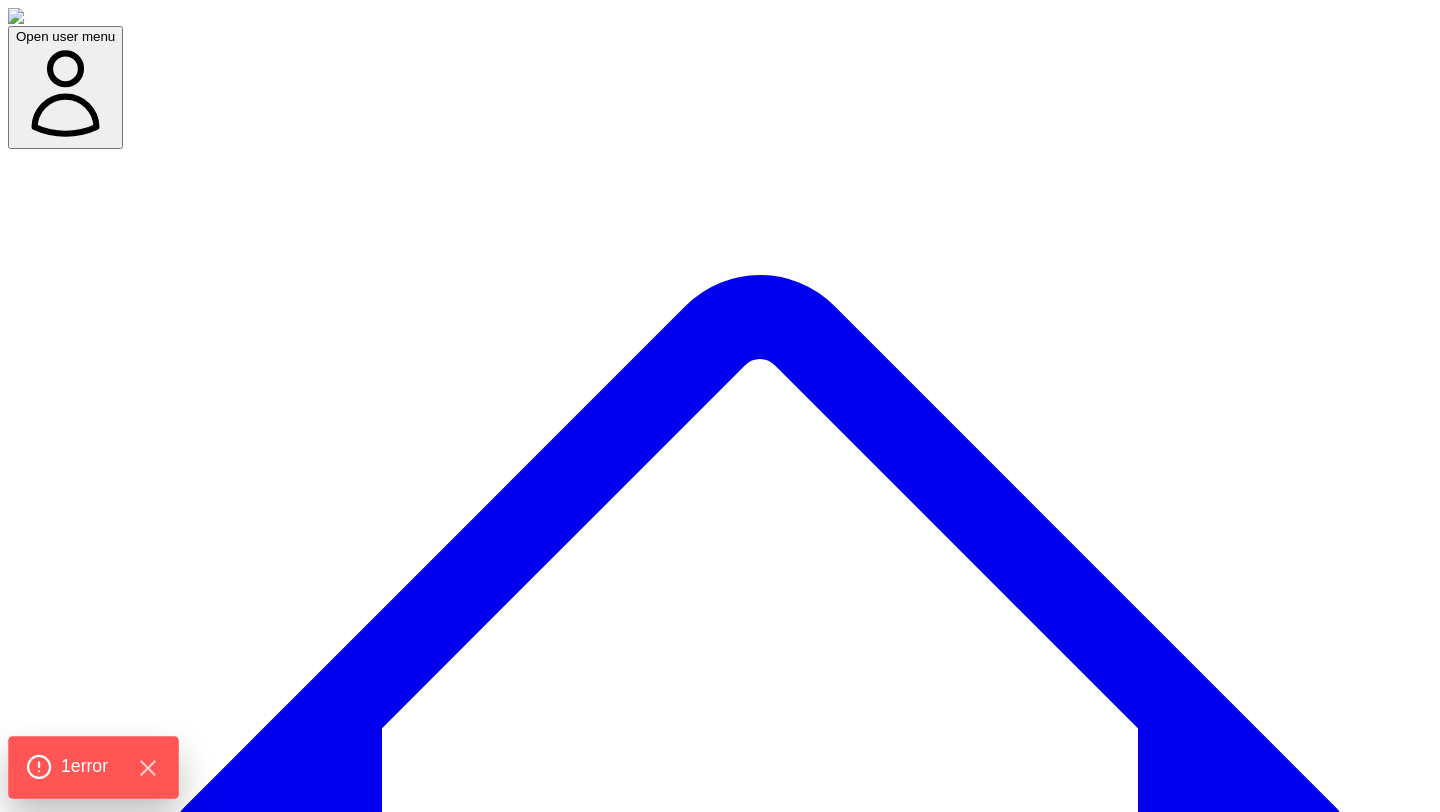 click on "1  error" 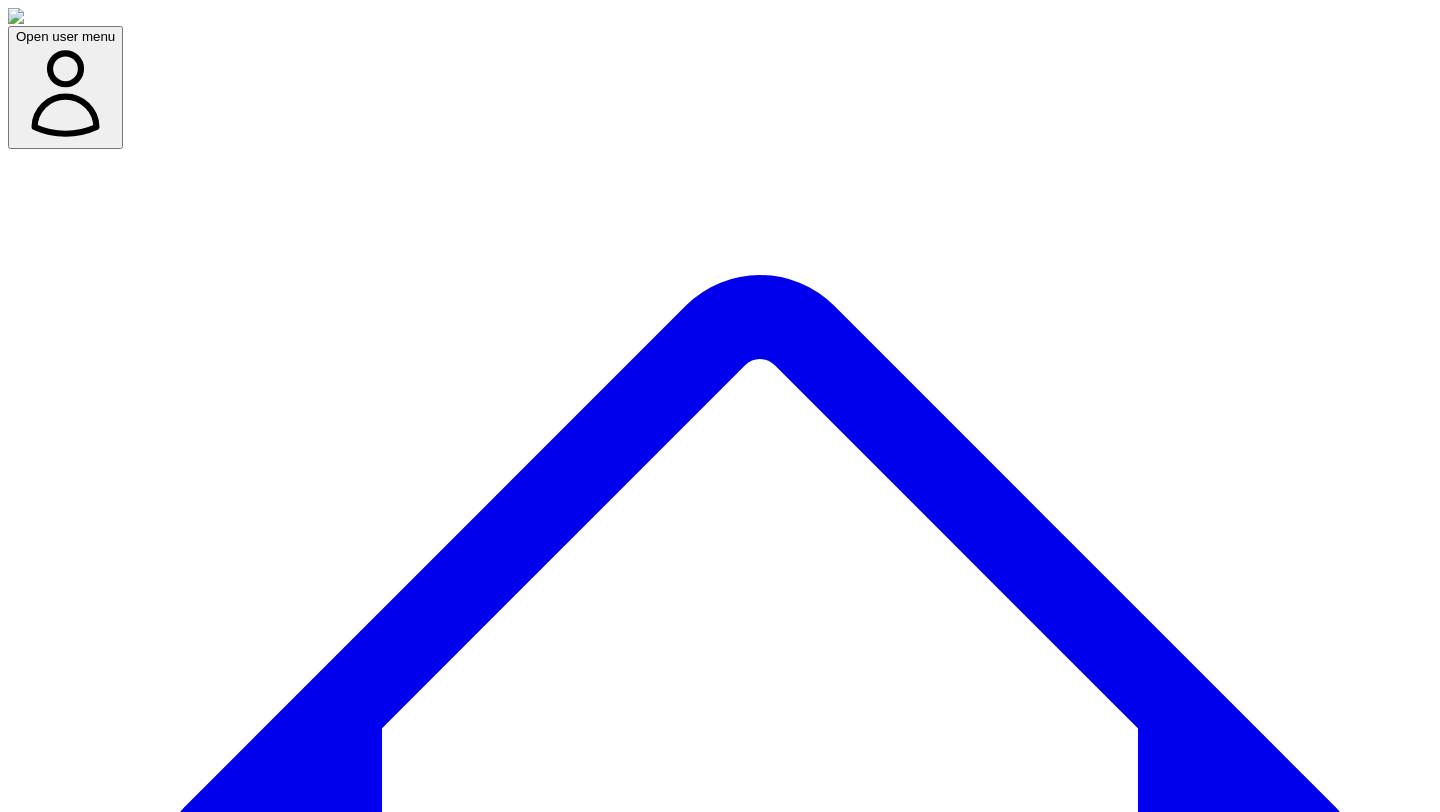 click on "Try again" at bounding box center [43, 7505] 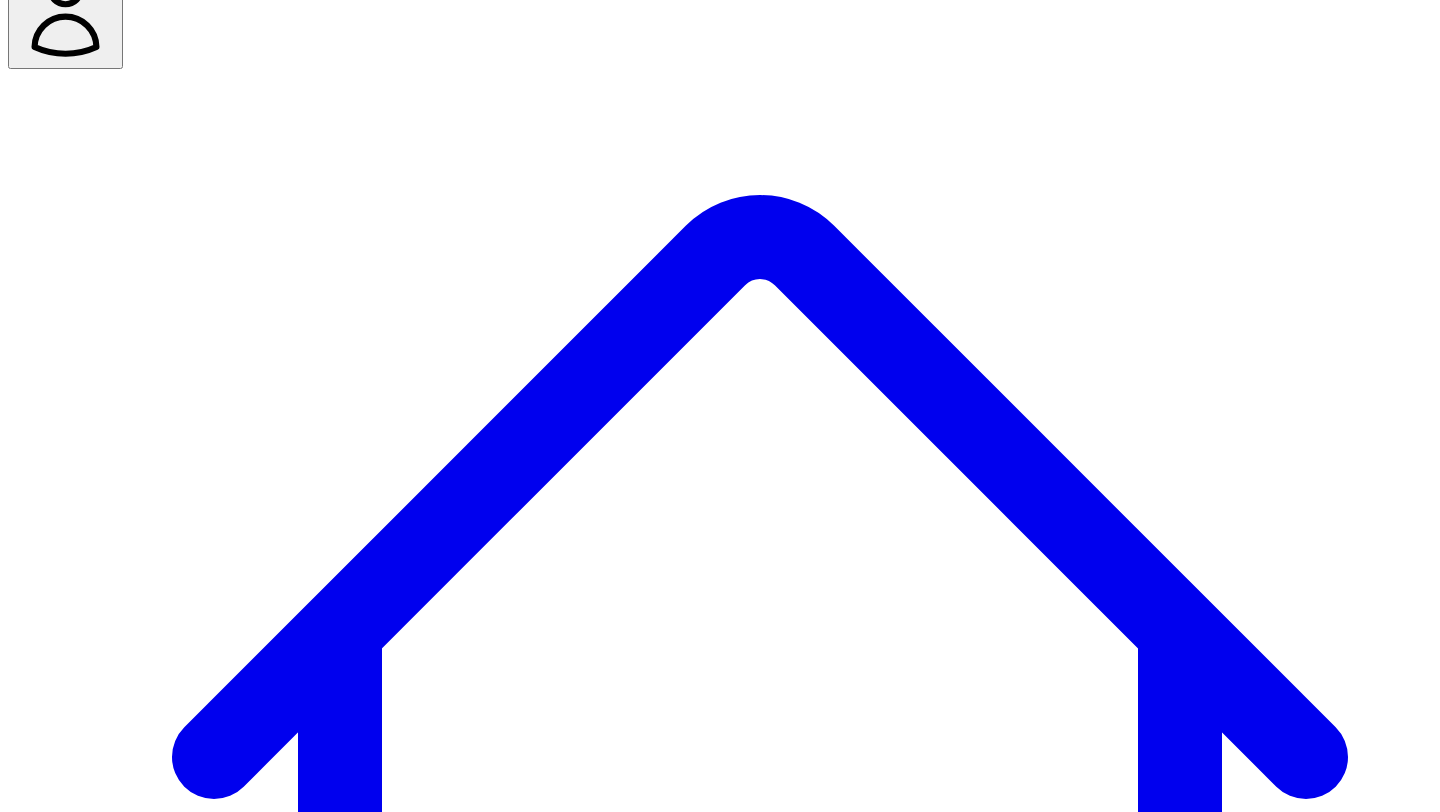 scroll, scrollTop: 88, scrollLeft: 0, axis: vertical 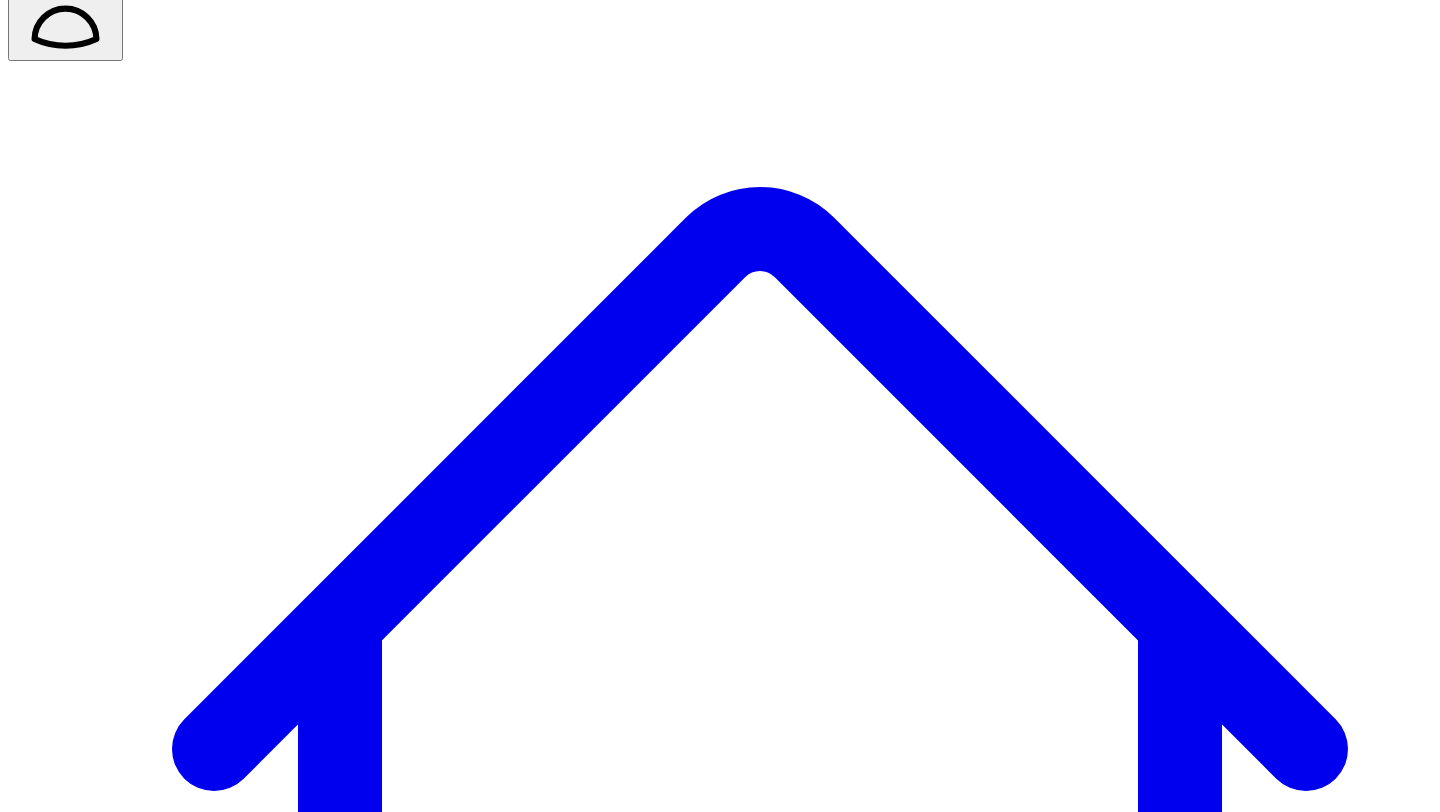 click on "**********" at bounding box center [344, 7647] 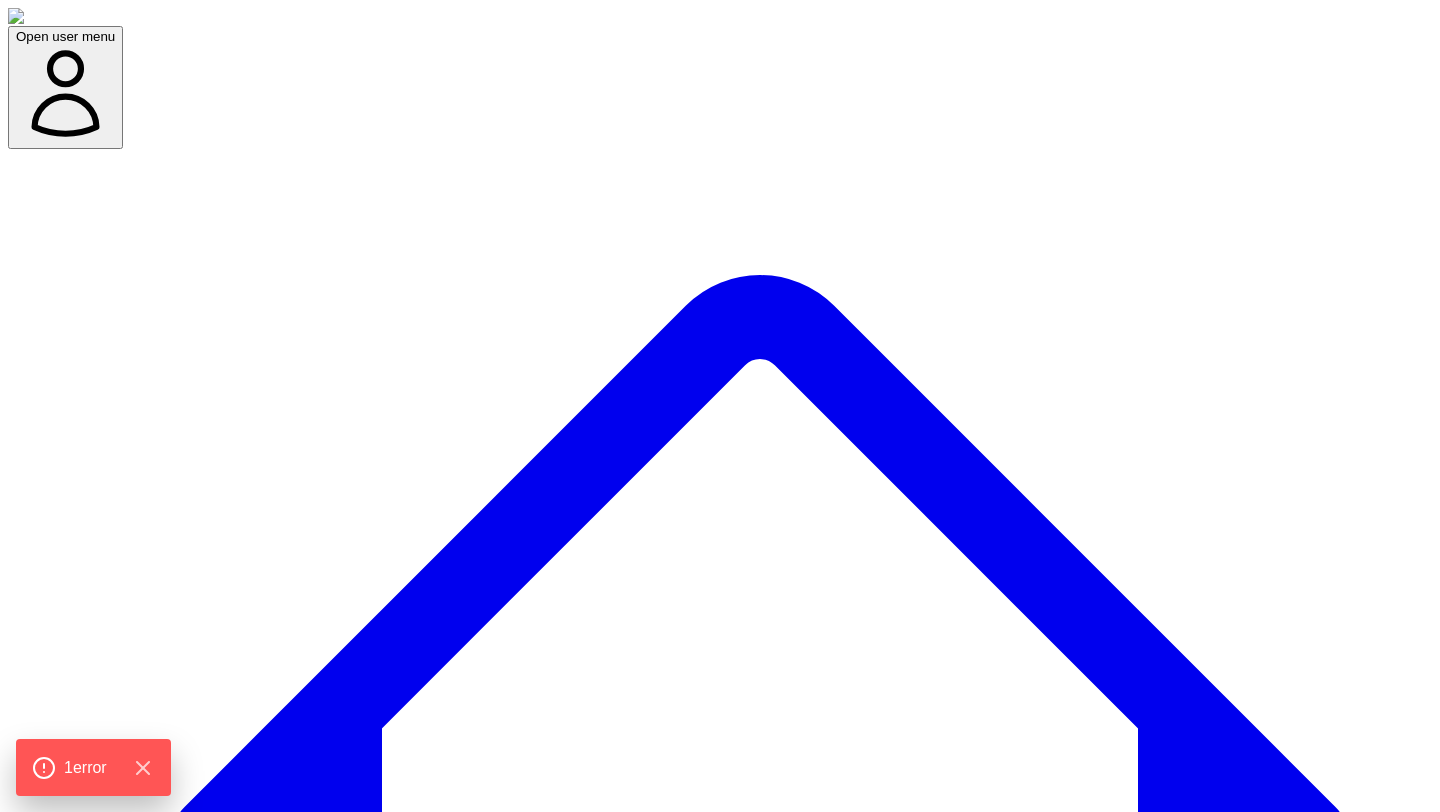 click on "Try again" at bounding box center (43, 7505) 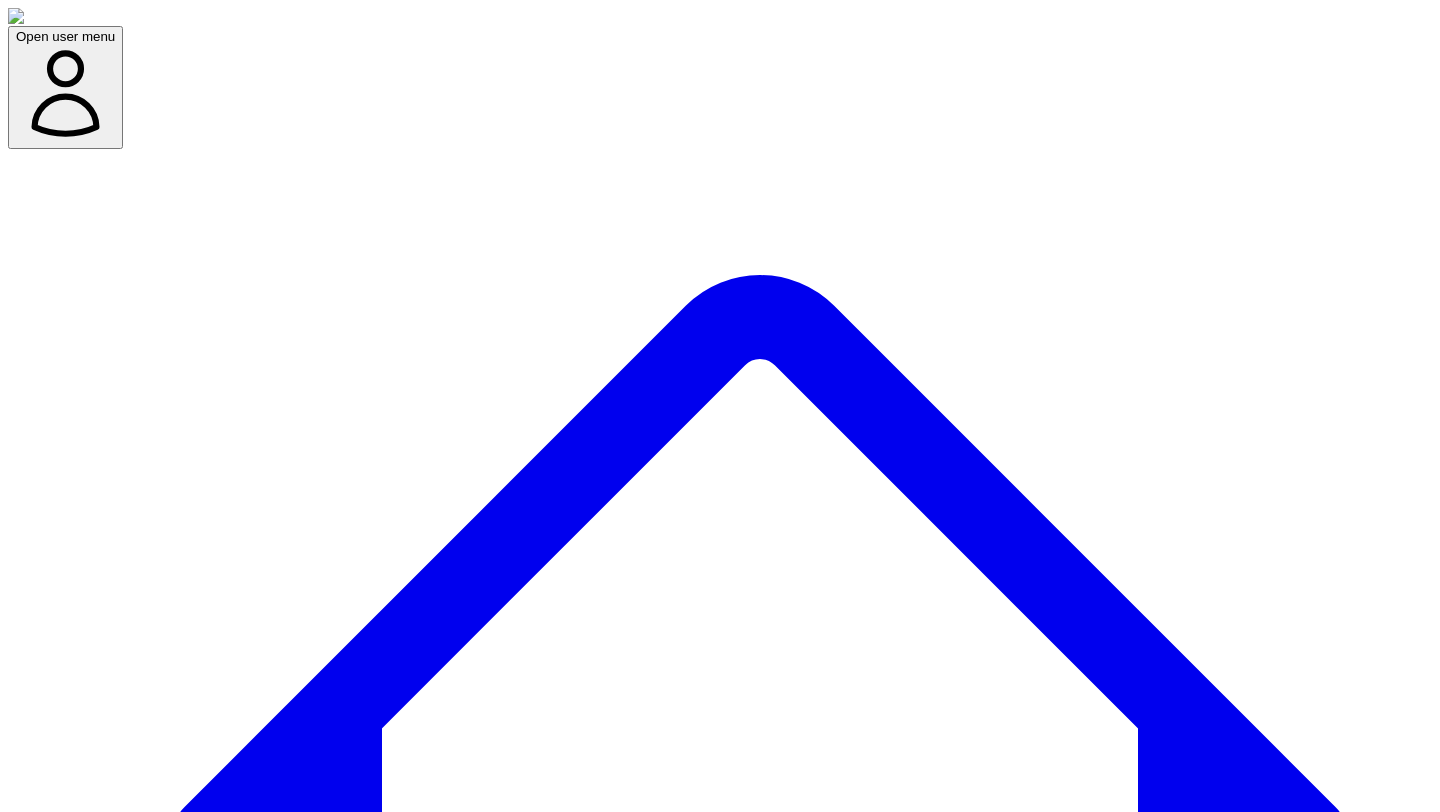 scroll, scrollTop: 0, scrollLeft: 0, axis: both 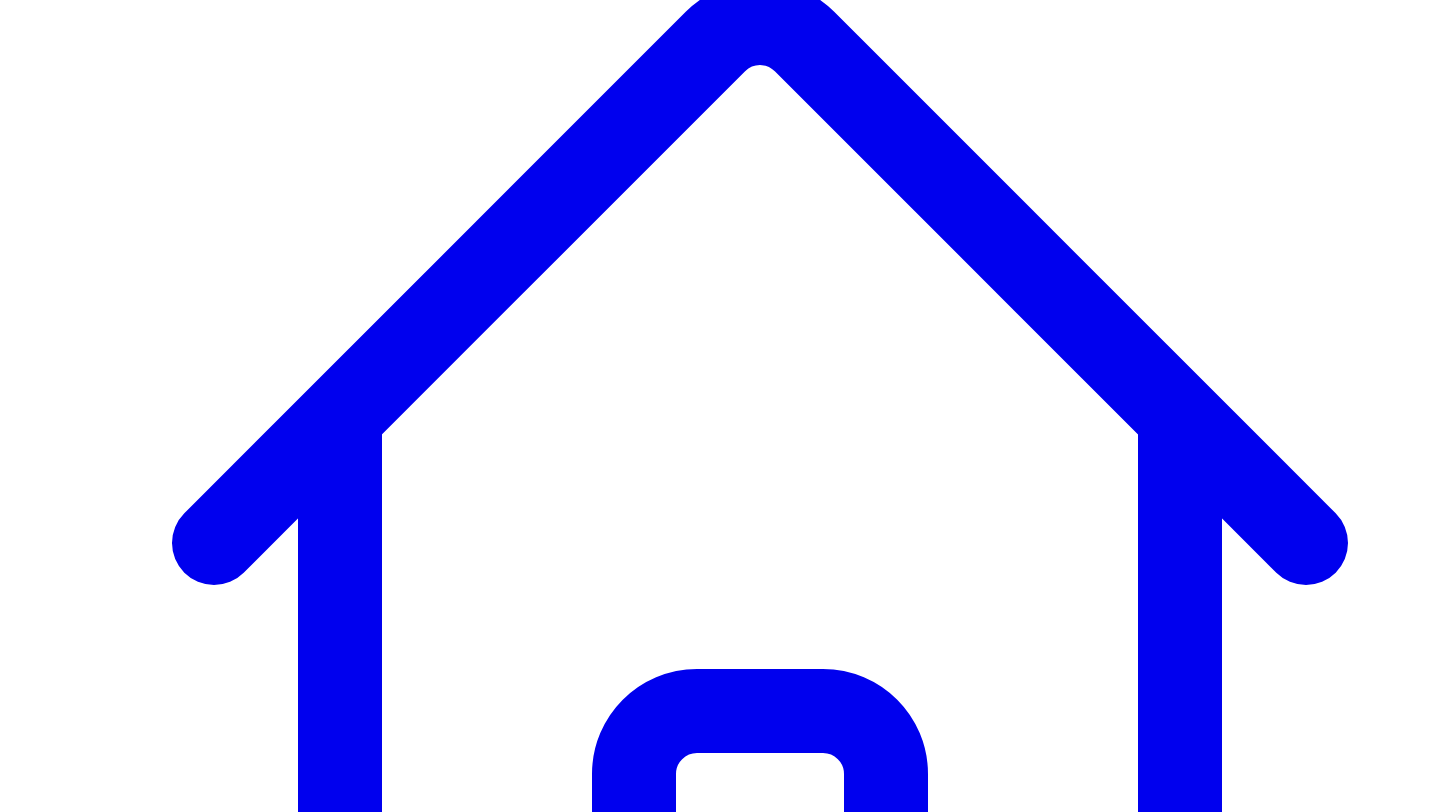 click on "**********" at bounding box center [720, 9384] 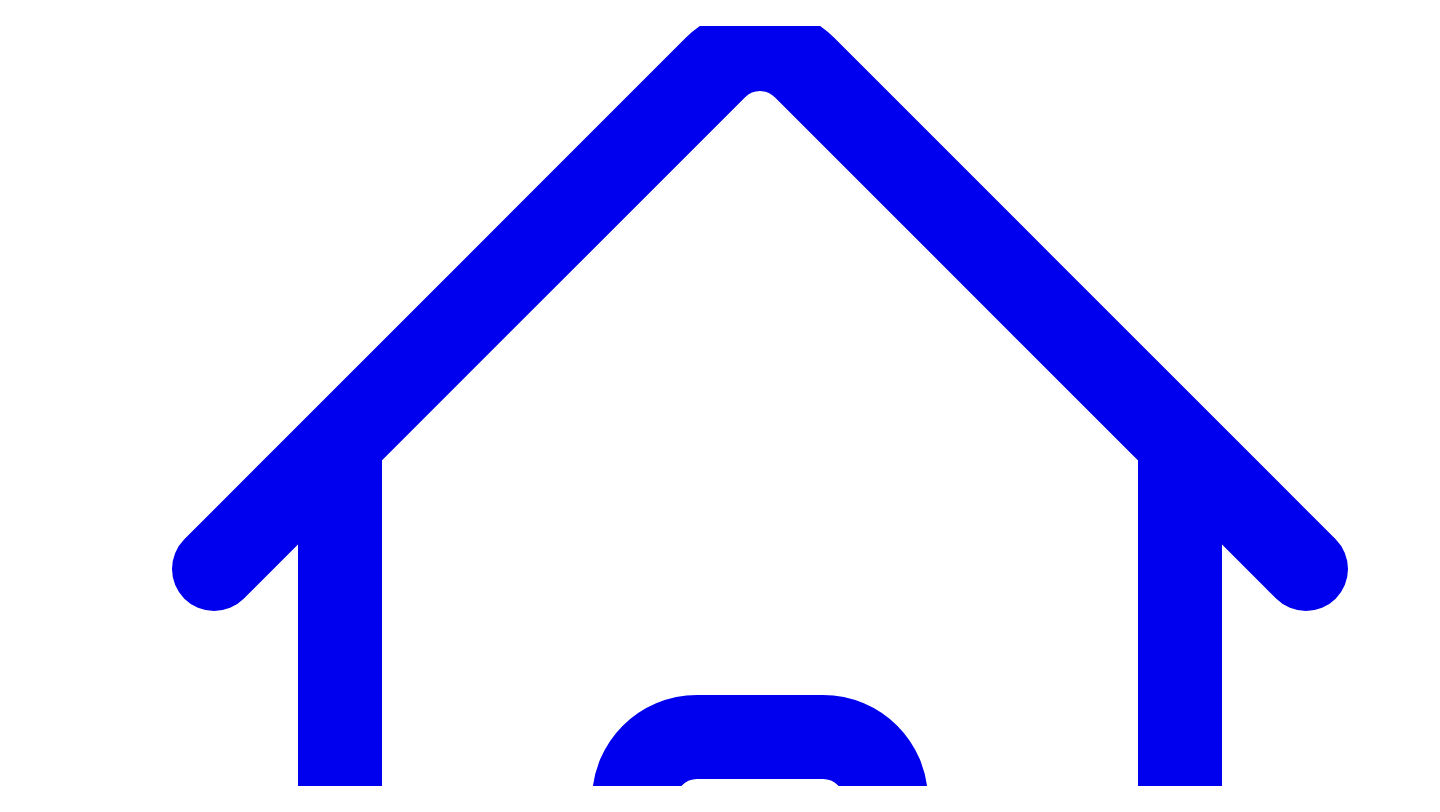 scroll, scrollTop: 0, scrollLeft: 0, axis: both 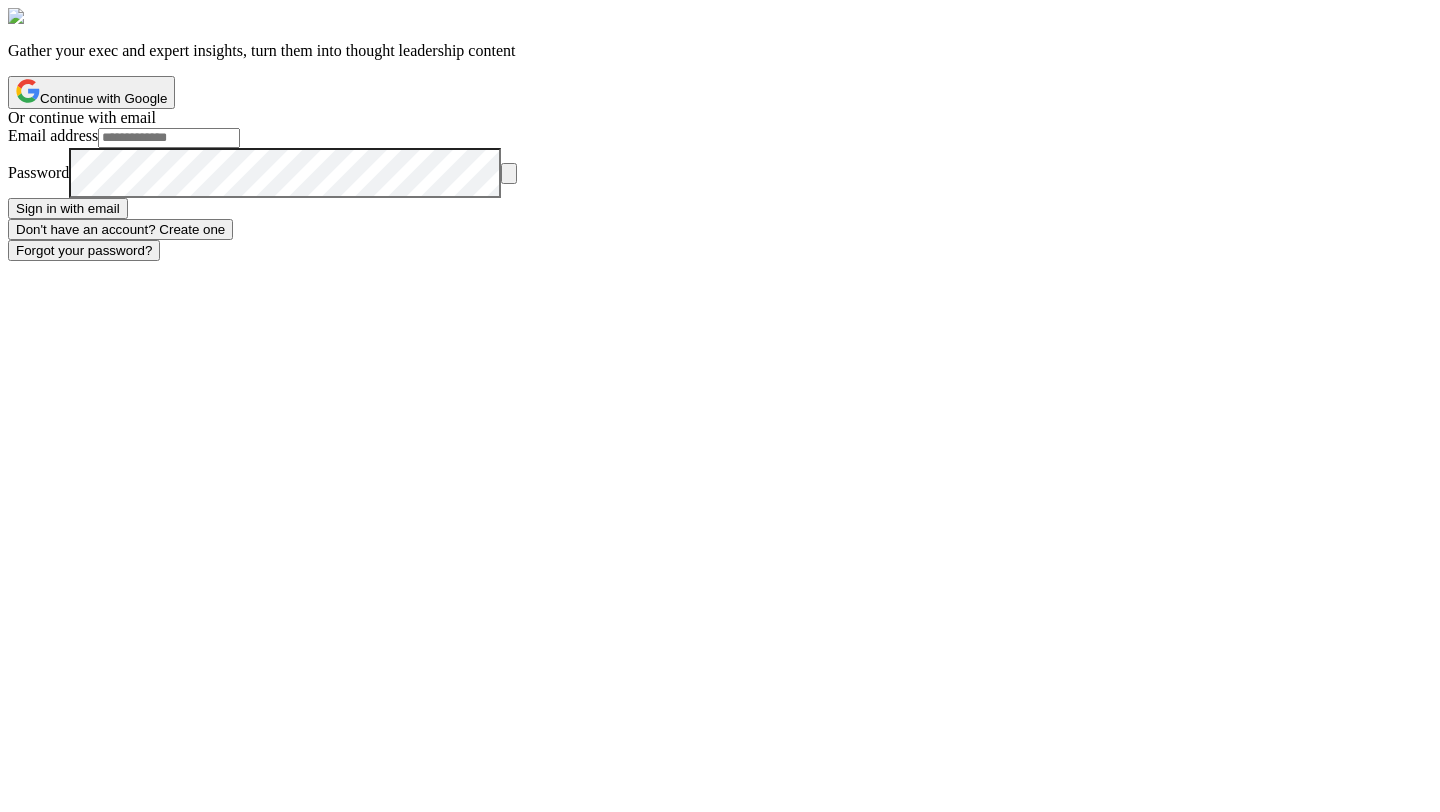 click on "Continue with Google" at bounding box center (91, 92) 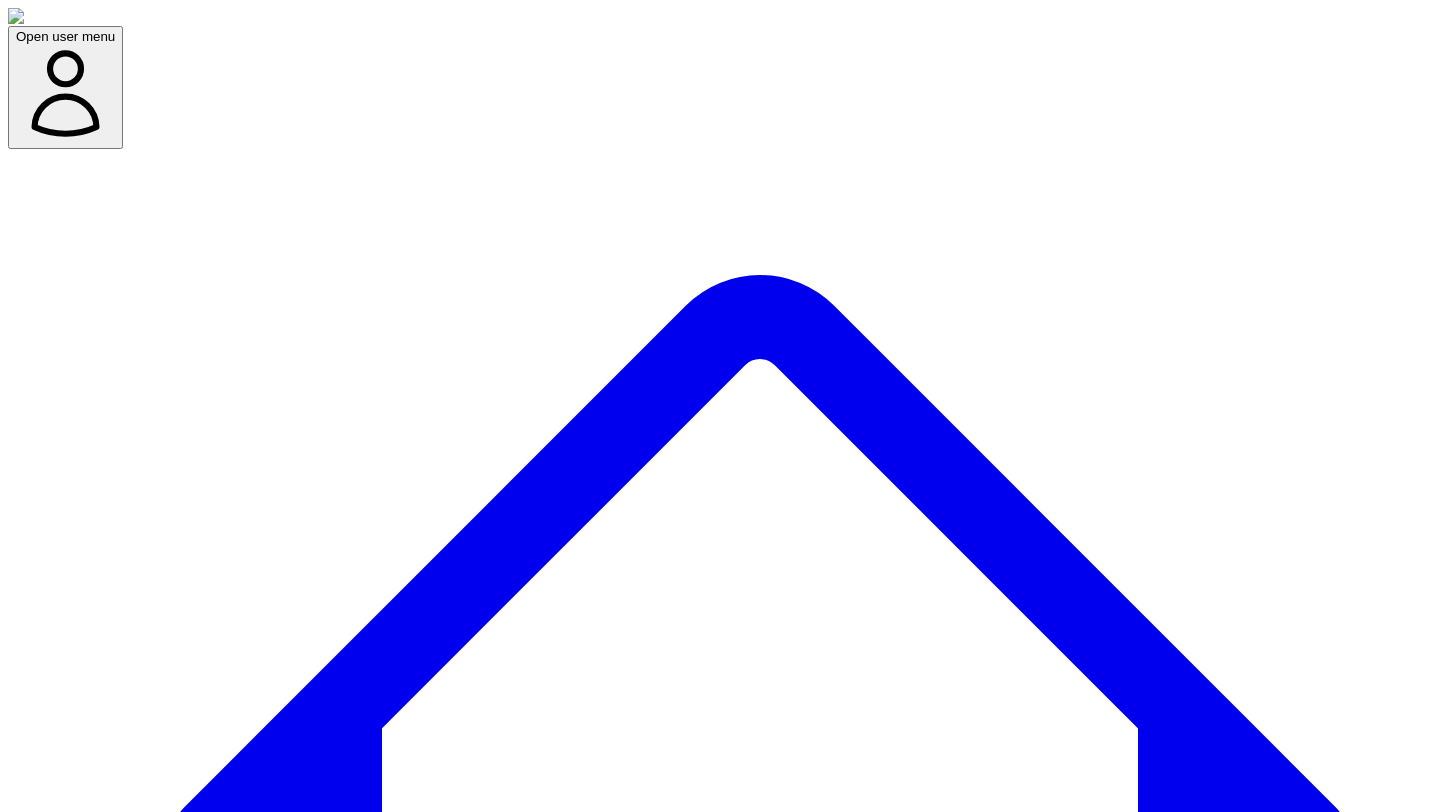 scroll, scrollTop: 0, scrollLeft: 0, axis: both 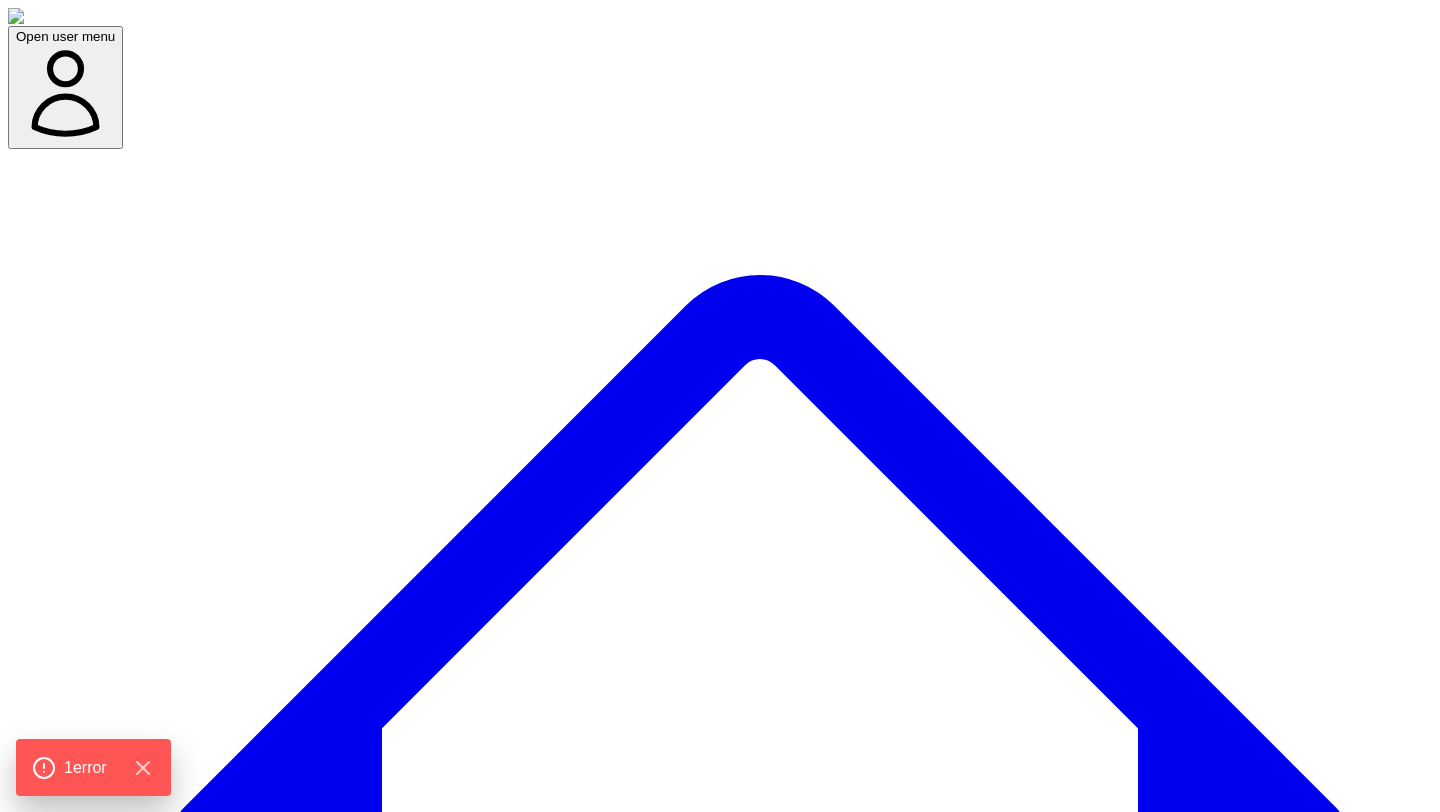 click on "Try again" at bounding box center (43, 7505) 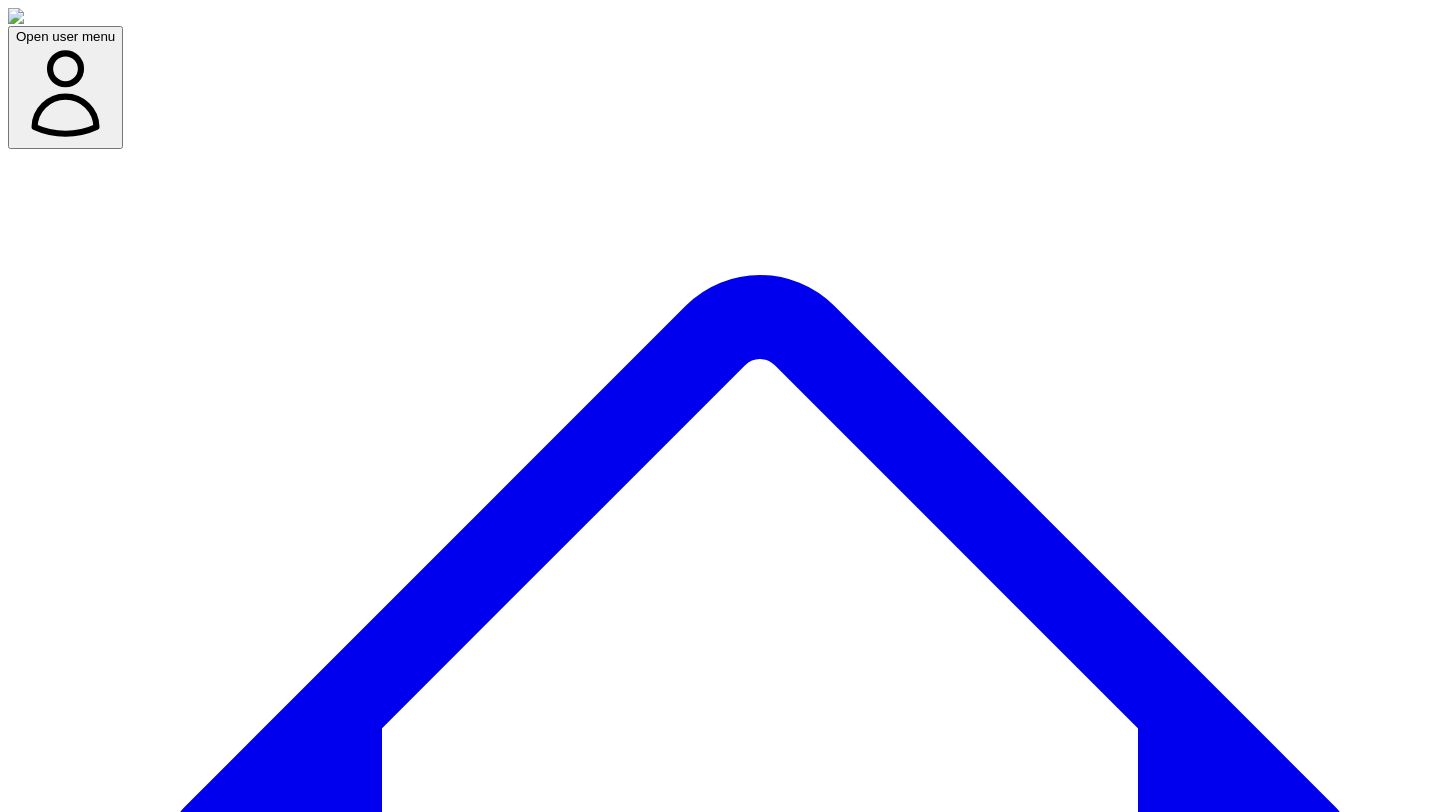click on "Newsletters Newsletters" at bounding box center [420, 7654] 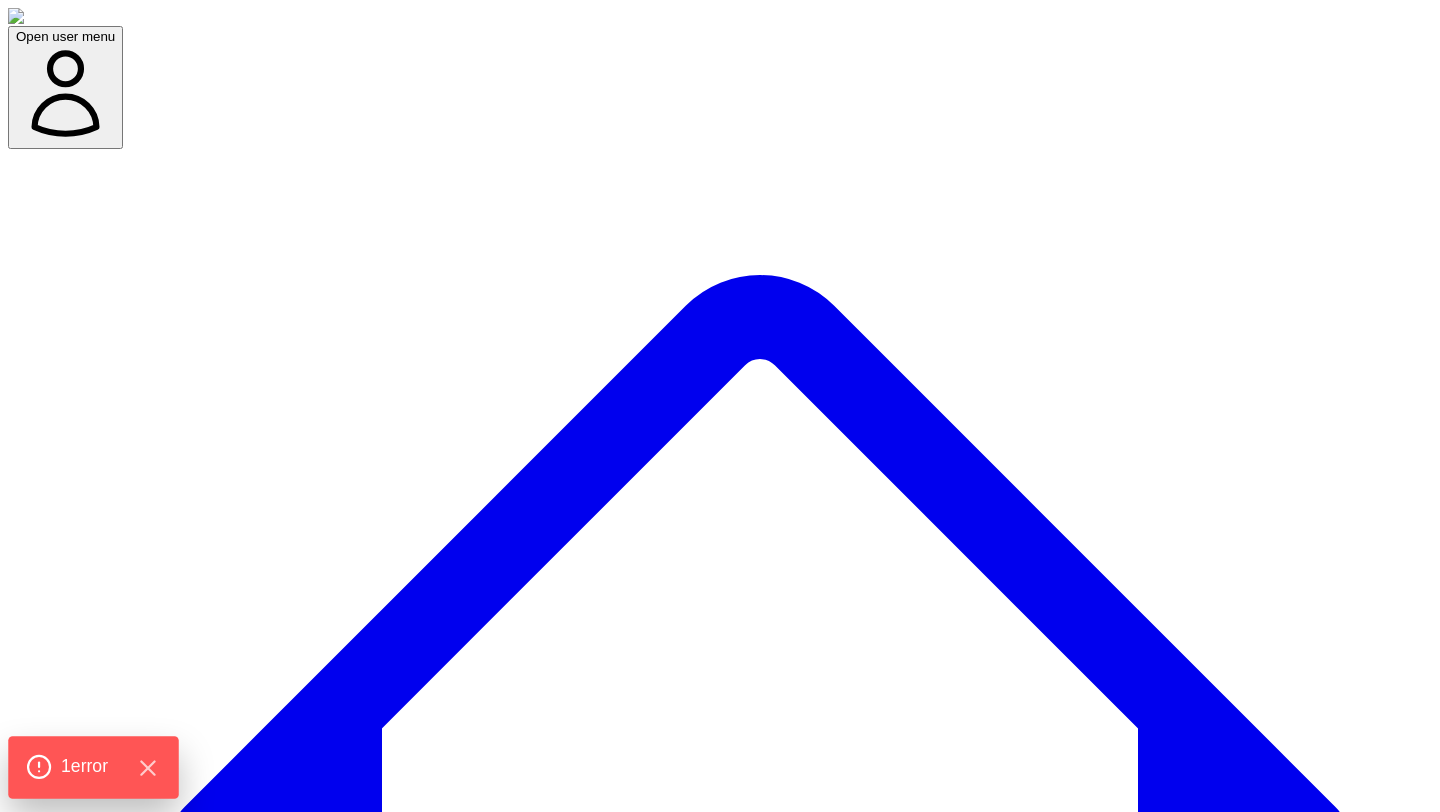 click on "1  error" 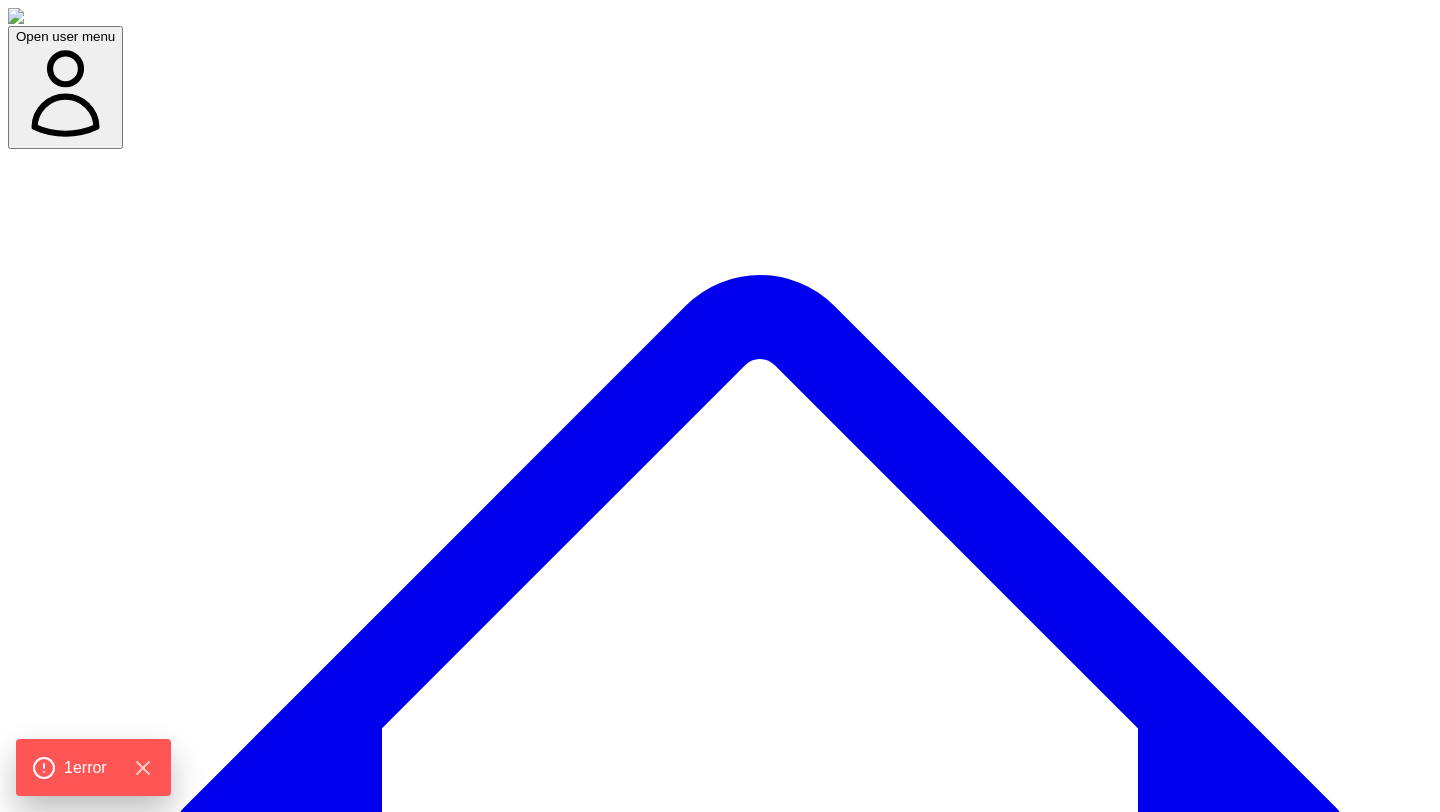 click on "Amidst 1000s of layoffs, this is how workers are thriving with personal branding" at bounding box center (269, 9613) 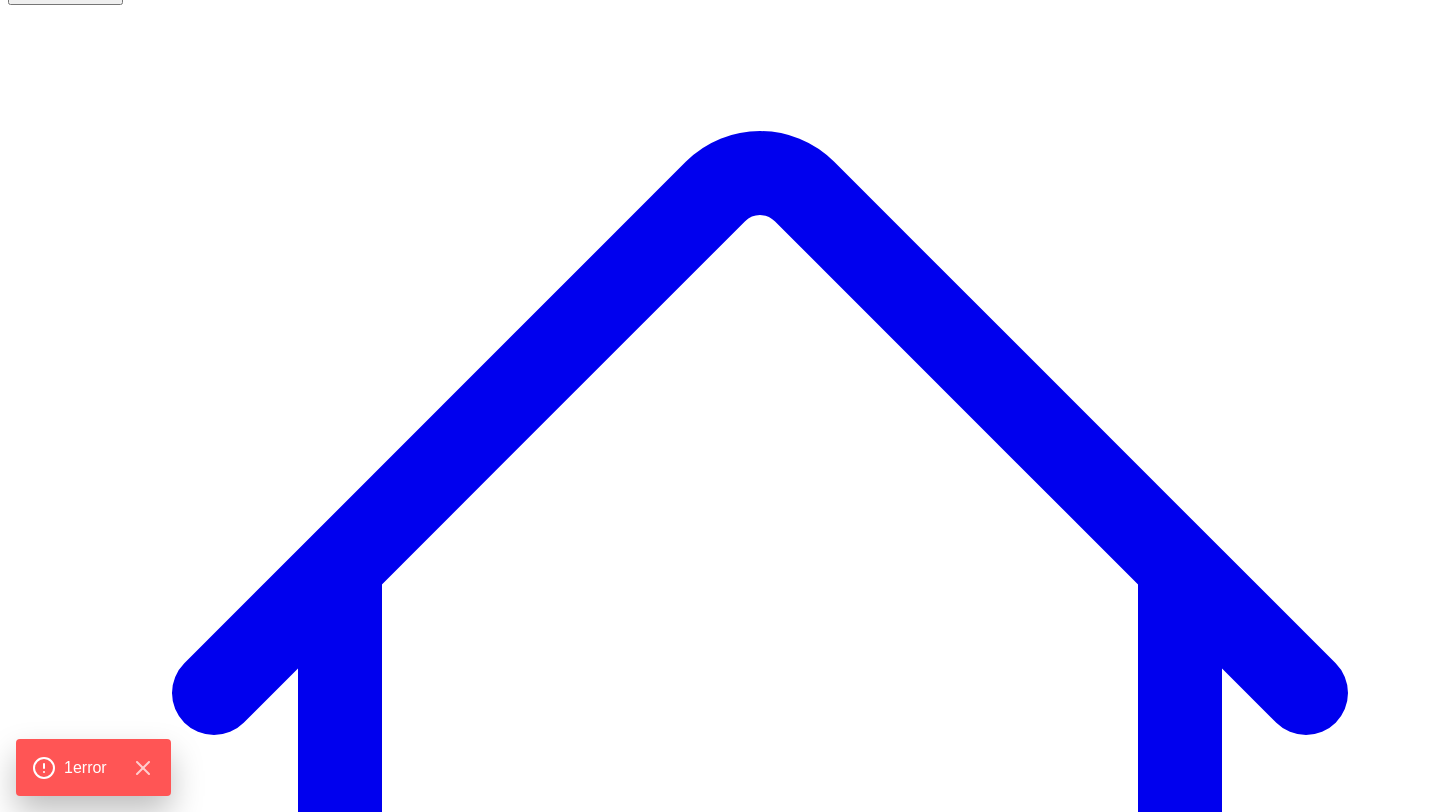 click on "@ Paul O'Brien 10  post s" at bounding box center [91, 7756] 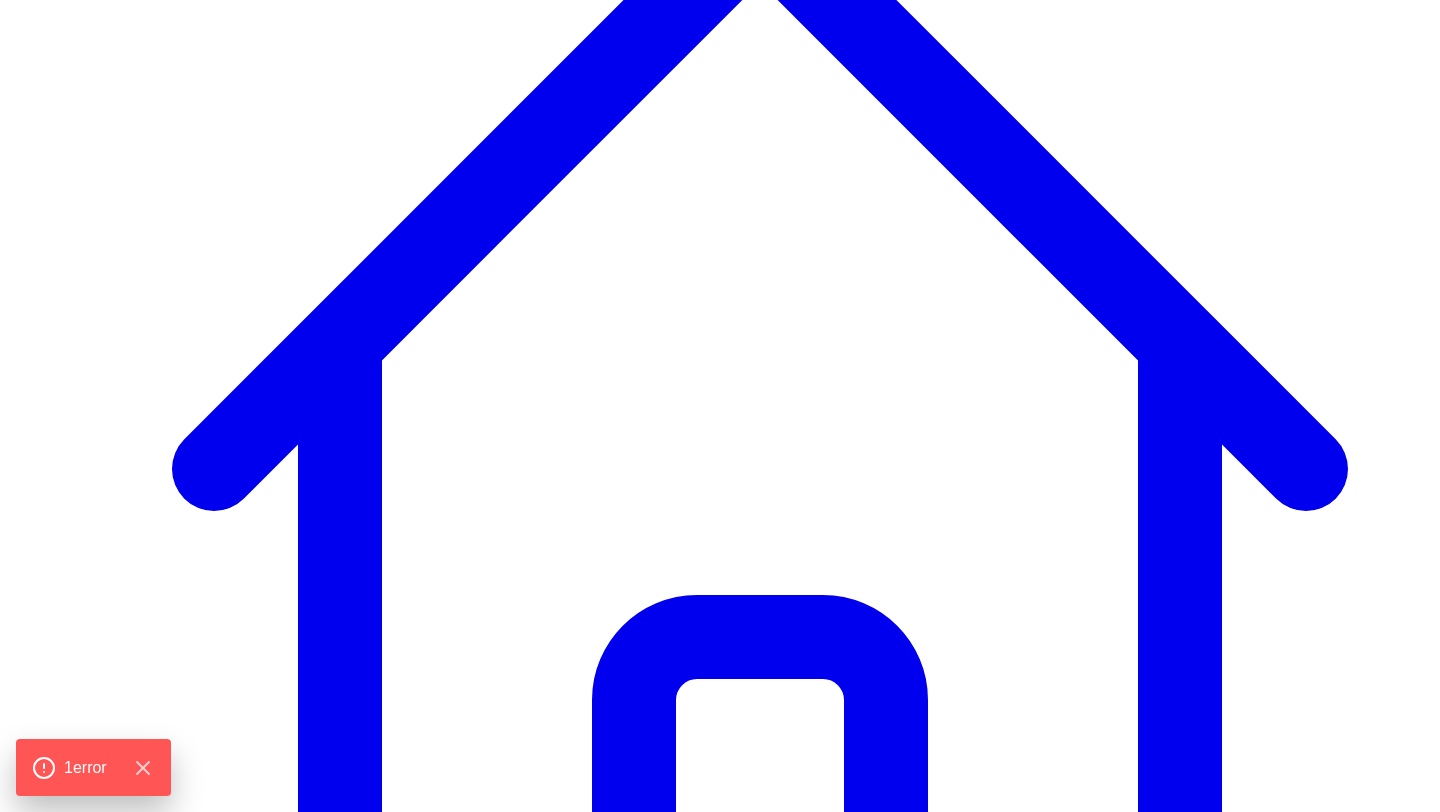 scroll, scrollTop: 414, scrollLeft: 0, axis: vertical 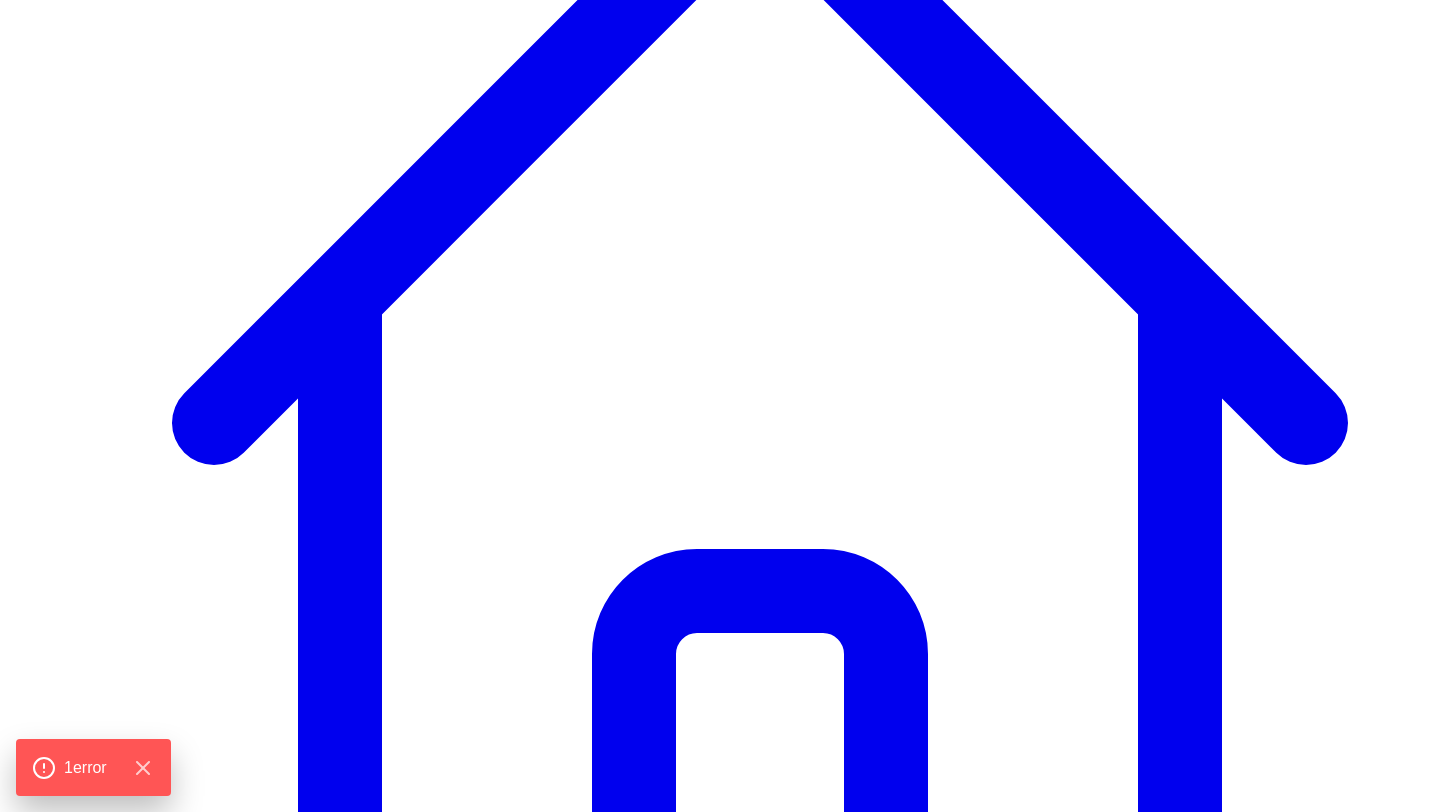 click on "@ Joei Joei 10  post s" at bounding box center (91, 7433) 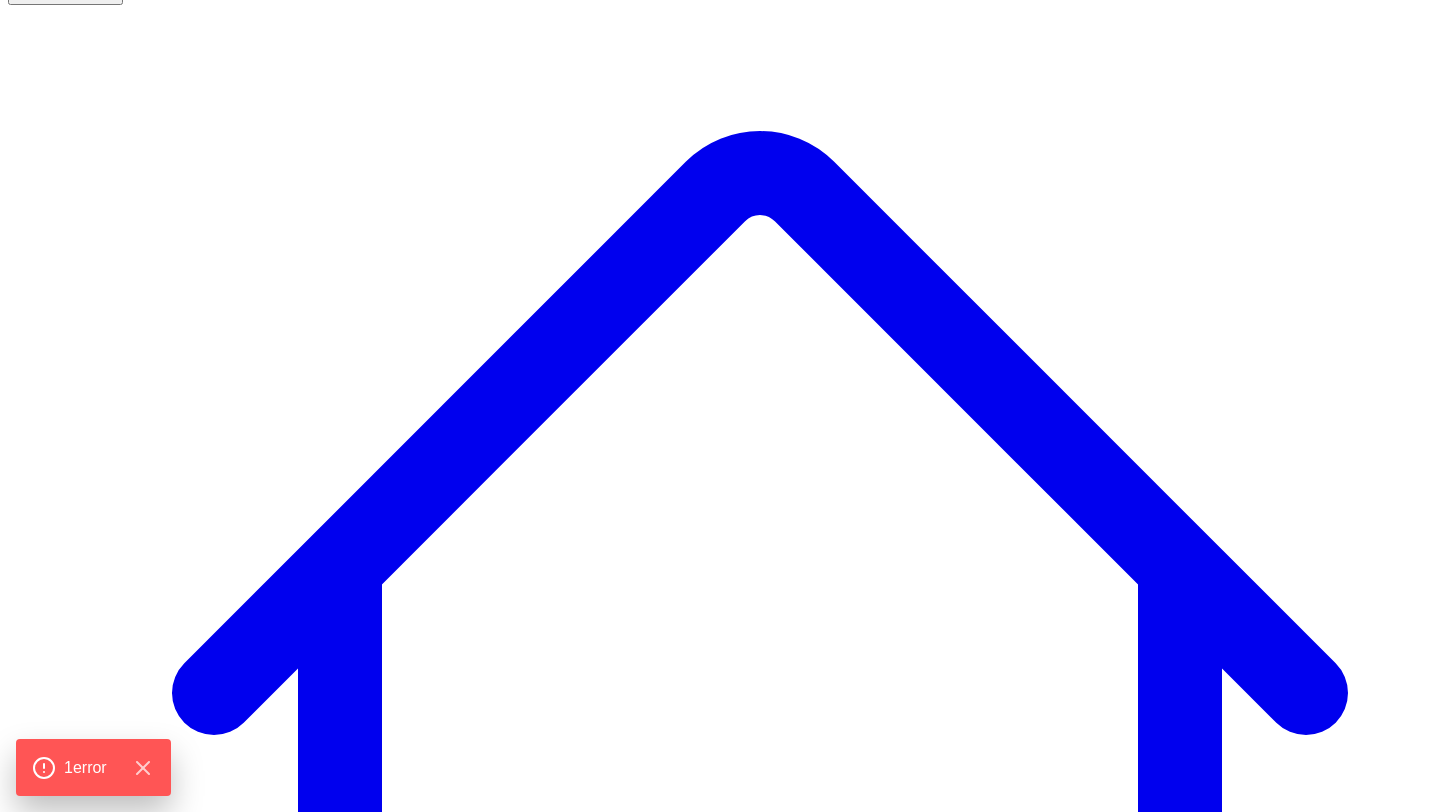 click on "Newsletters" at bounding box center [398, 7516] 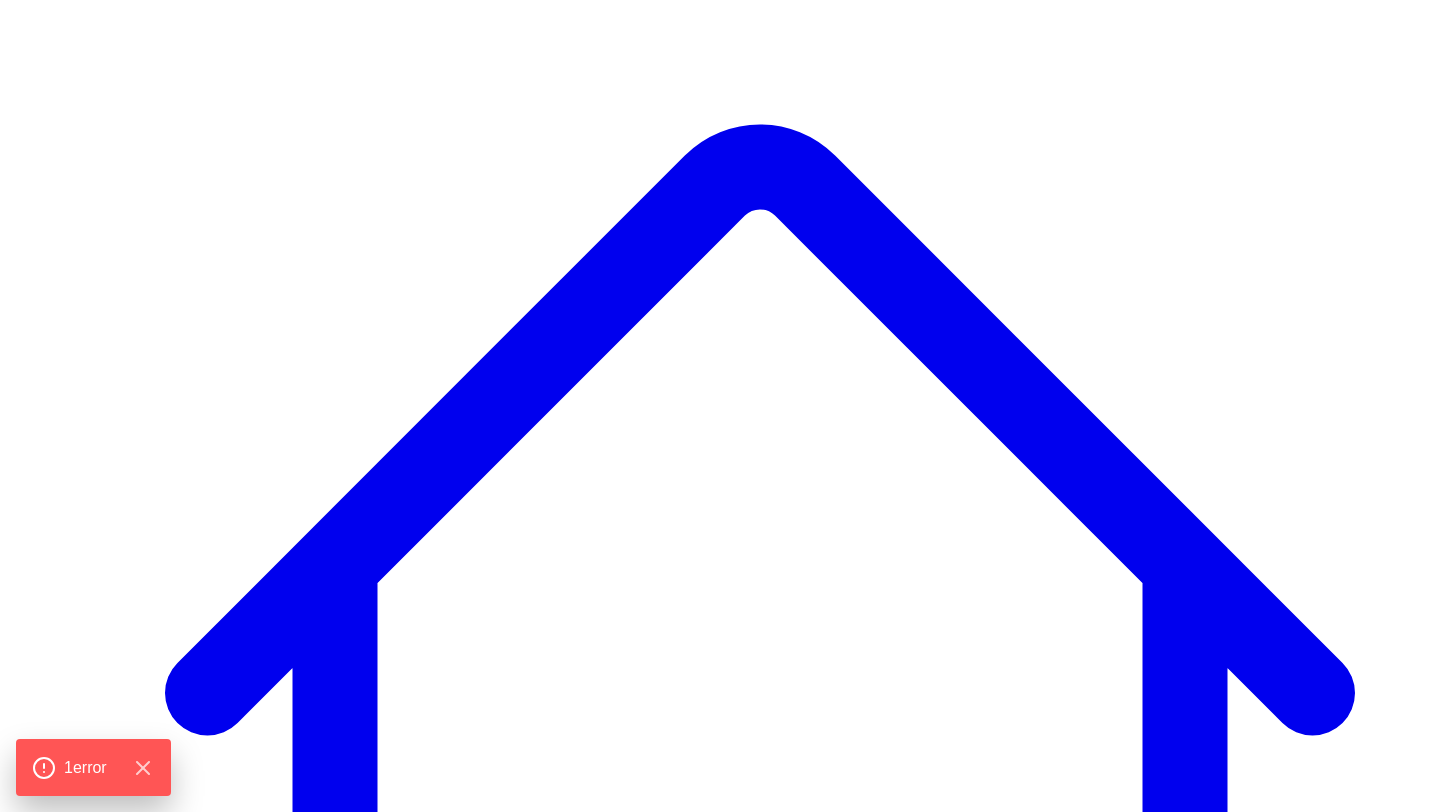 click 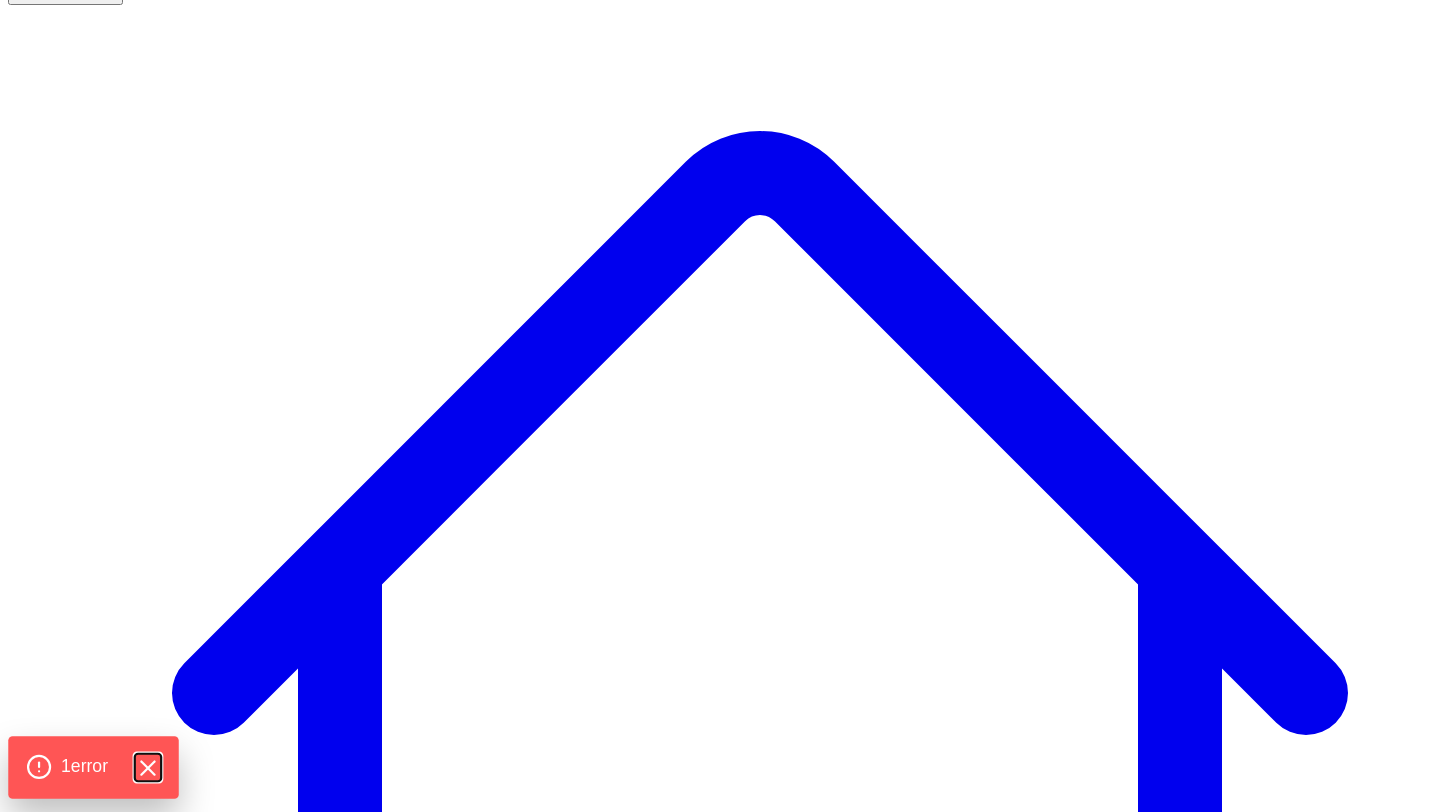 click 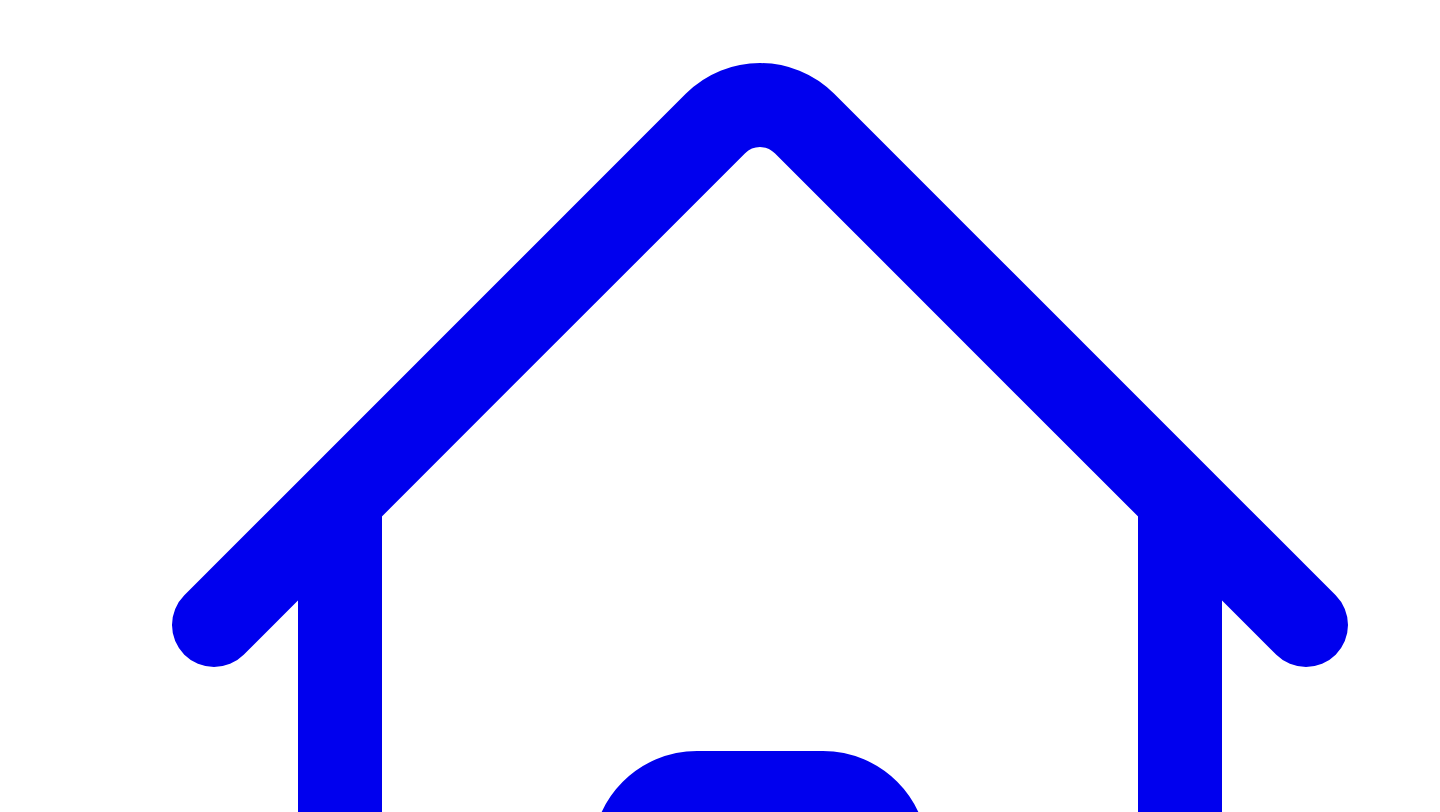 scroll, scrollTop: 233, scrollLeft: 0, axis: vertical 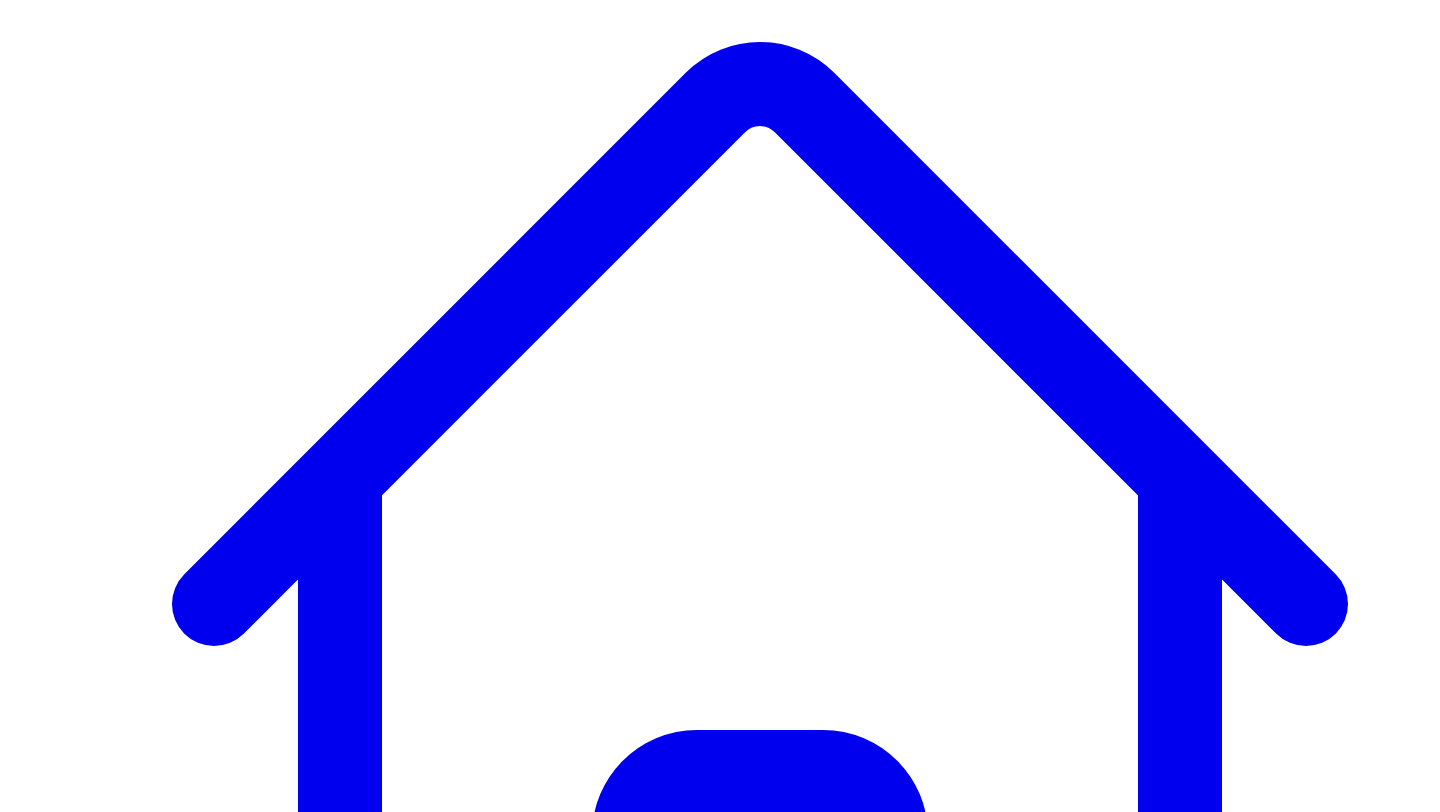 click on "**********" at bounding box center [720, 9445] 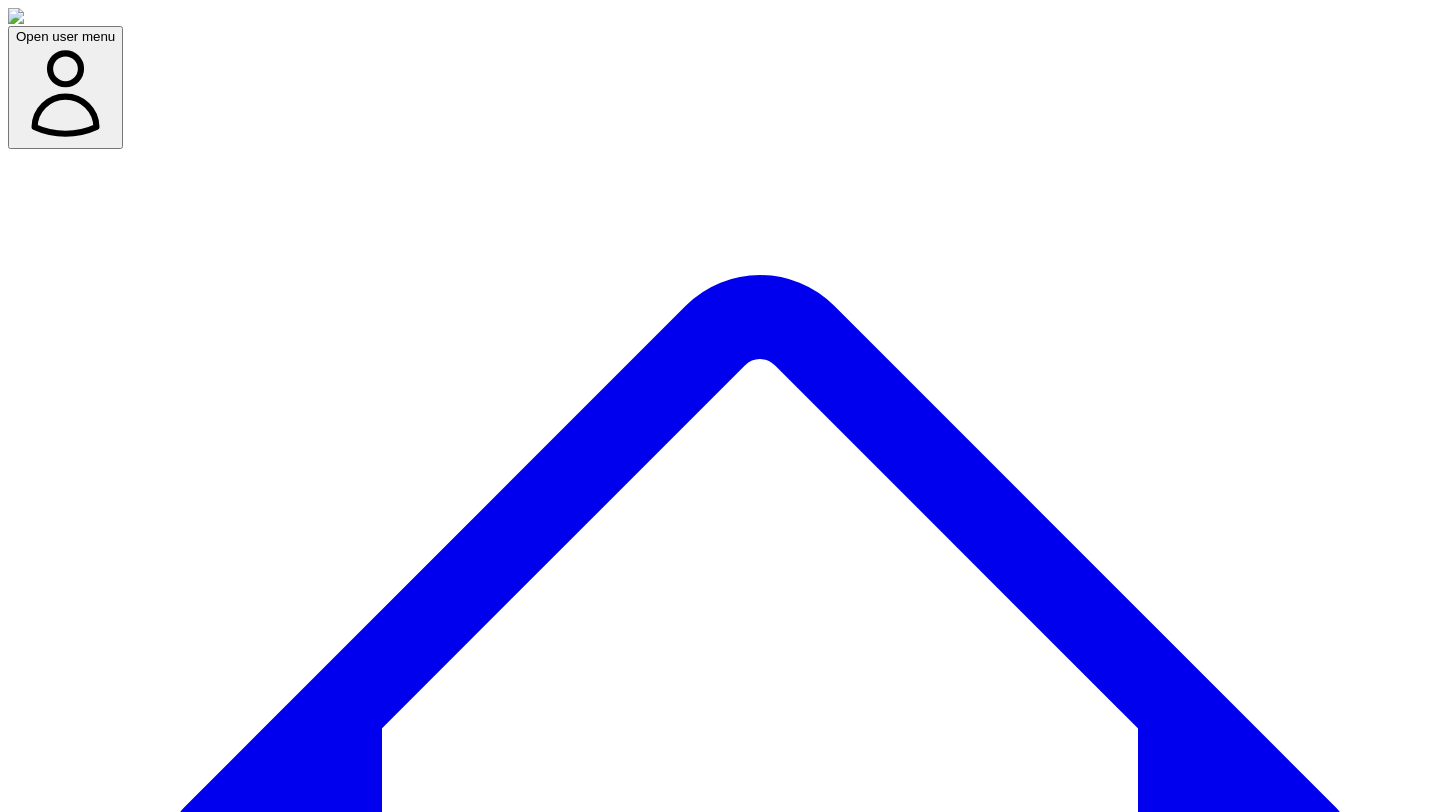 click on "Open user menu Dashboard Experts Team Premium Plan (Annual) Projects used 10  of  360 Support Demo Settings Open sidebar Open user menu Something went wrong Failed to execute 'insertBefore' on 'Node': The node before which the new node is to be inserted is not a child of this node. Try again" at bounding box center [720, 3762] 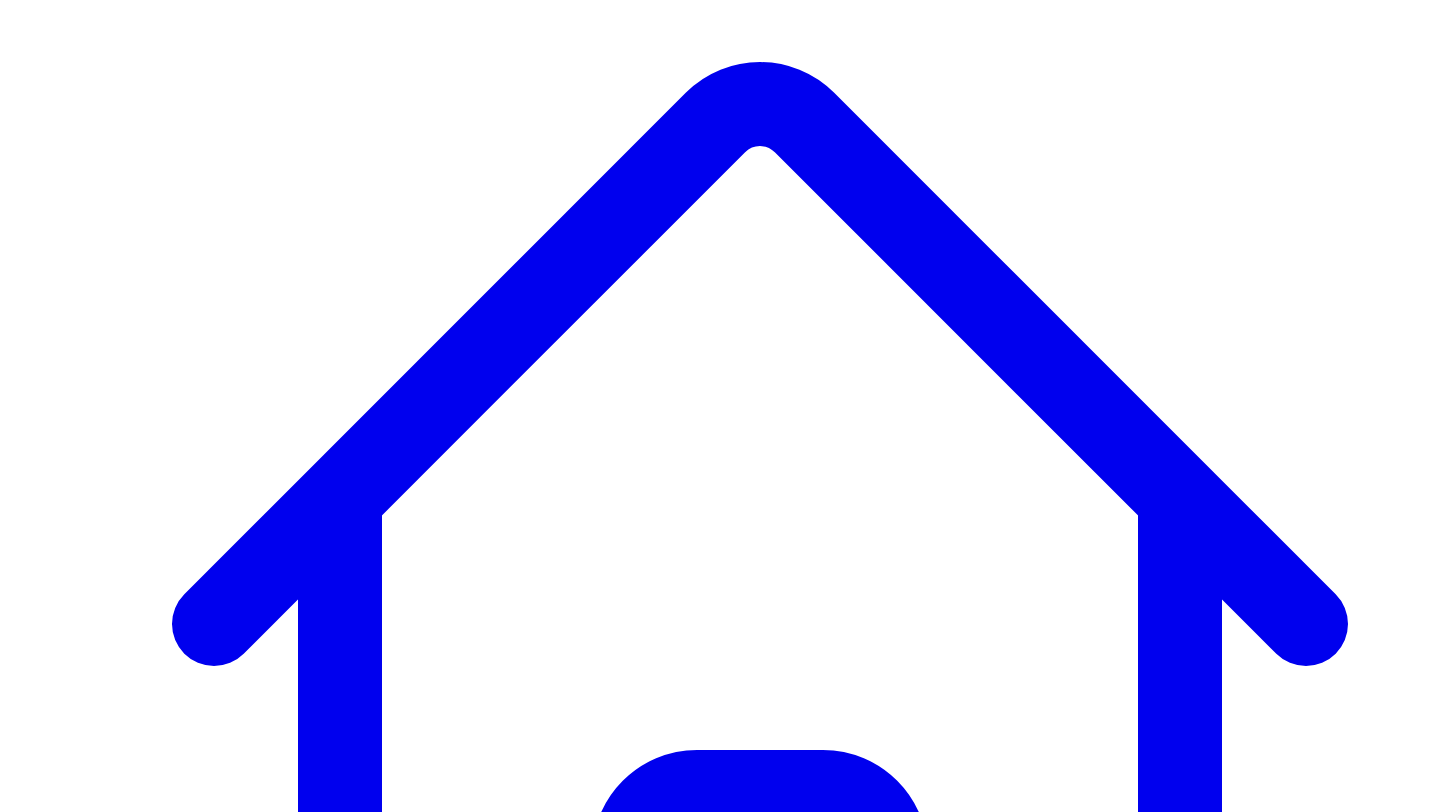 scroll, scrollTop: 229, scrollLeft: 0, axis: vertical 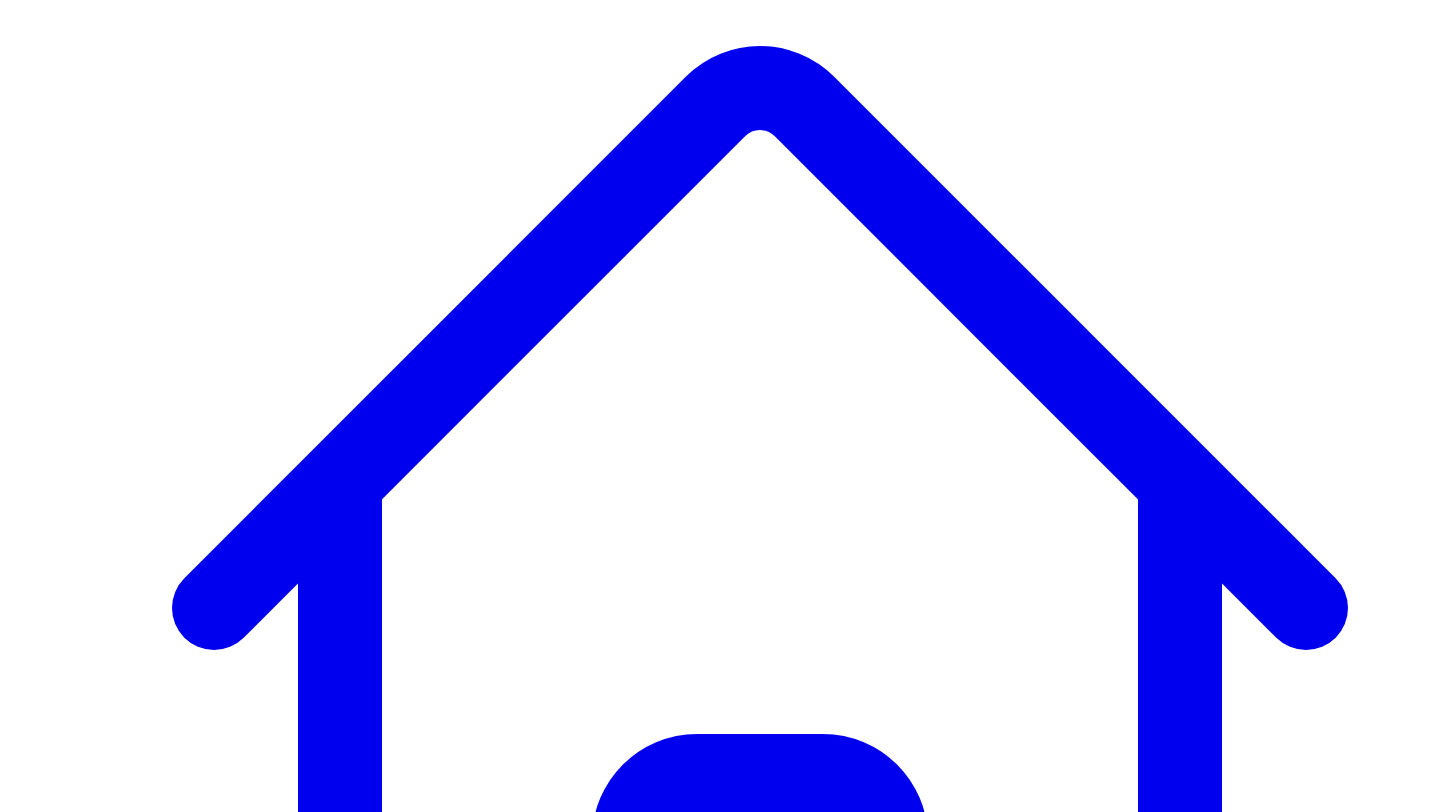 click on "**********" at bounding box center [344, 7506] 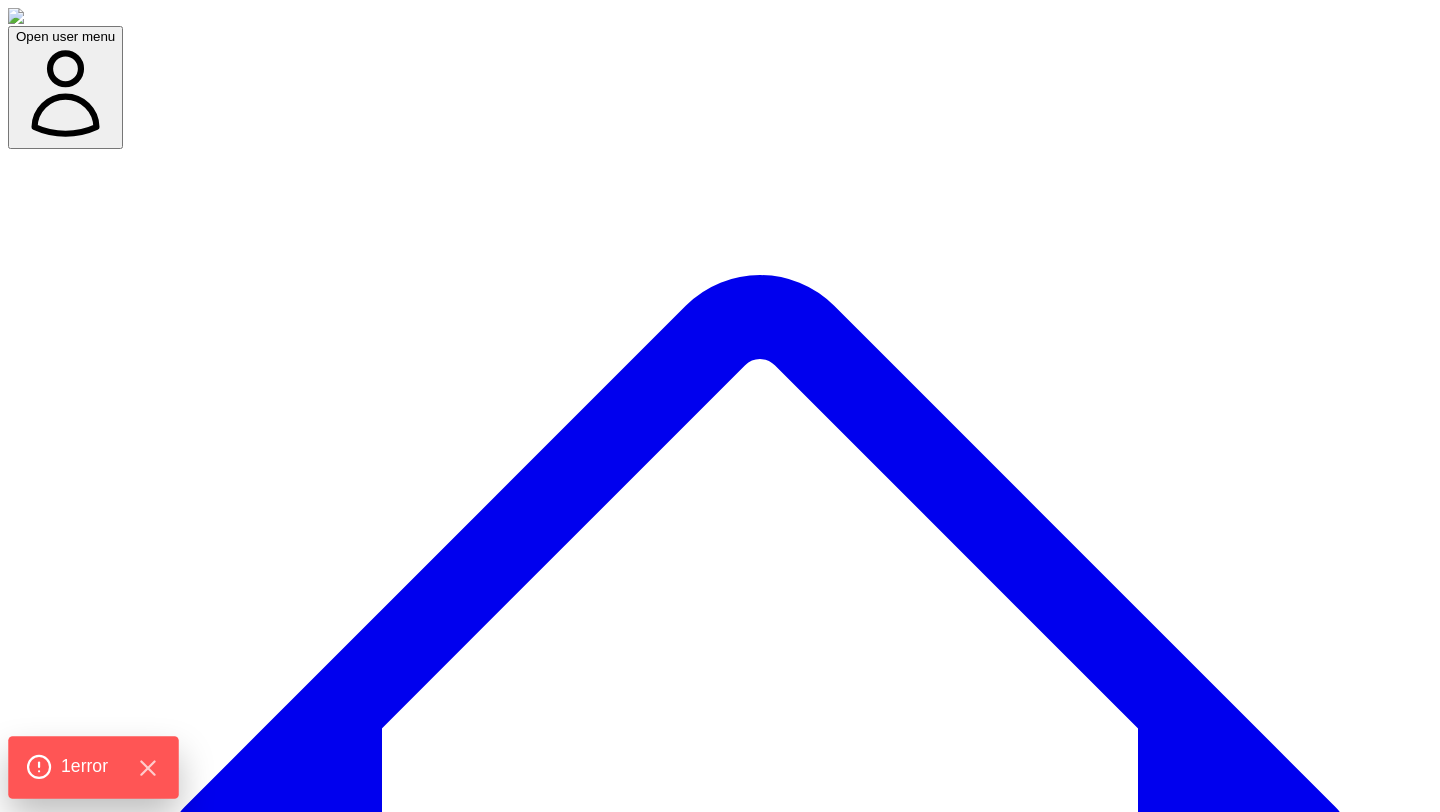 click on "1  error" 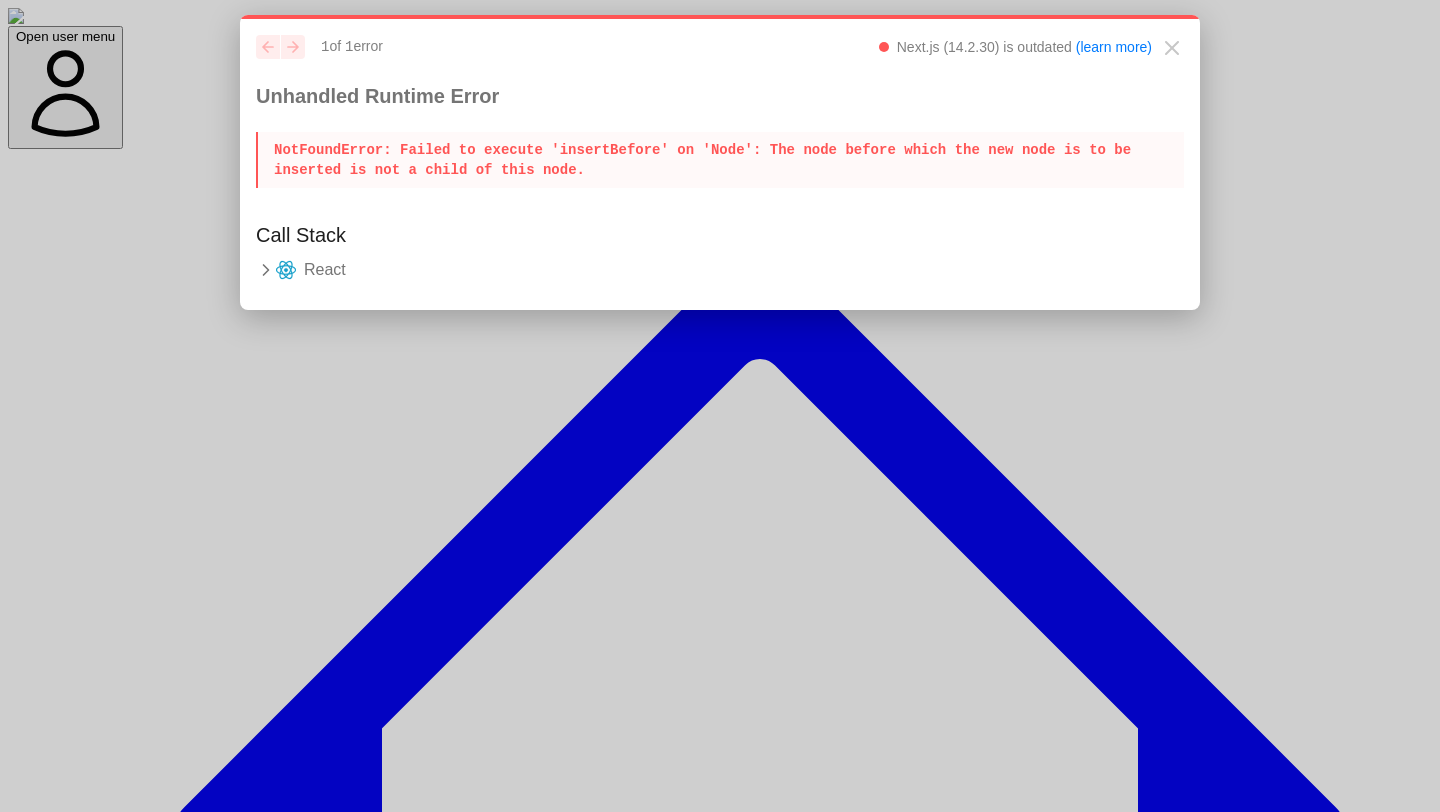 click 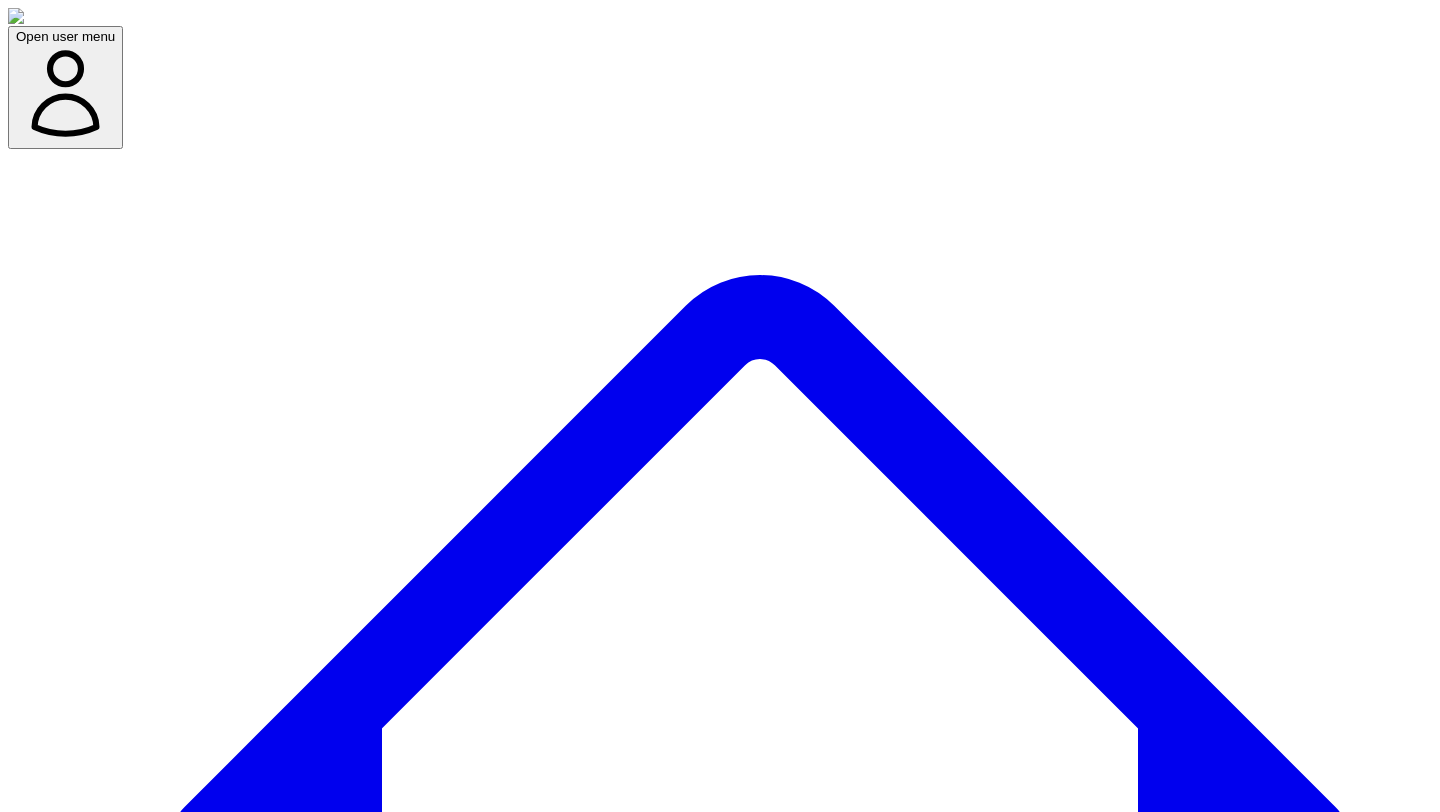 click on "Try again" at bounding box center (43, 7505) 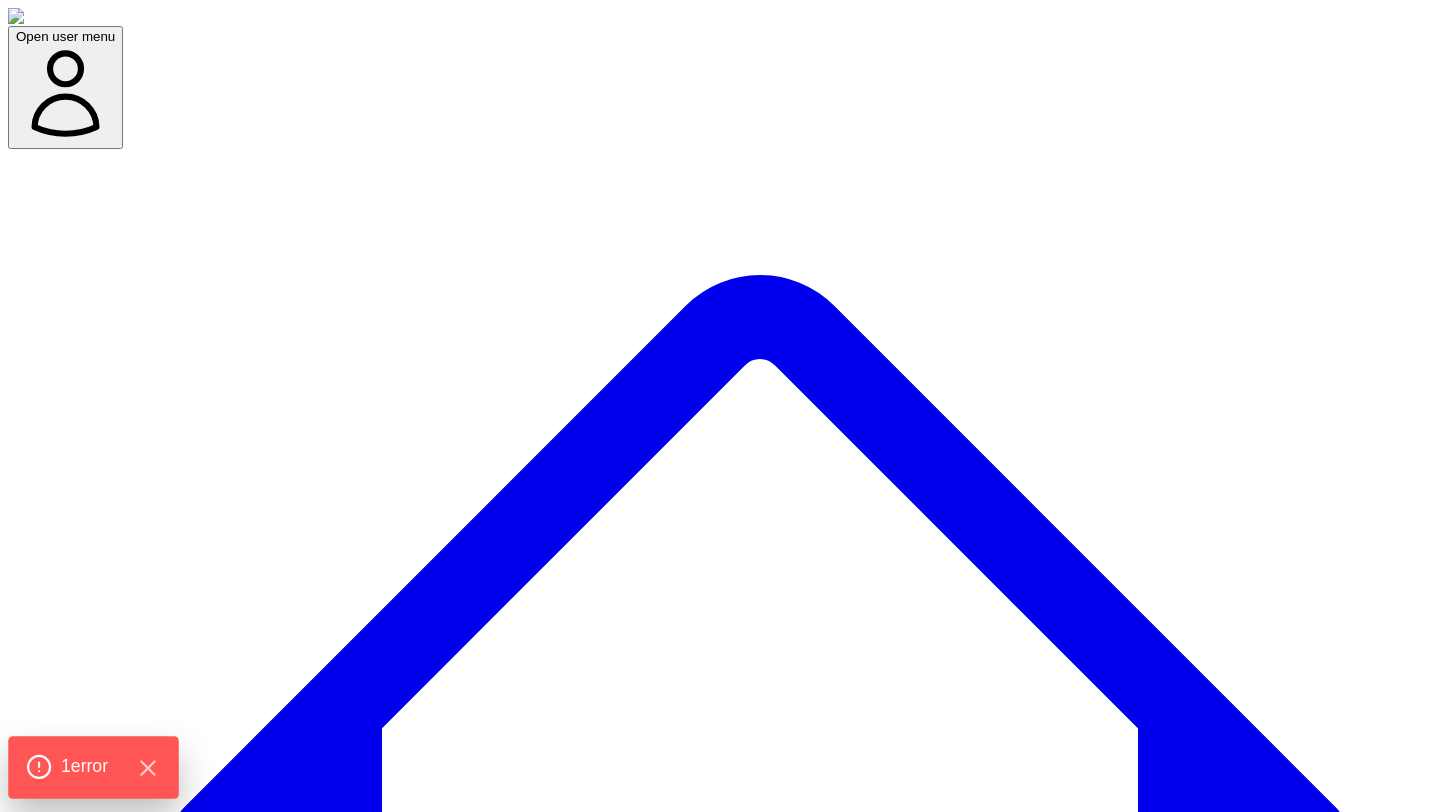 click on "1  error" 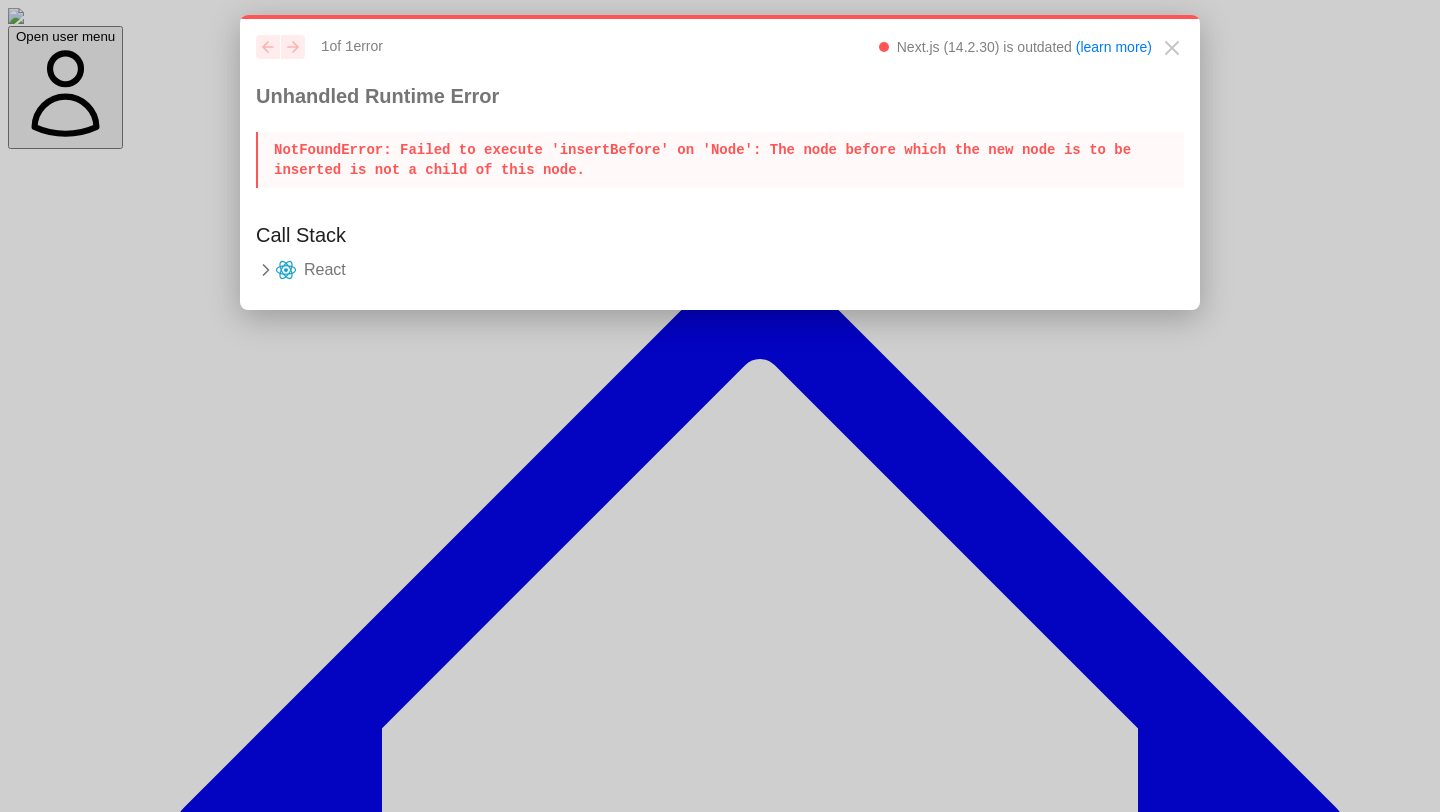 click on "React" 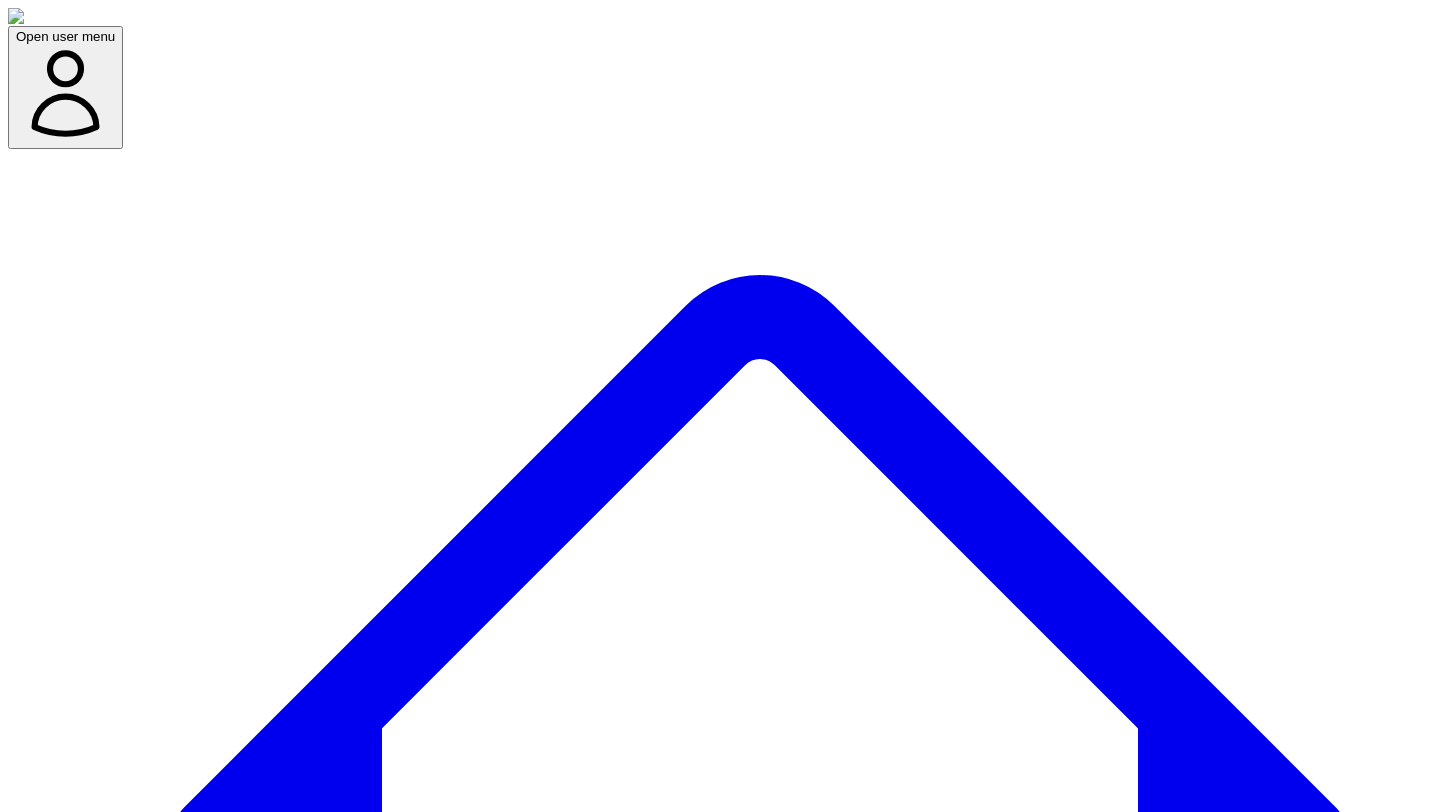 click on "Try again" at bounding box center (43, 7505) 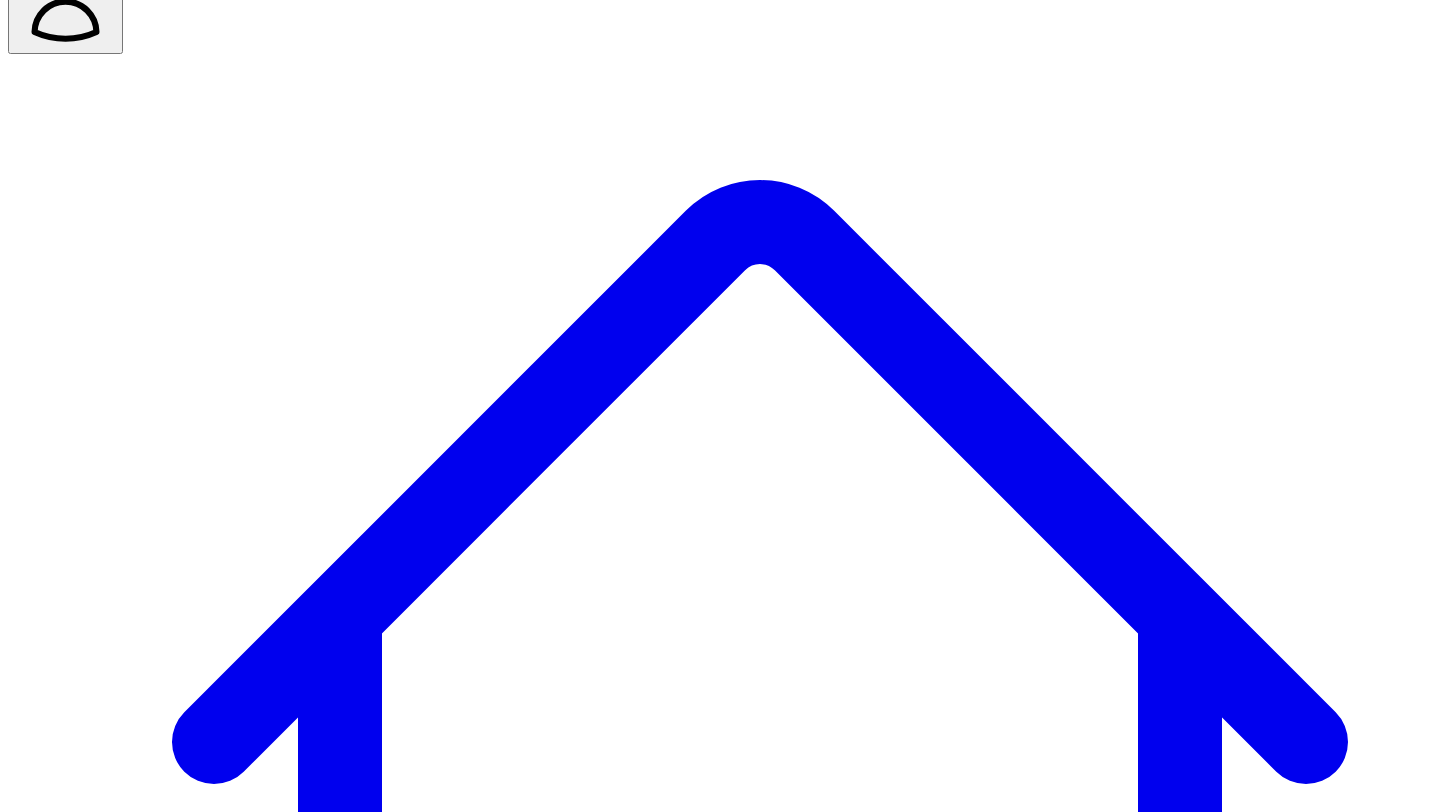 scroll, scrollTop: 135, scrollLeft: 0, axis: vertical 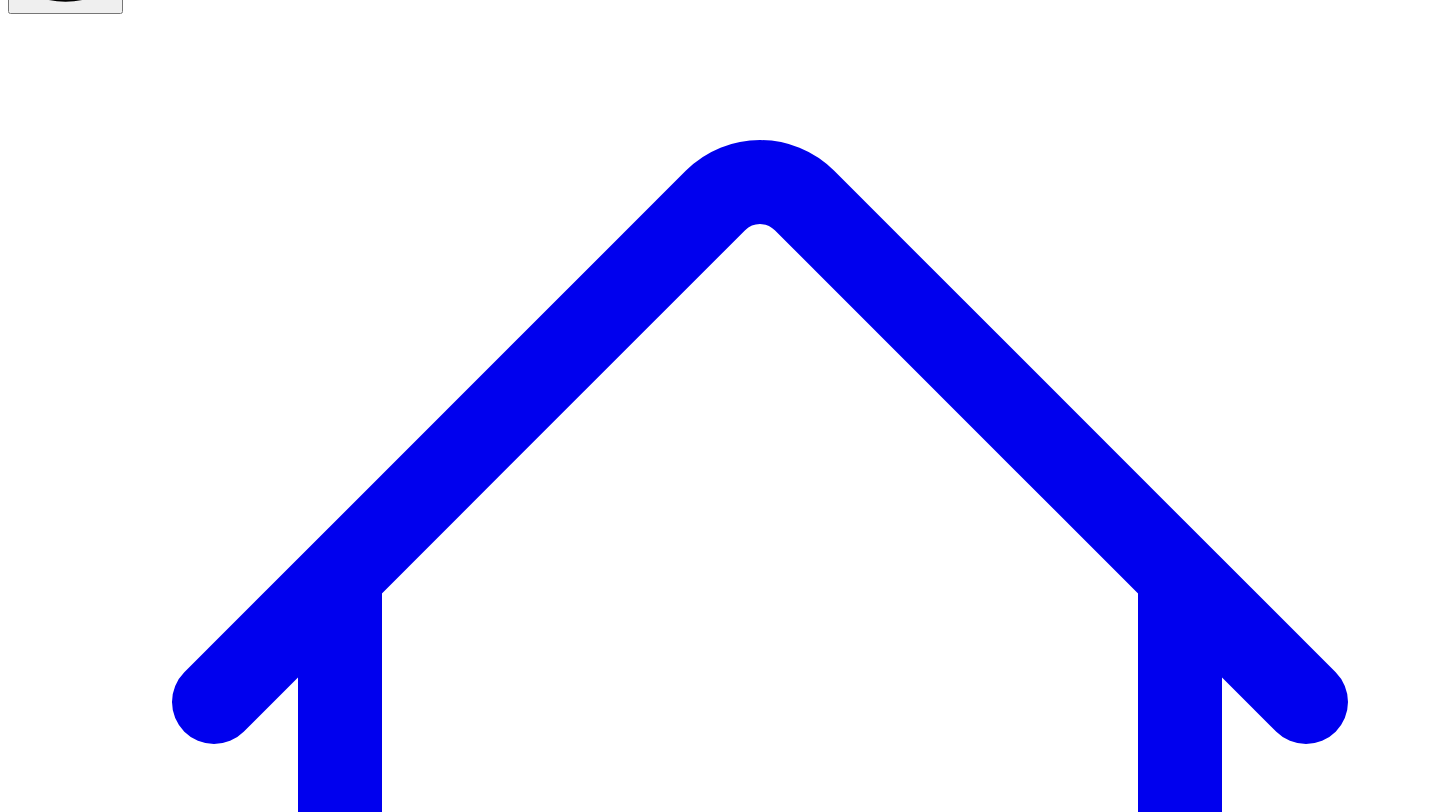 click on "**********" at bounding box center [344, 7600] 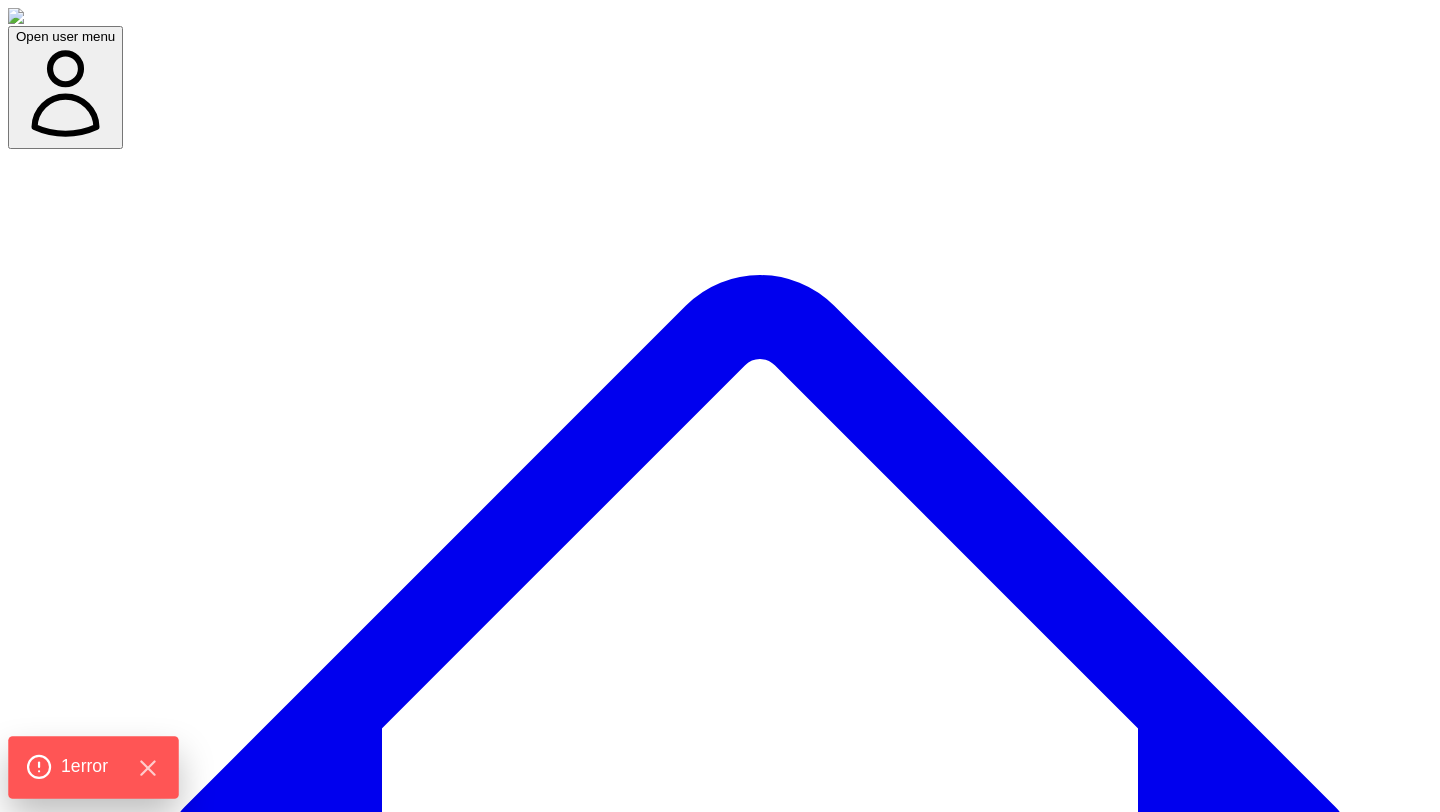 click on "1  error" 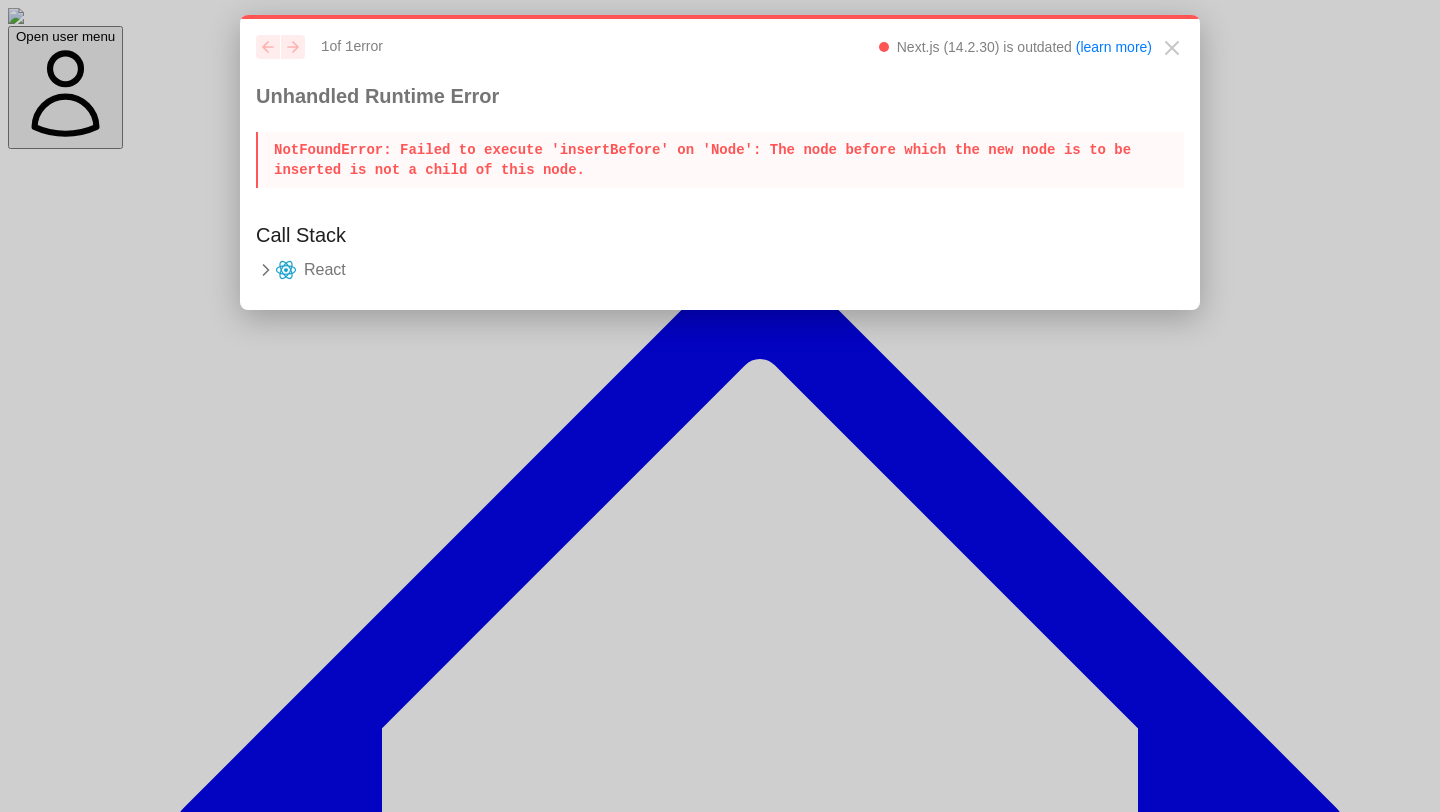 click on "NotFoundError :   Failed   to   execute   'insertBefore'   on   'Node':   The   node   before   which   the   new   node   is   to   be   inserted   is   not   a   child   of   this   node." at bounding box center [720, 160] 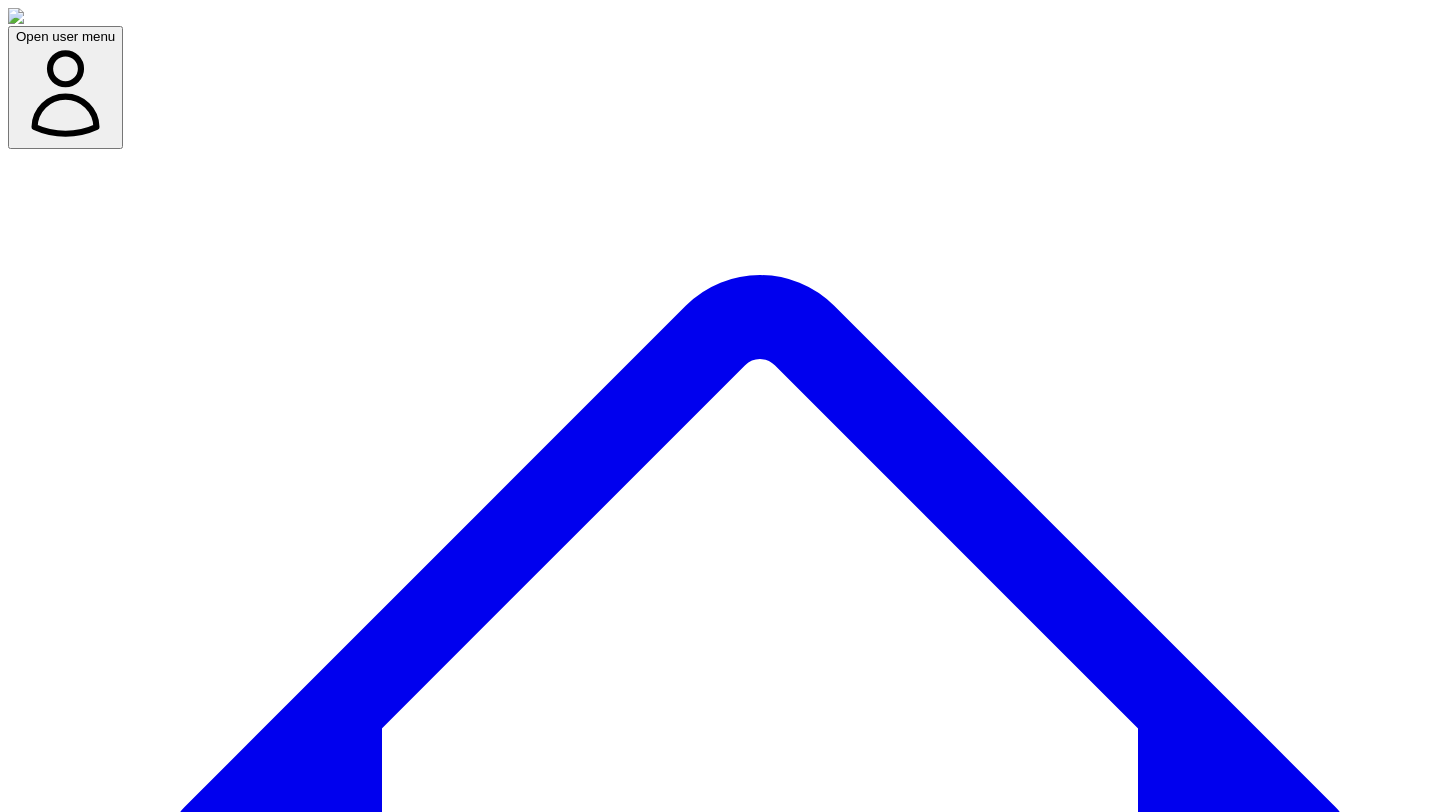click on "Try again" at bounding box center [43, 7505] 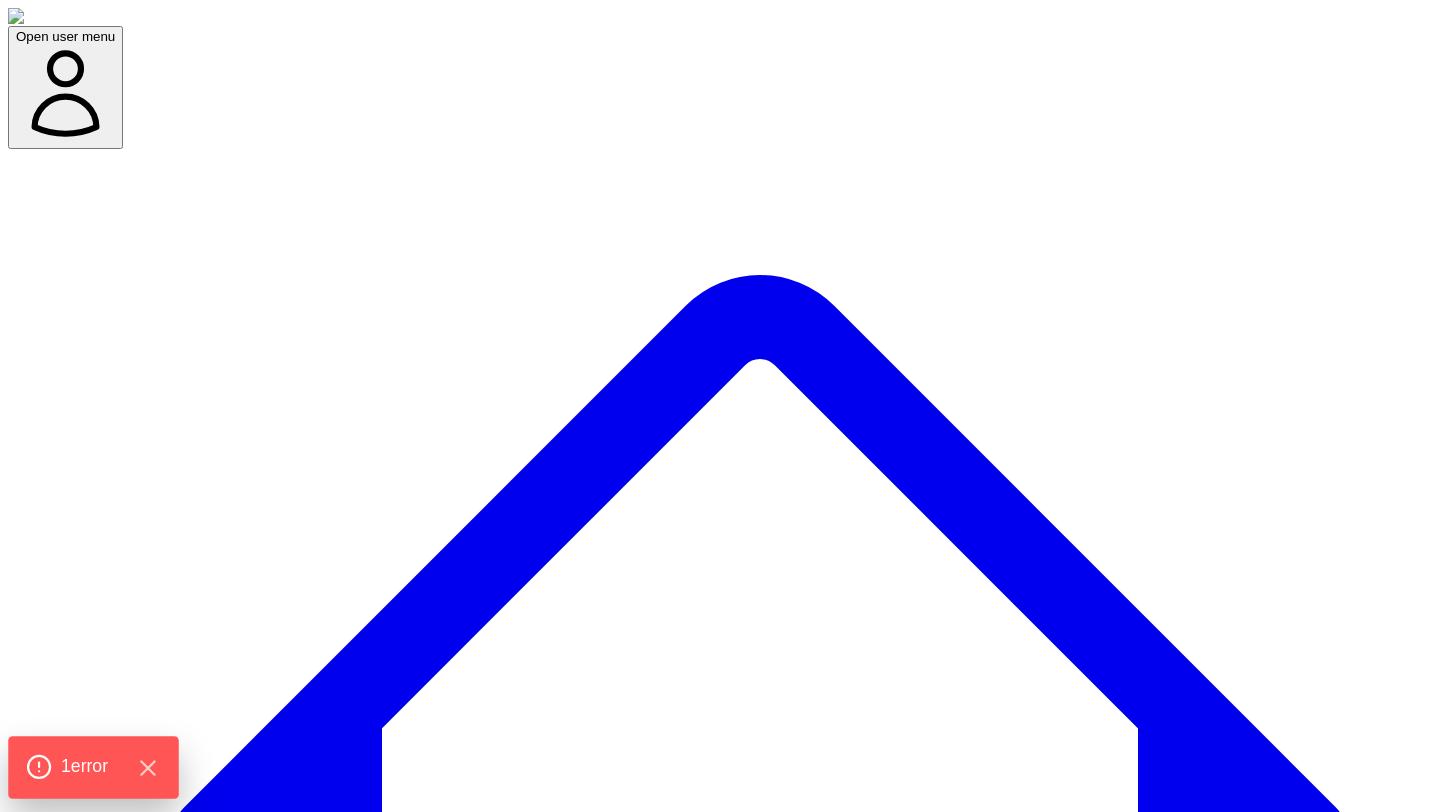 click on "1  error" 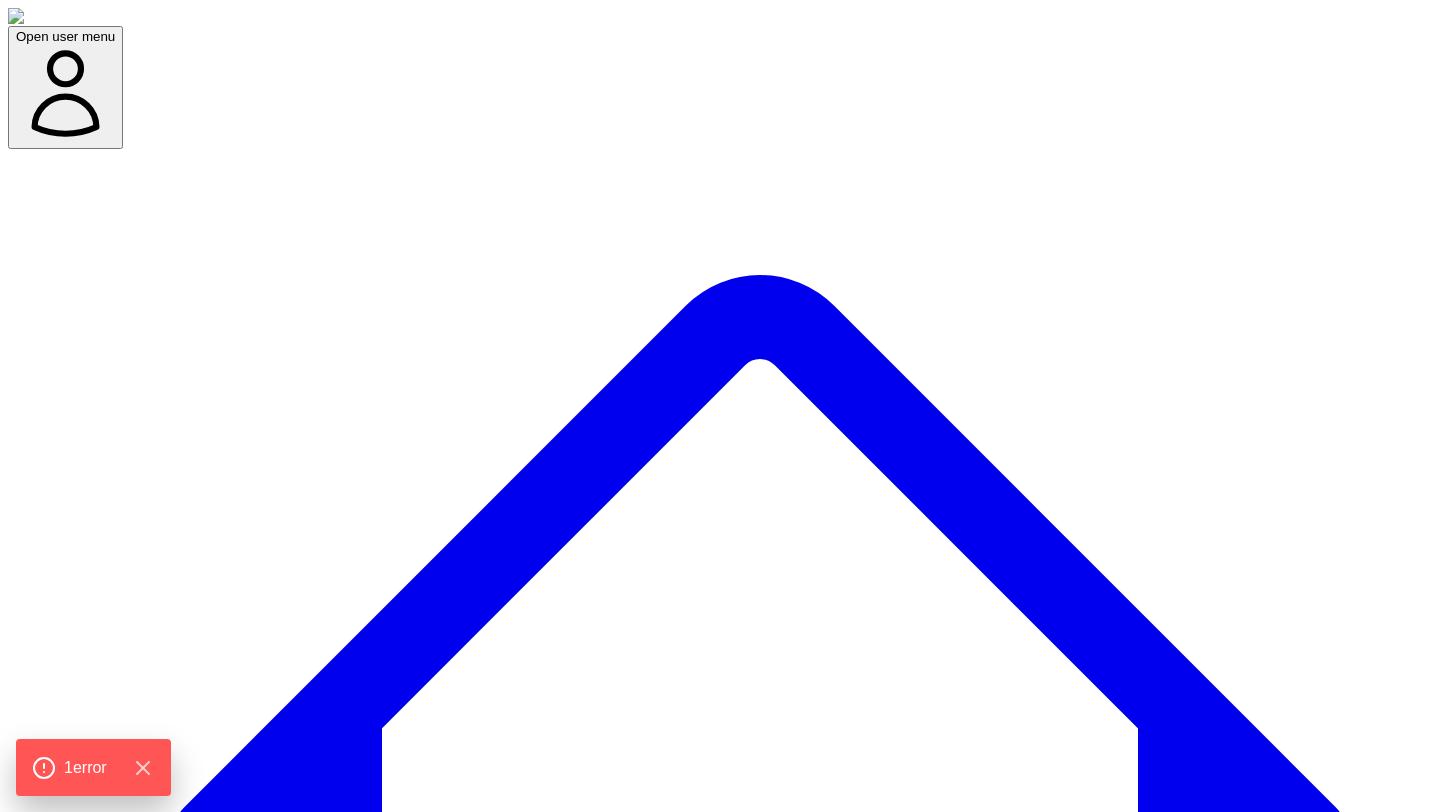 click on "Open user menu Dashboard Experts Team Premium Plan (Annual) Projects used 10  of  360 Support Demo Settings Open sidebar Open user menu Something went wrong Failed to execute 'insertBefore' on 'Node': The node before which the new node is to be inserted is not a child of this node. Try again" at bounding box center [720, 3762] 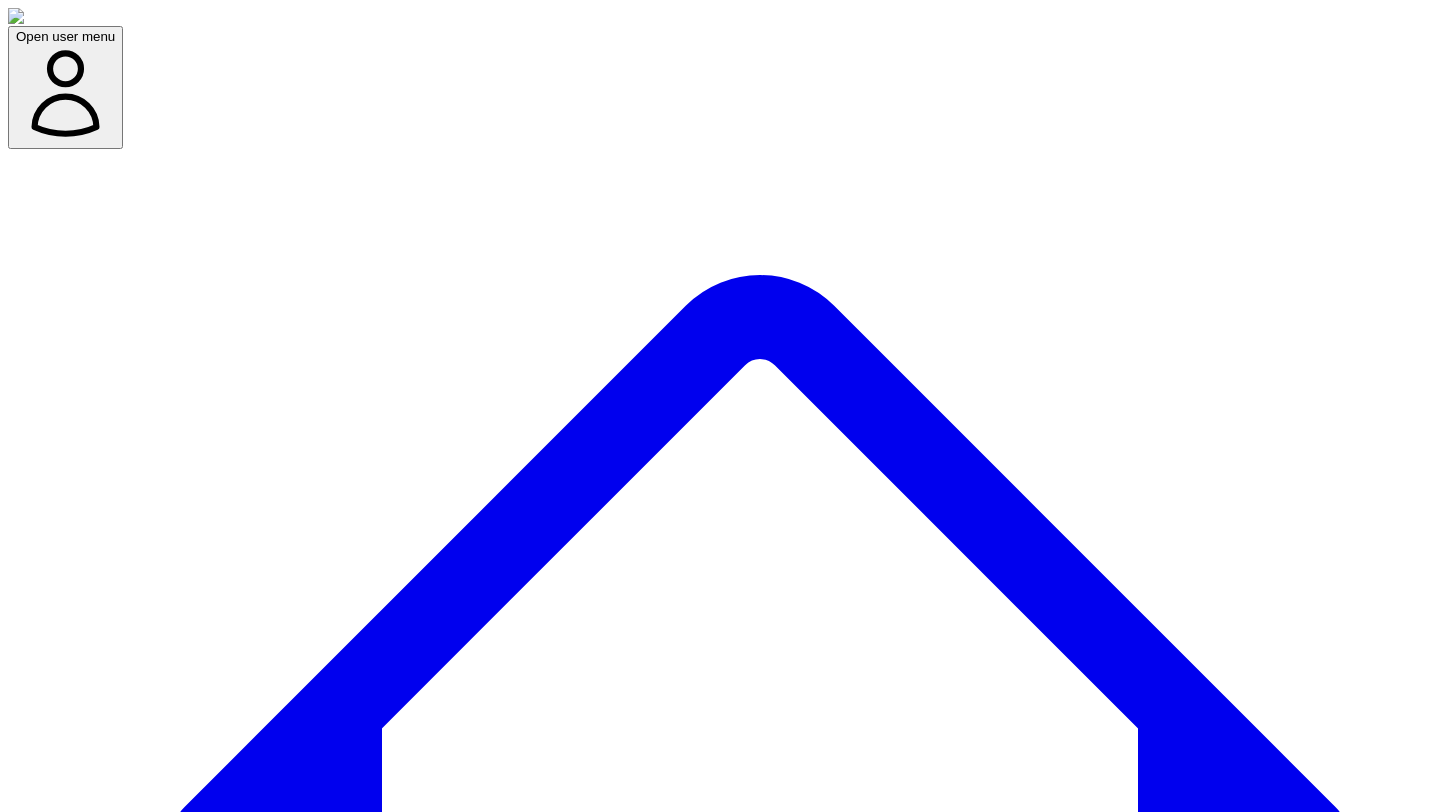 scroll, scrollTop: 0, scrollLeft: 0, axis: both 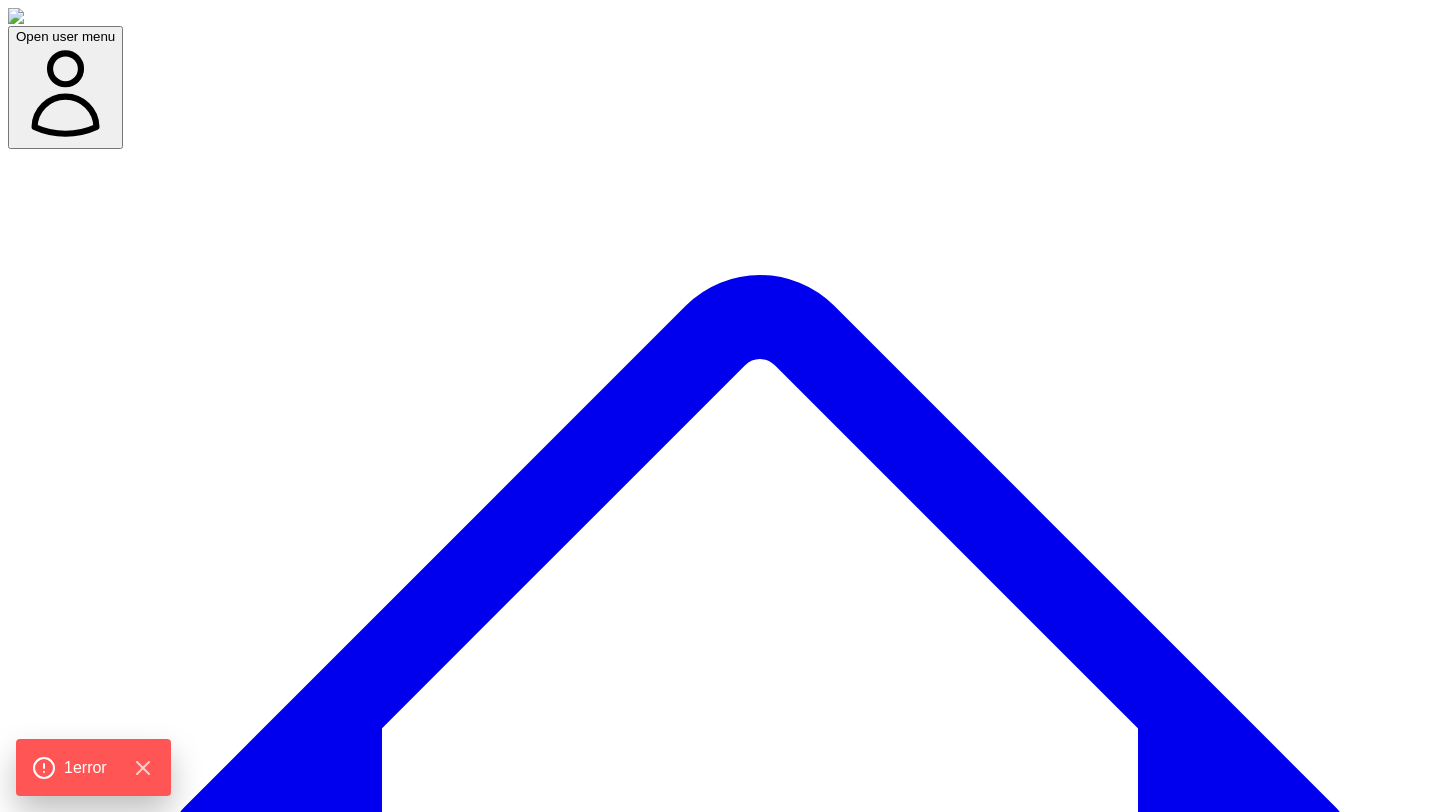 click on "Something went wrong Failed to execute 'insertBefore' on 'Node': The node before which the new node is to be inserted is not a child of this node. Try again" at bounding box center (720, 7459) 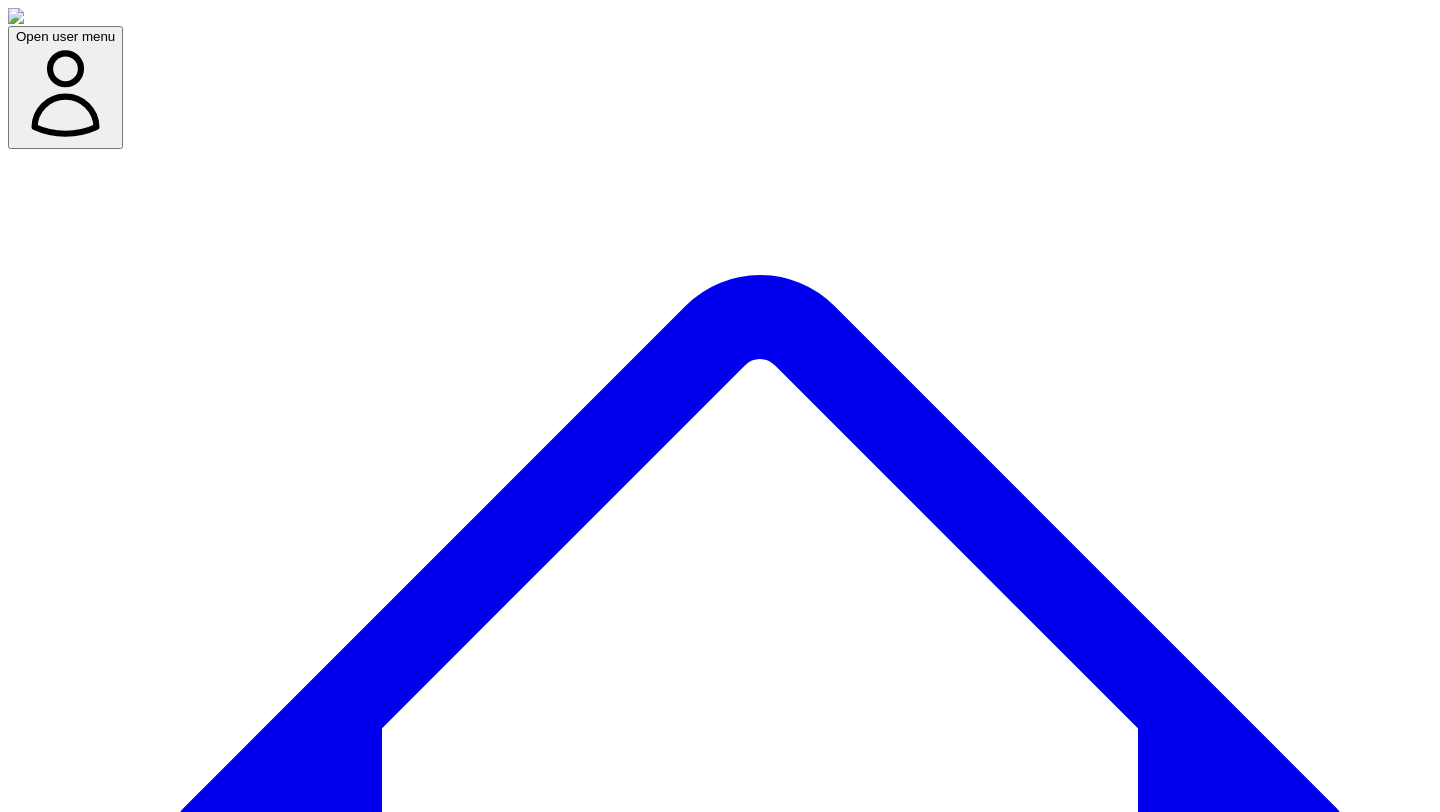 scroll, scrollTop: 0, scrollLeft: 0, axis: both 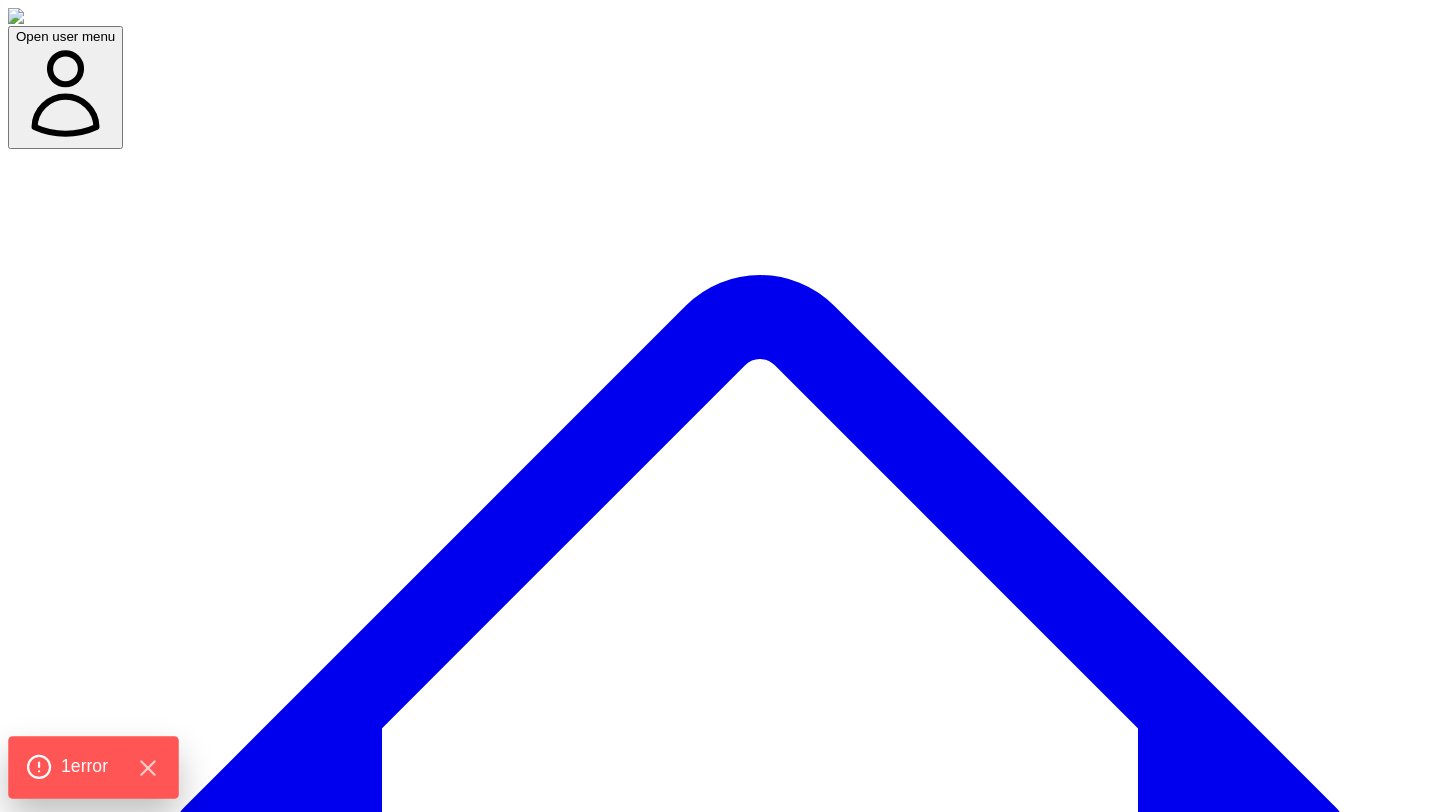click on "1  error" 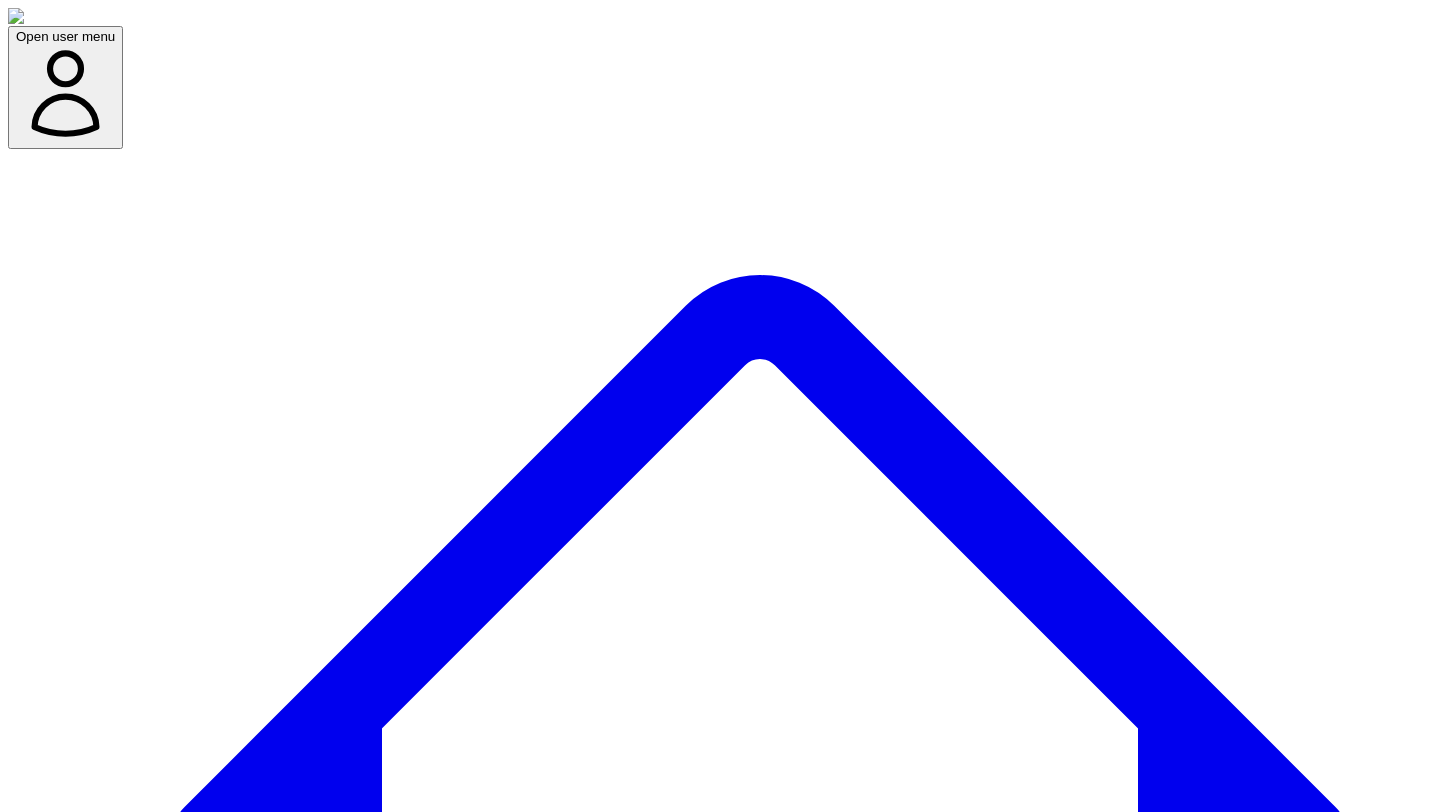 click on "Try again" at bounding box center (43, 7505) 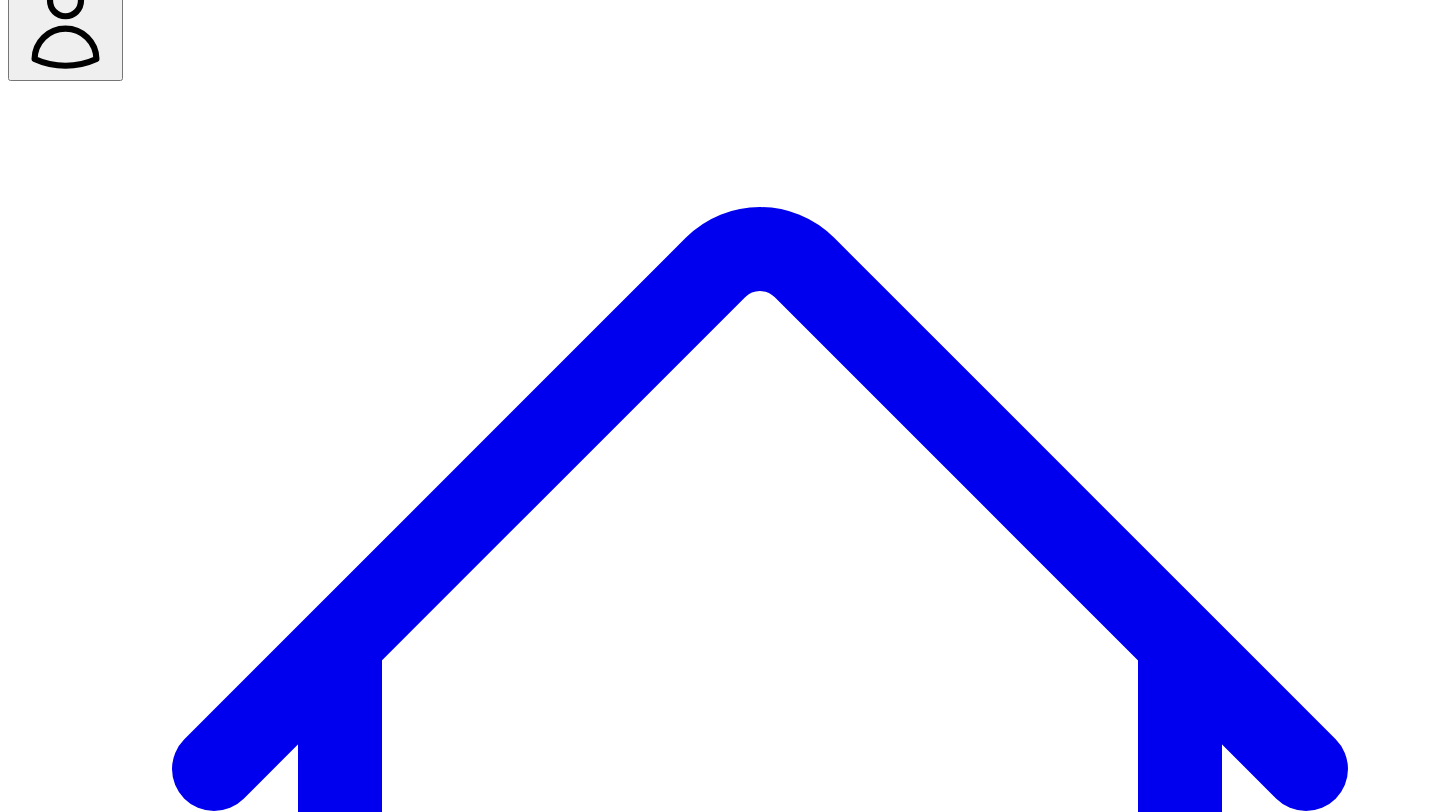 scroll, scrollTop: 69, scrollLeft: 0, axis: vertical 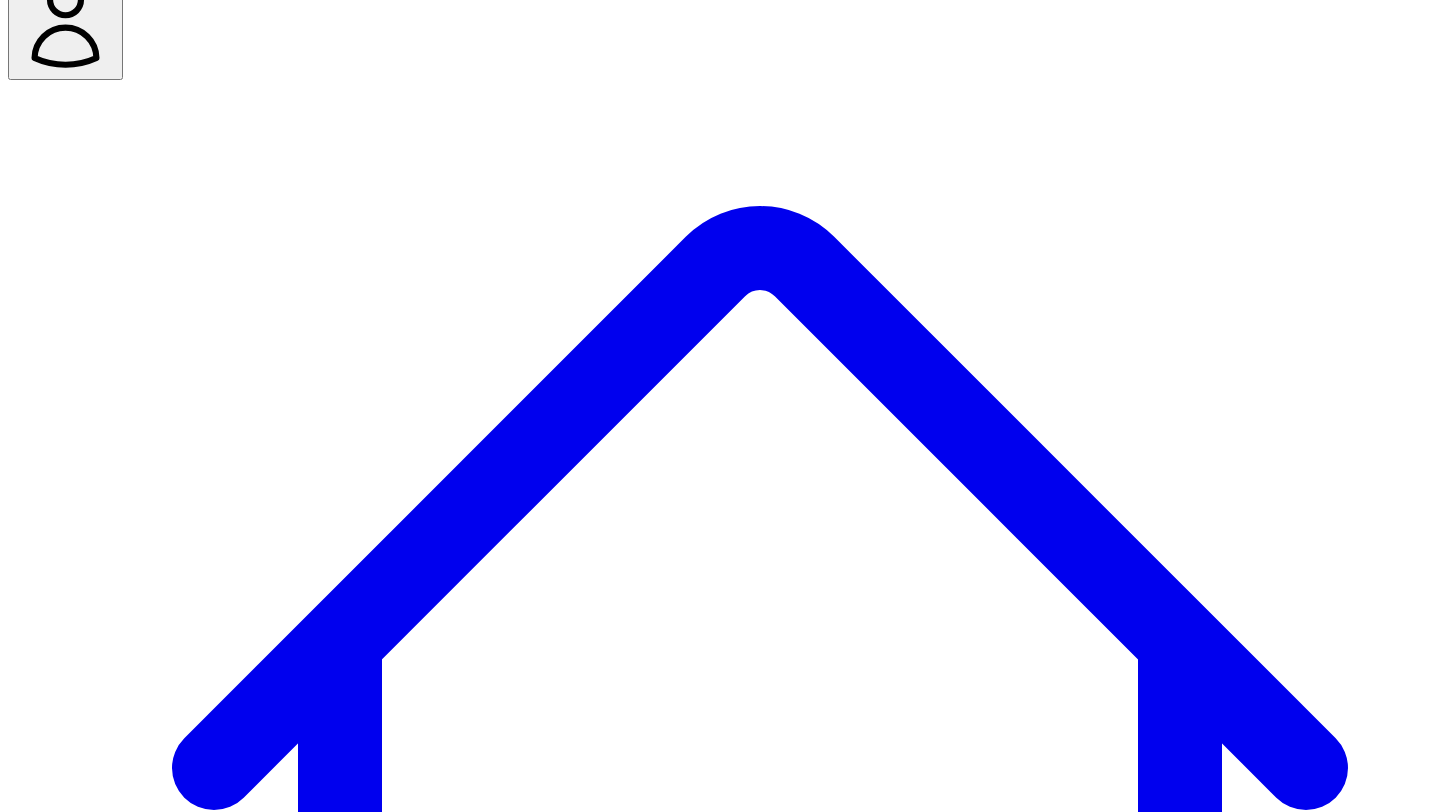 click on "**********" at bounding box center (344, 7759) 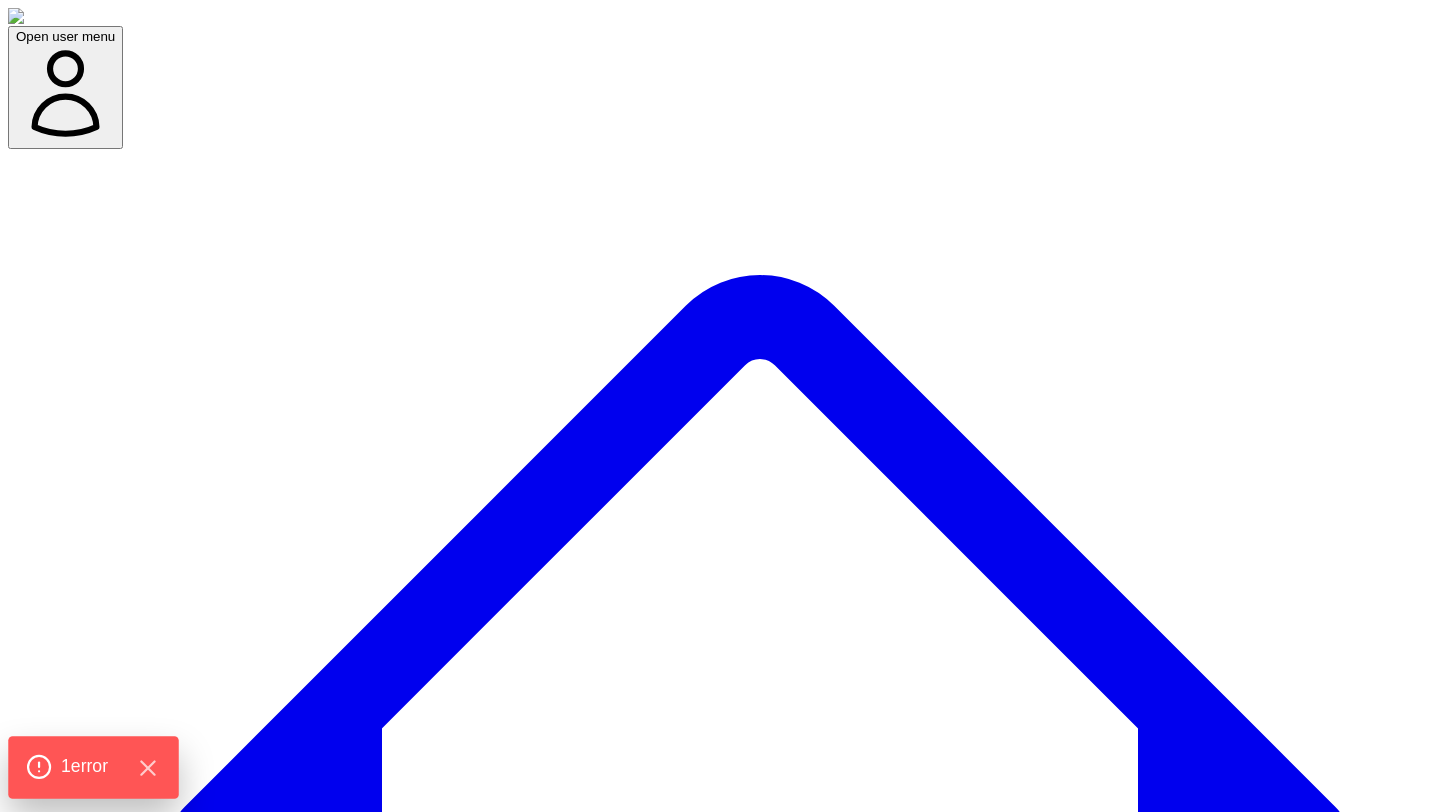 click on "1  error" 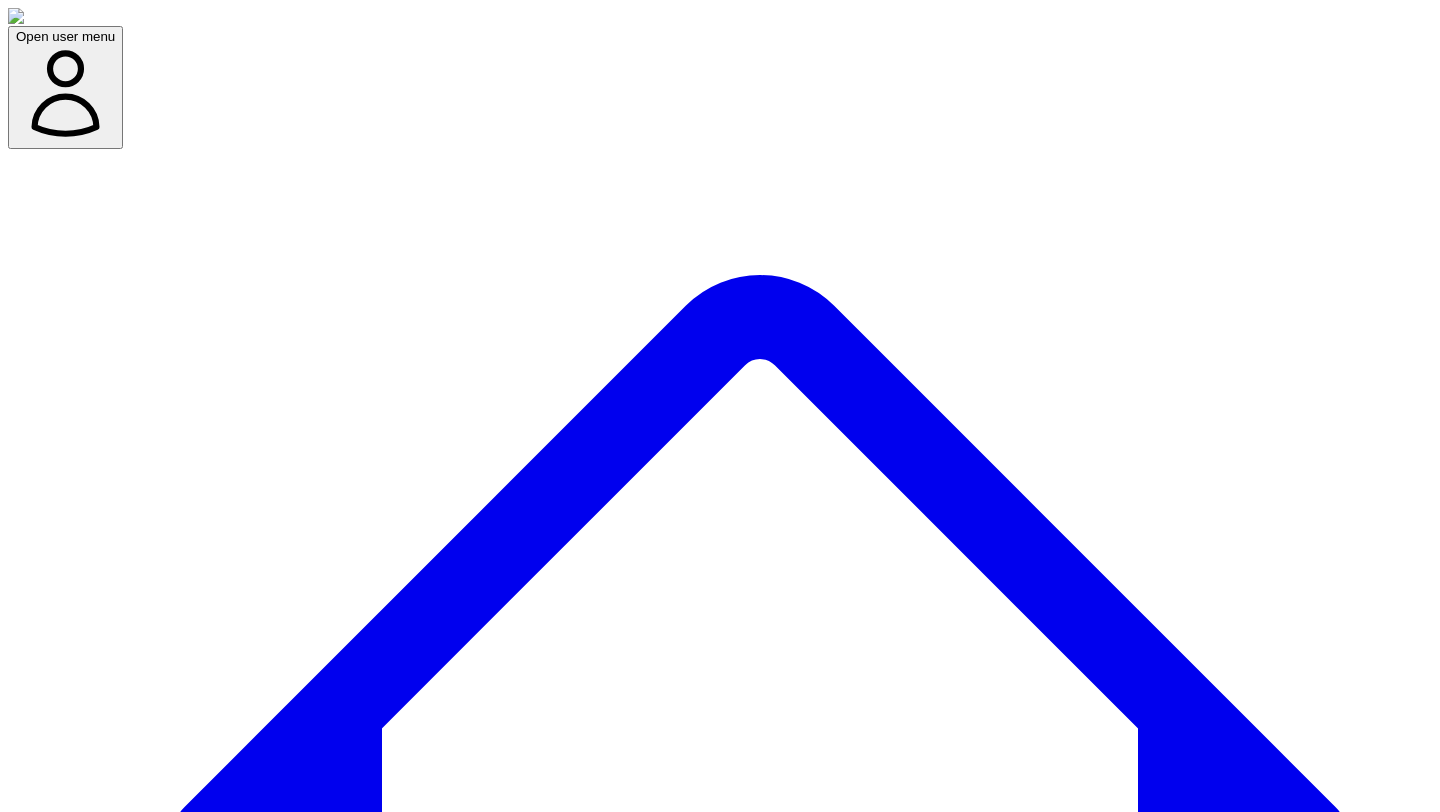 click on "Carousels" at bounding box center [572, 7660] 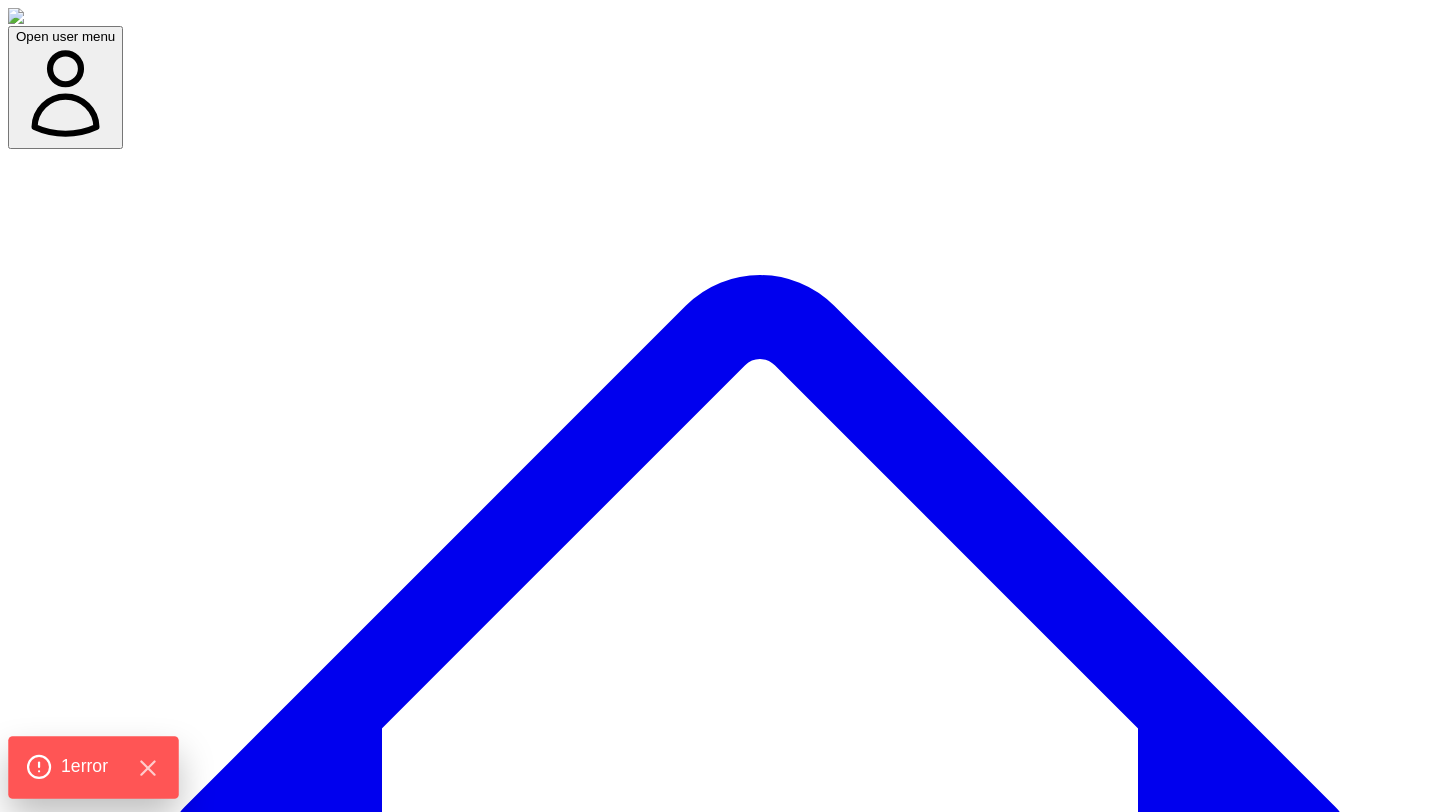 click on "1  error" 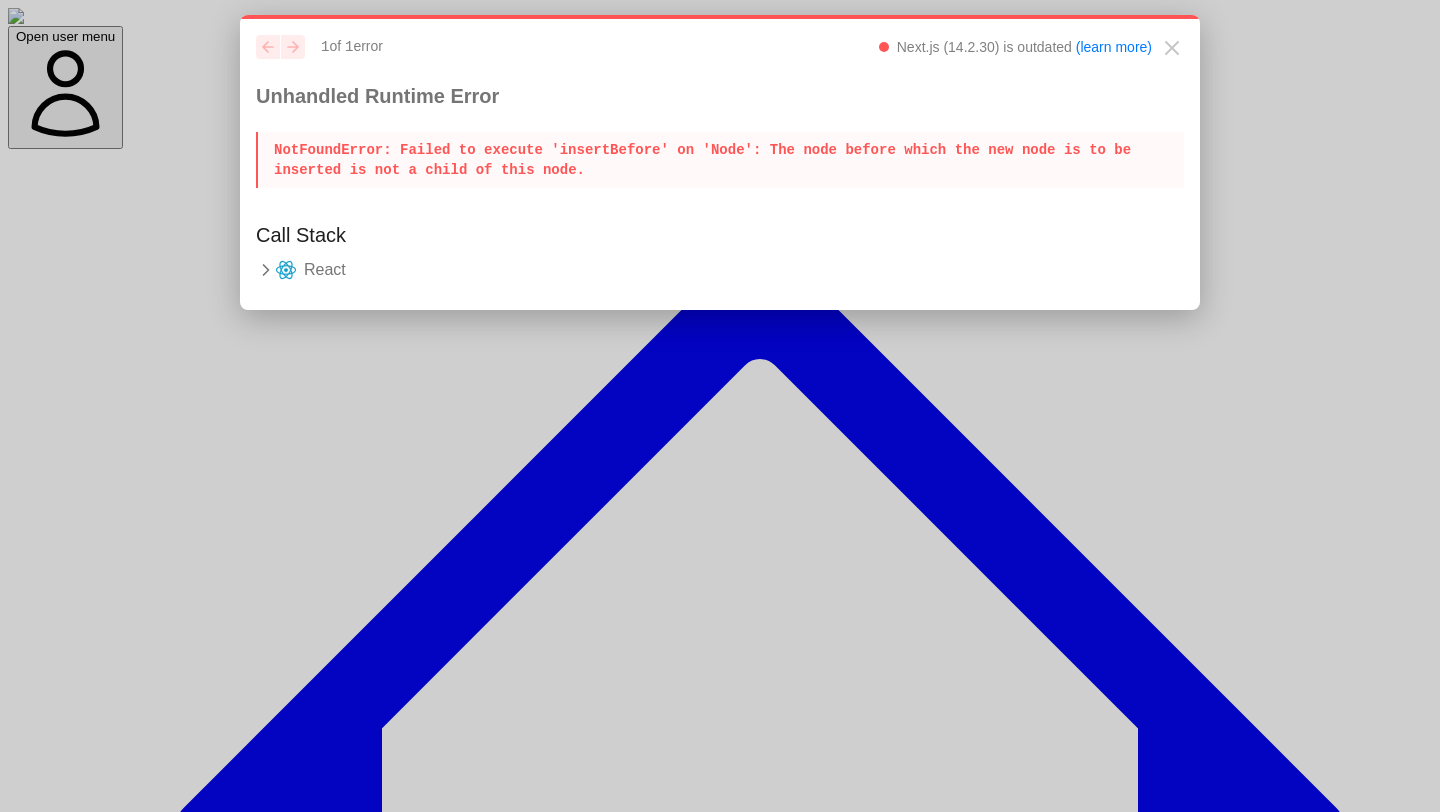 click on "React" 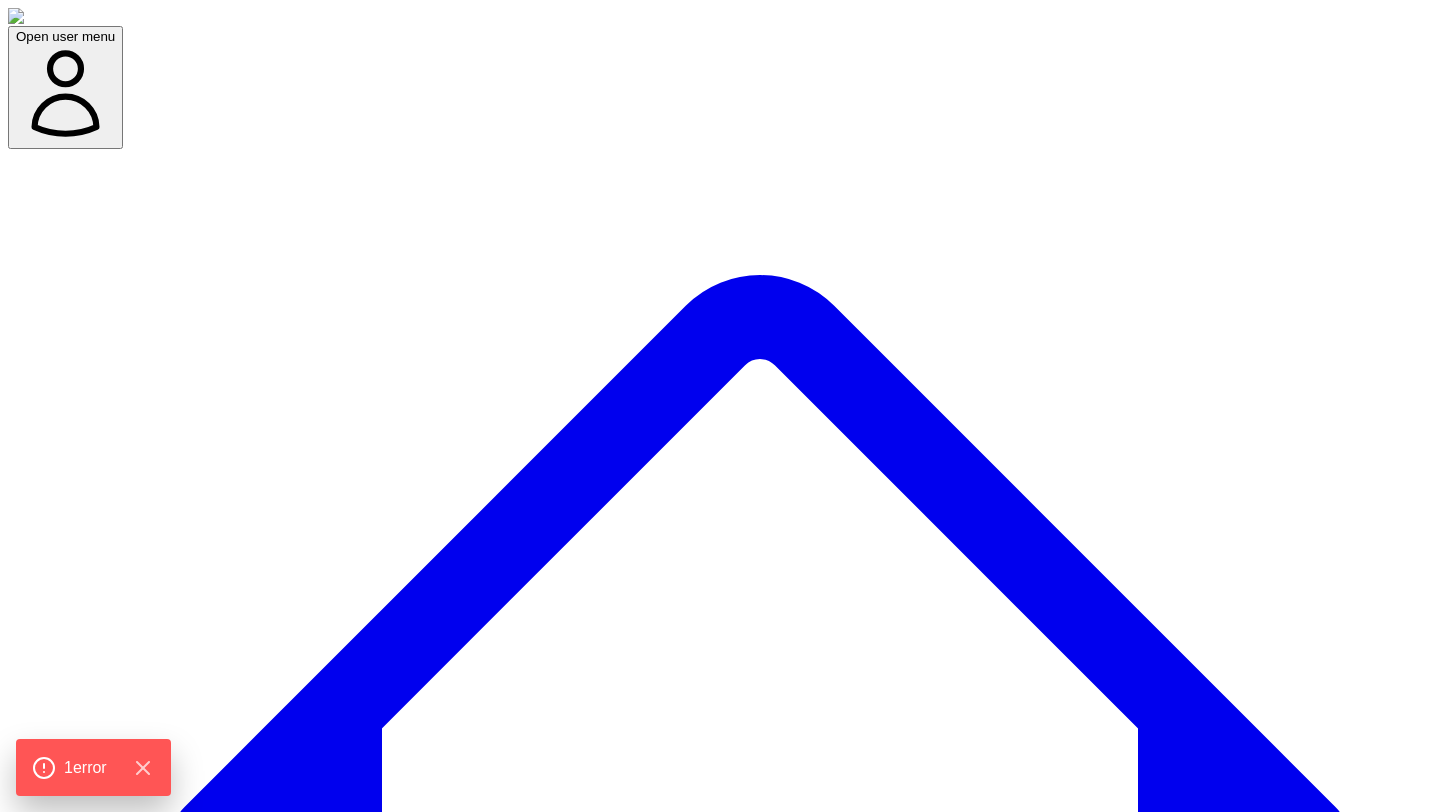 click on "Try again" at bounding box center (43, 7505) 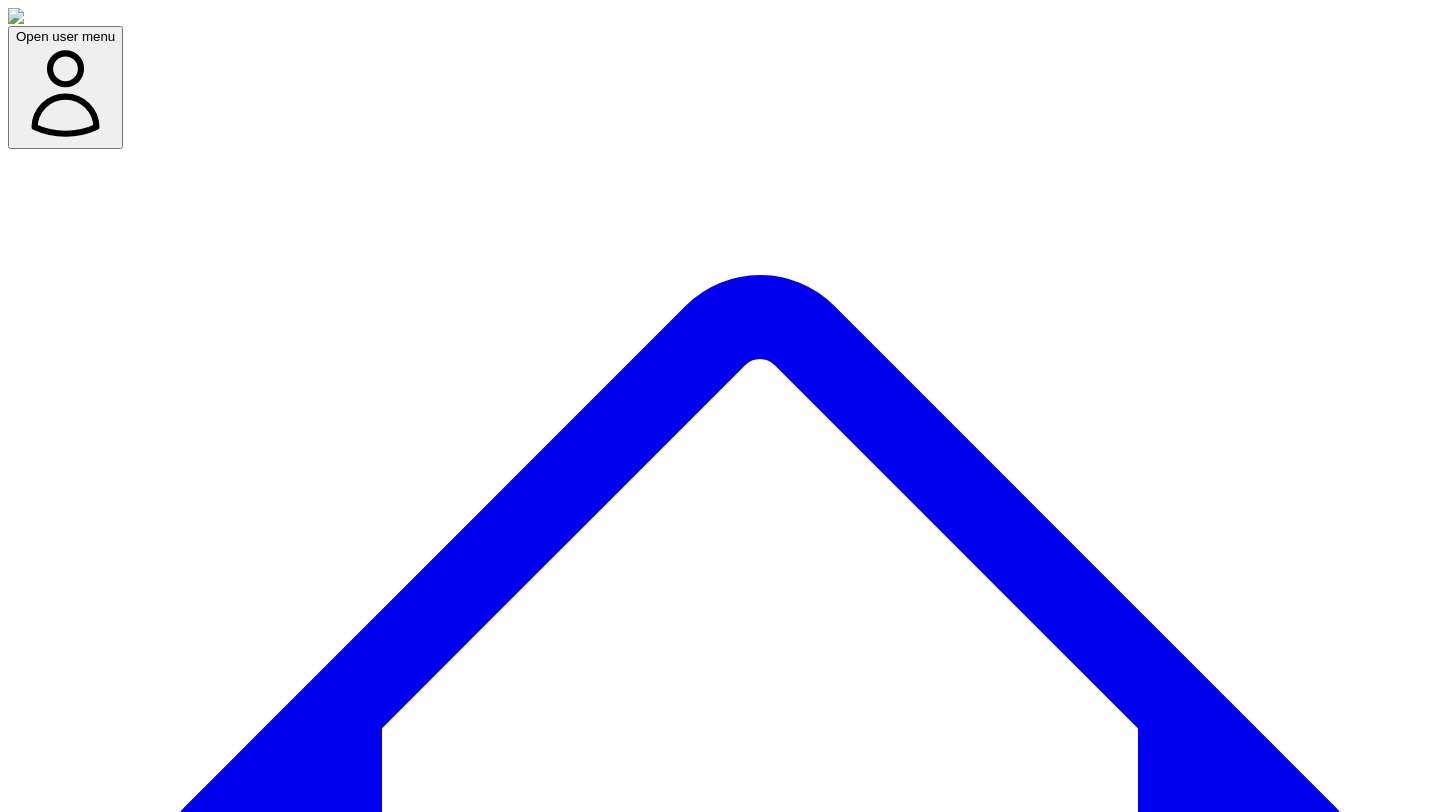 scroll, scrollTop: 0, scrollLeft: 0, axis: both 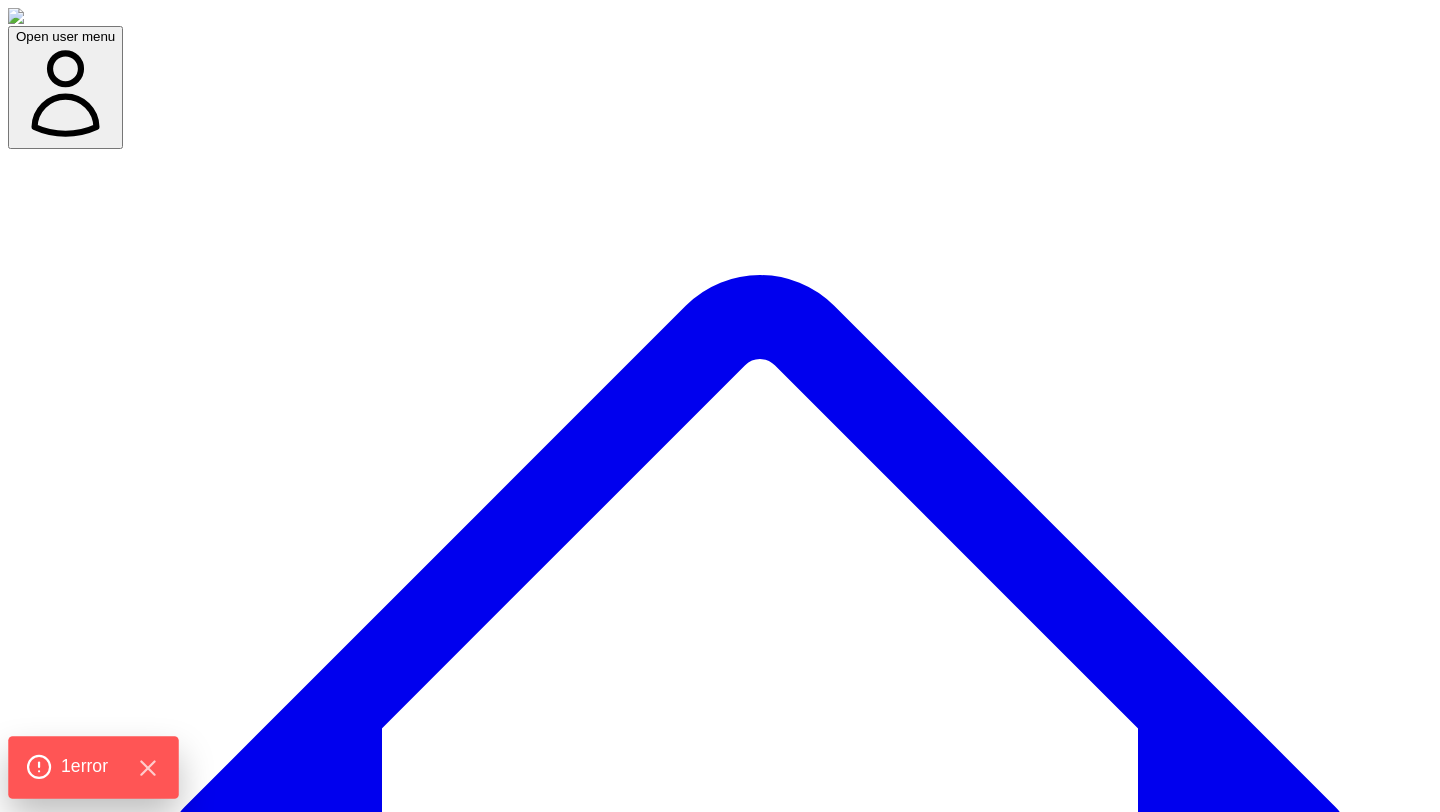 click on "1  error" 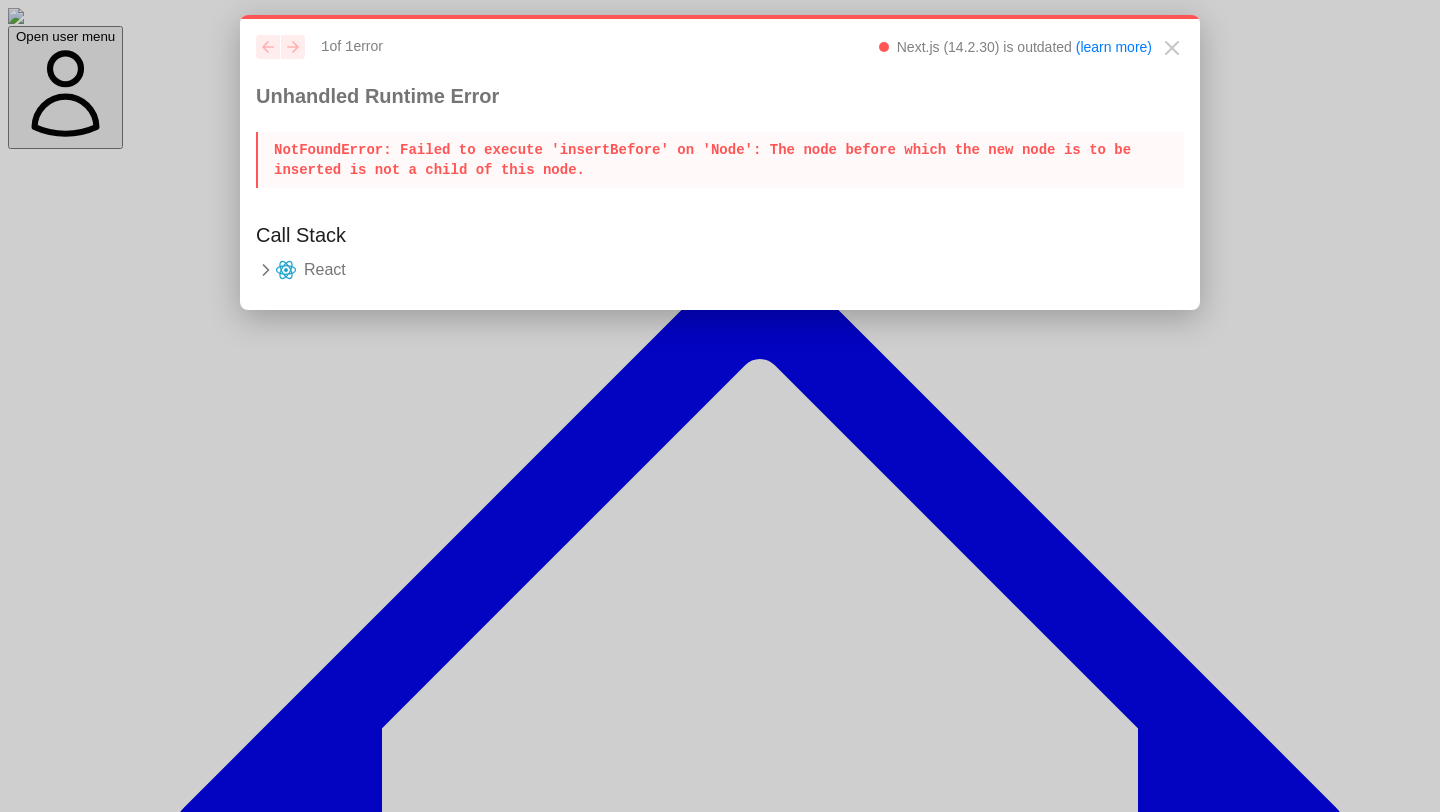click on "React" 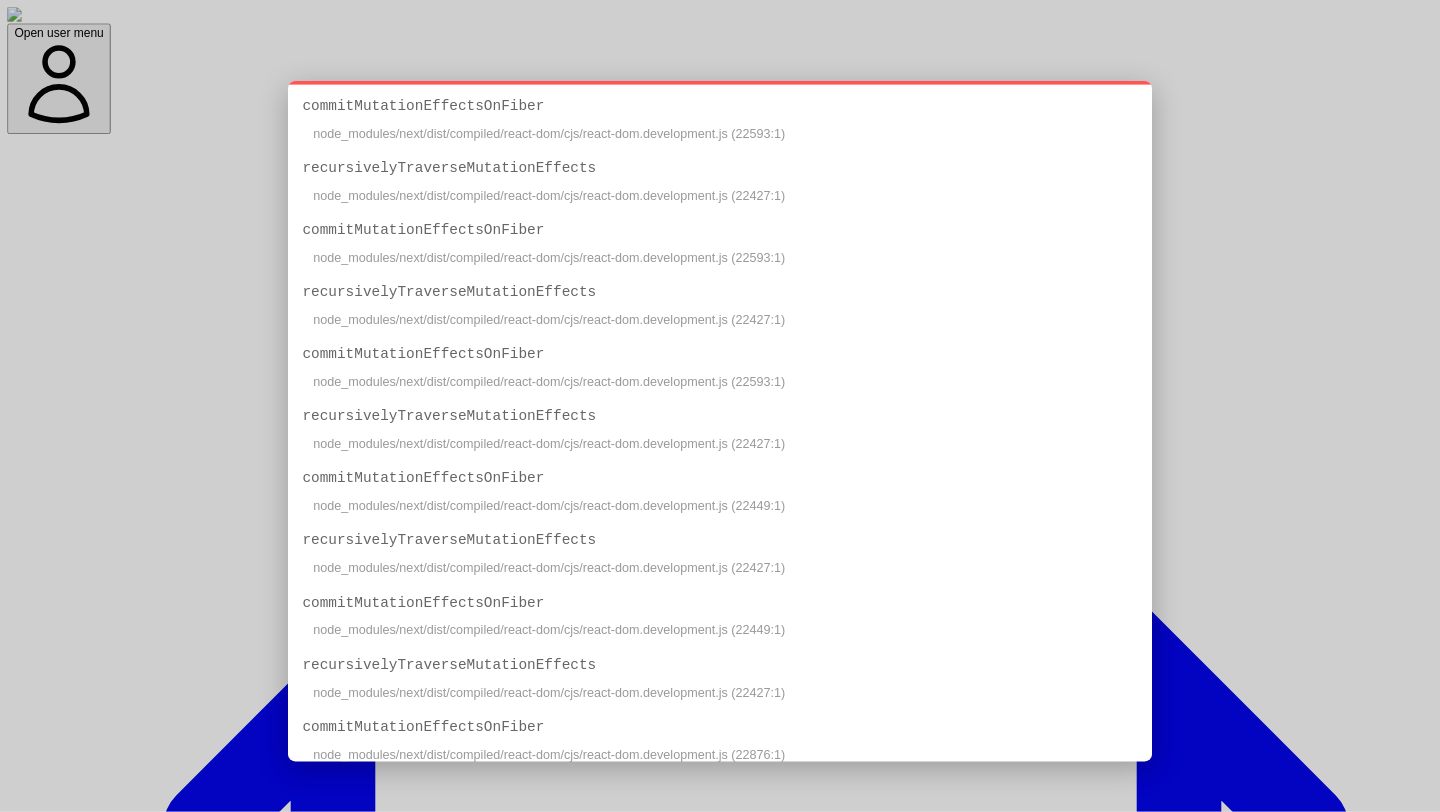 scroll, scrollTop: 2264, scrollLeft: 0, axis: vertical 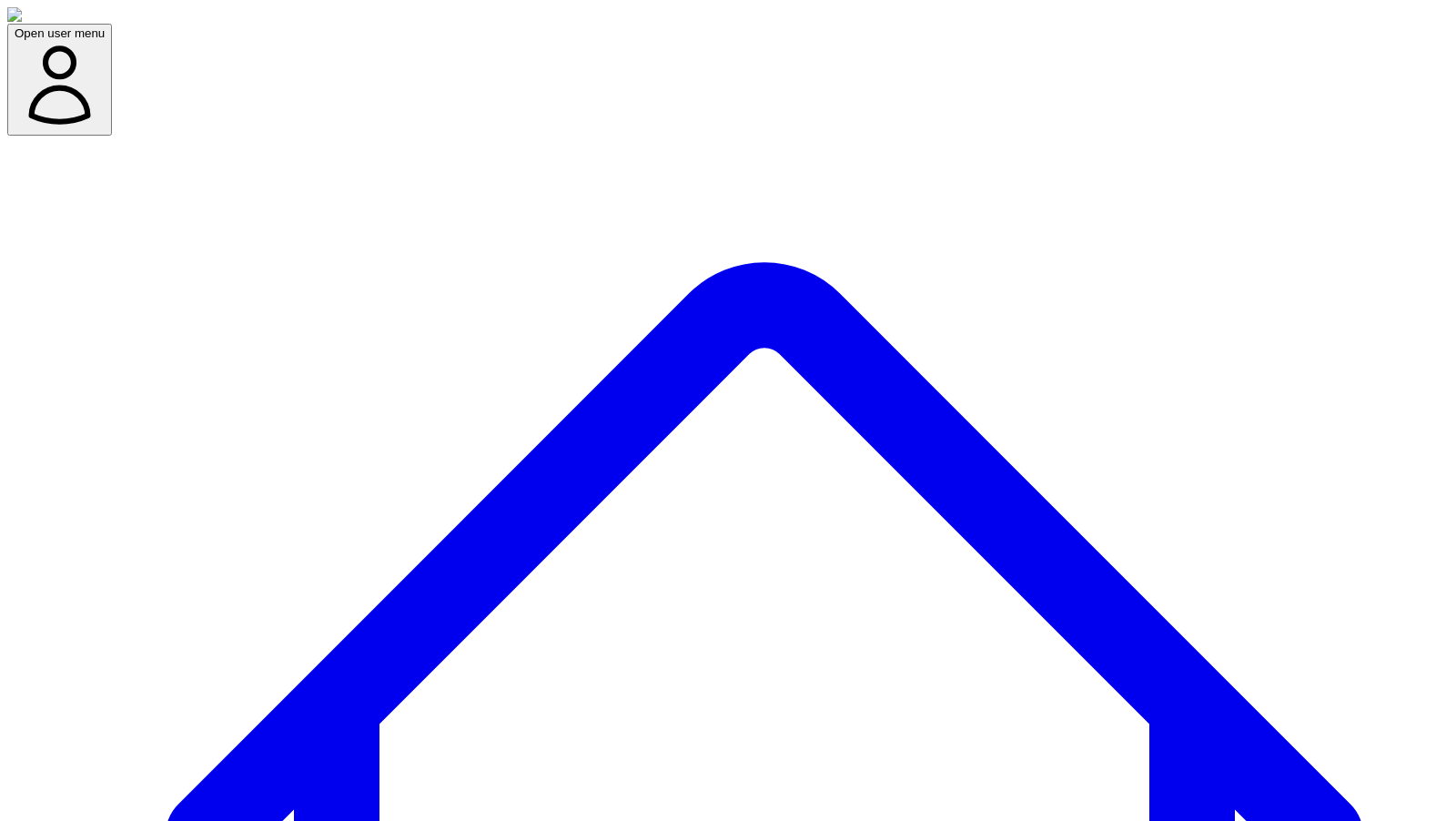 click on "Try again" at bounding box center [39, 7559] 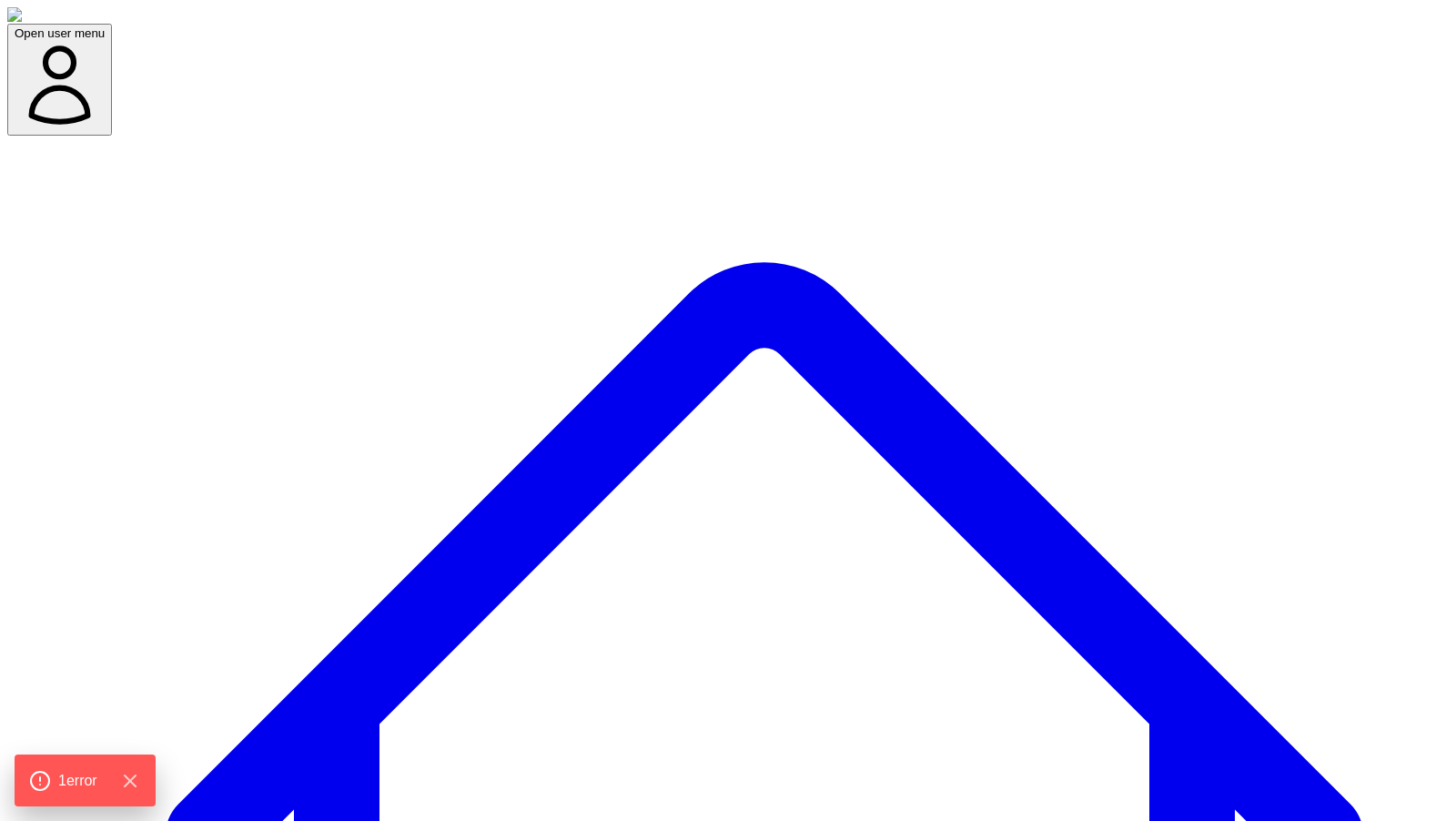 click on "Open user menu Dashboard Experts Team Premium Plan (Annual) Projects used 10  of  360 Support Demo Settings Open sidebar Open user menu Something went wrong Failed to execute 'insertBefore' on 'Node': The node before which the new node is to be inserted is not a child of this node. Try again" at bounding box center (728, 3788) 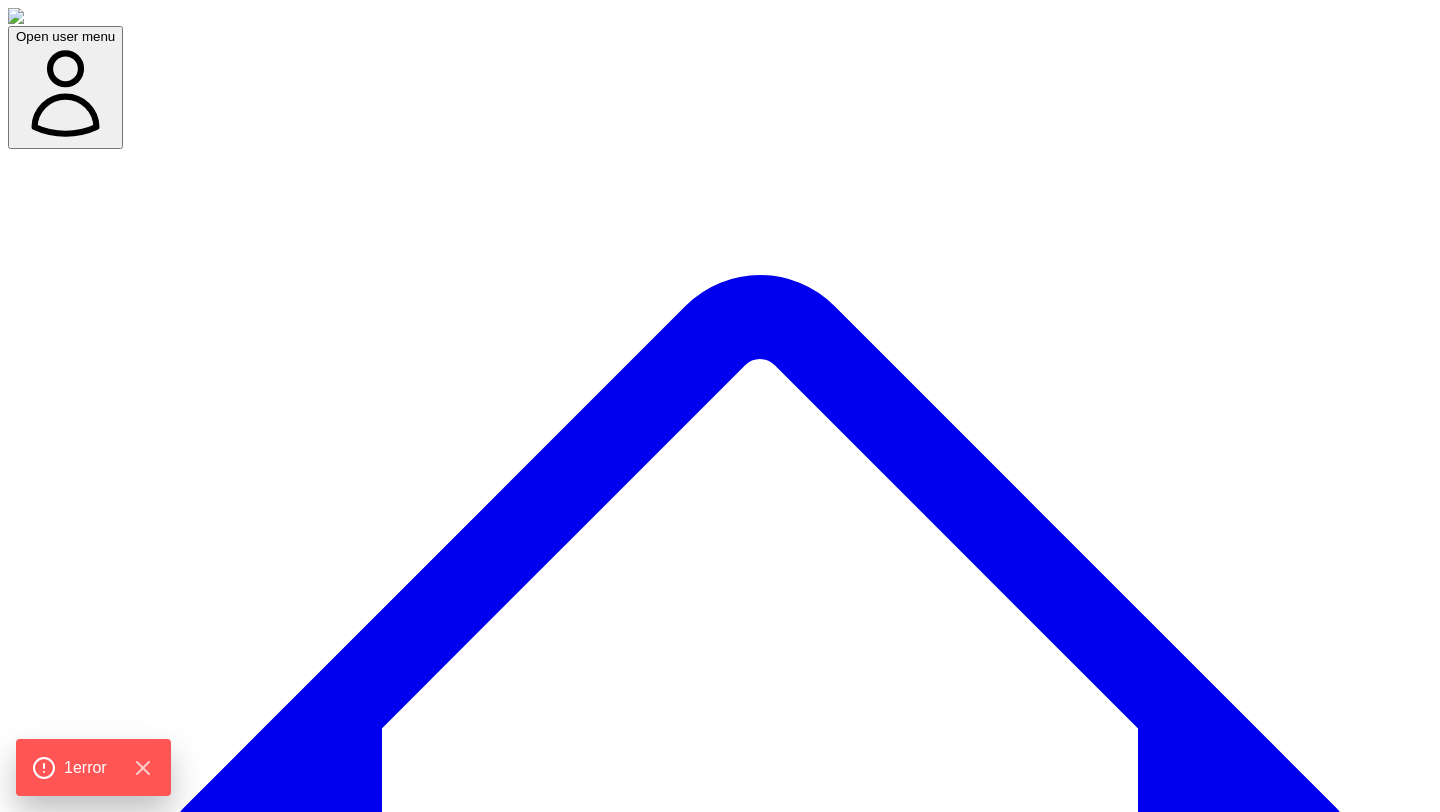 click on "**********" at bounding box center (344, 7735) 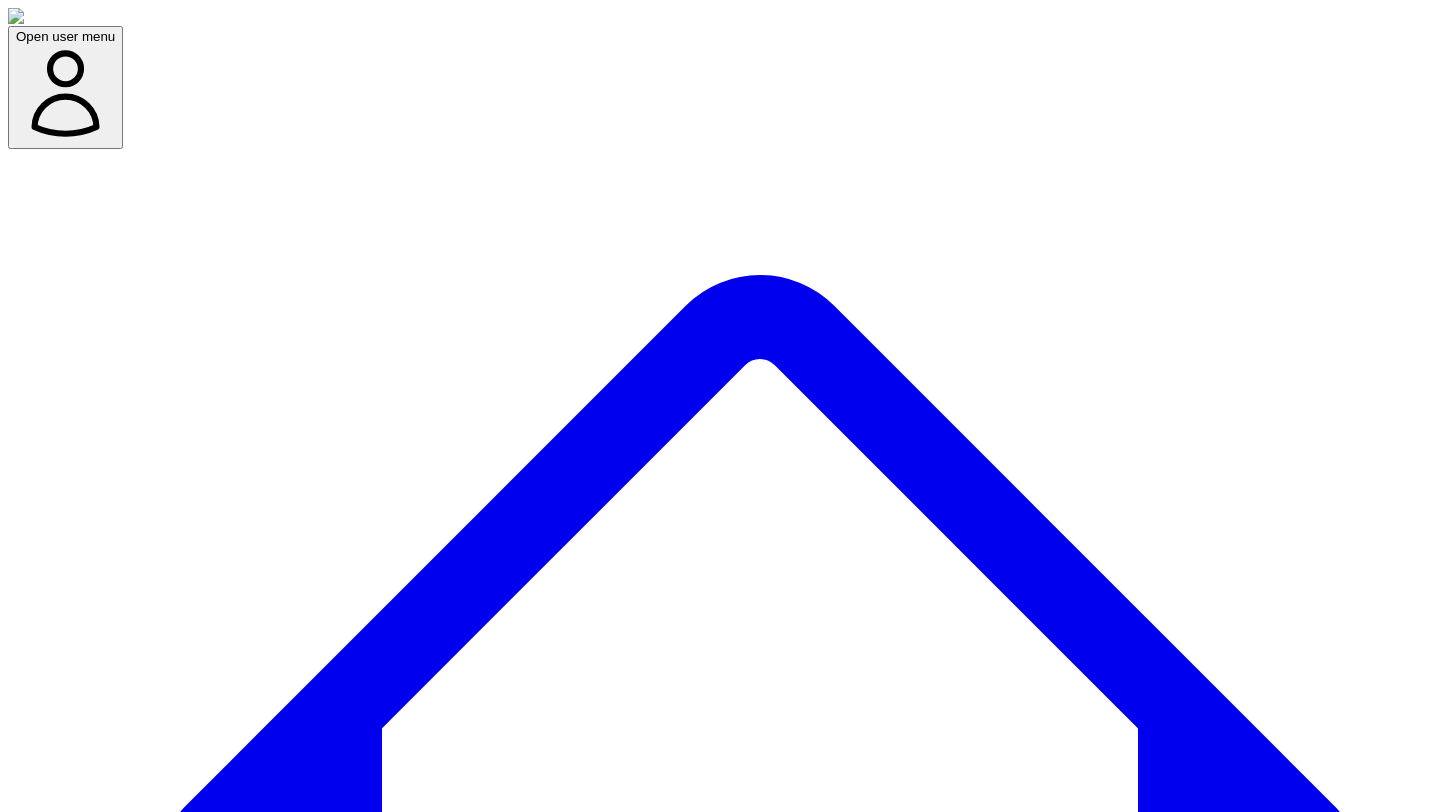 scroll, scrollTop: 0, scrollLeft: 0, axis: both 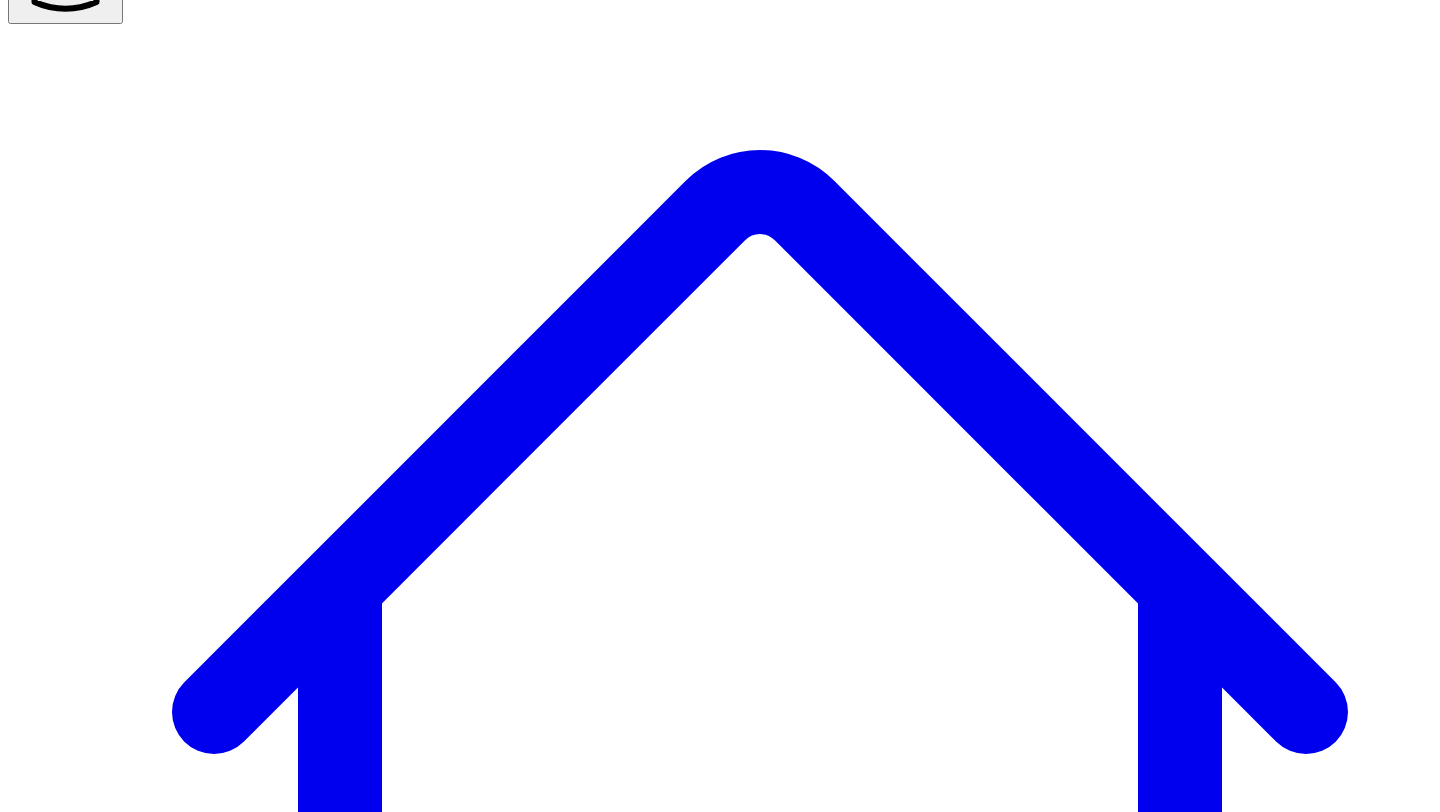 click on "**********" at bounding box center (344, 7628) 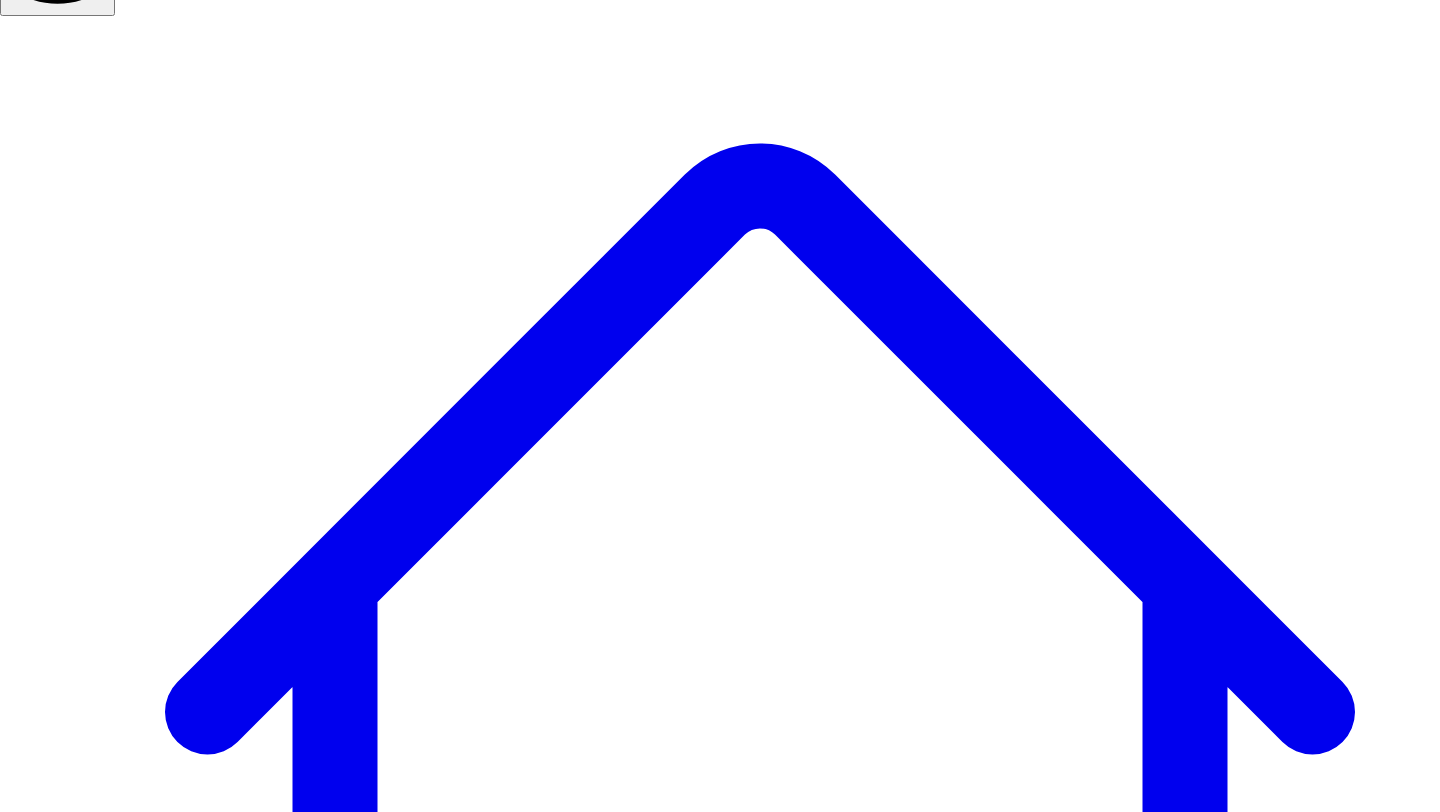 type on "**********" 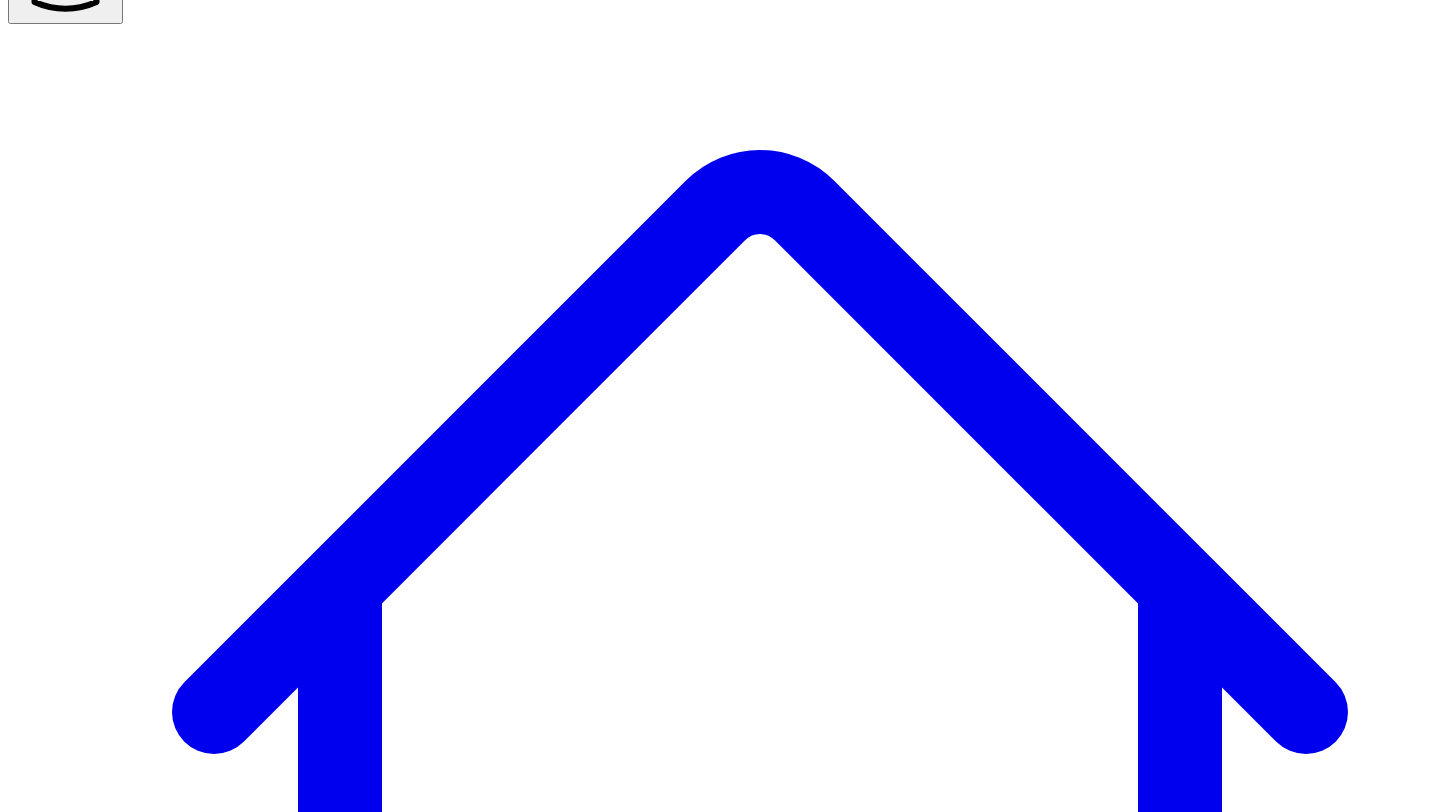 click on "**********" at bounding box center (344, 7807) 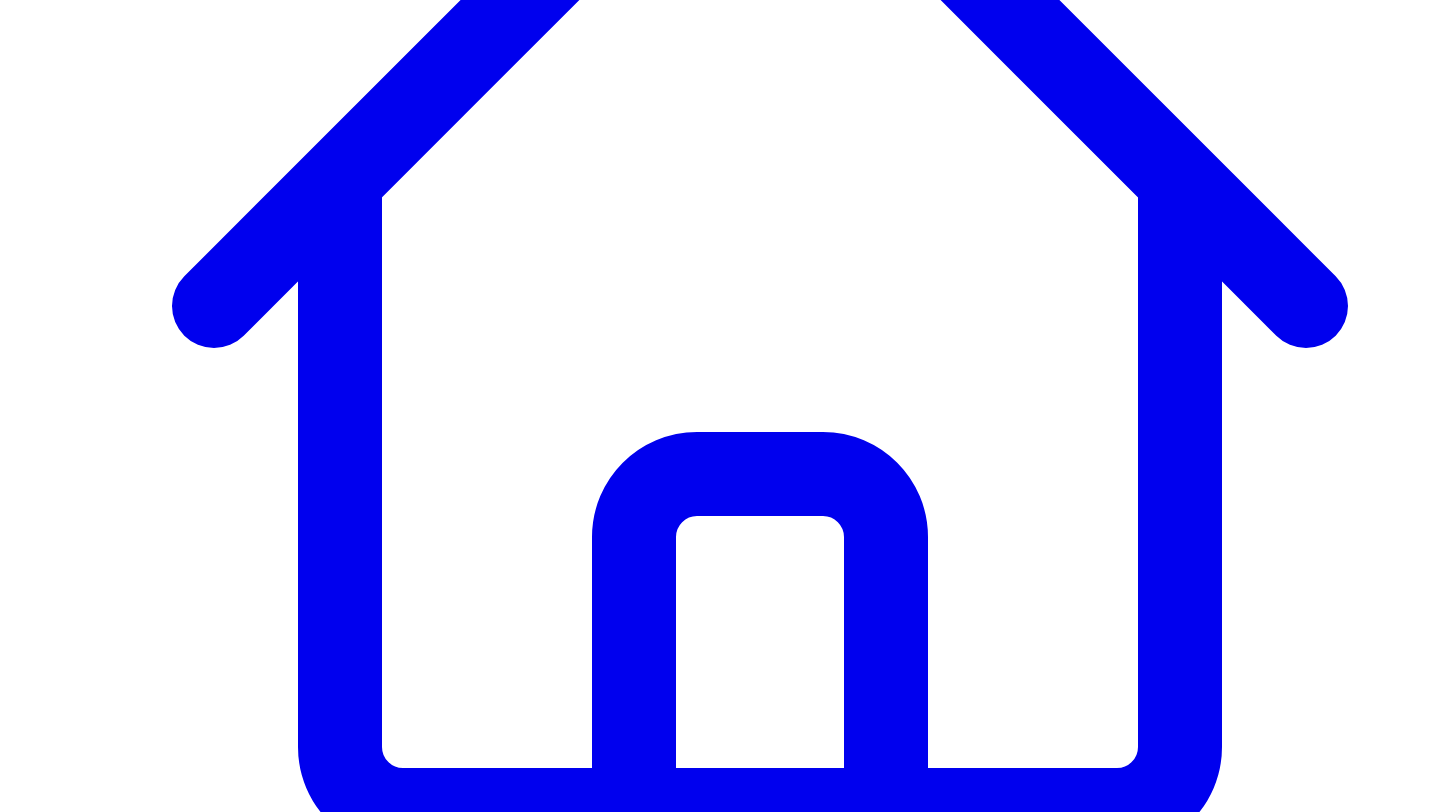 scroll, scrollTop: 548, scrollLeft: 0, axis: vertical 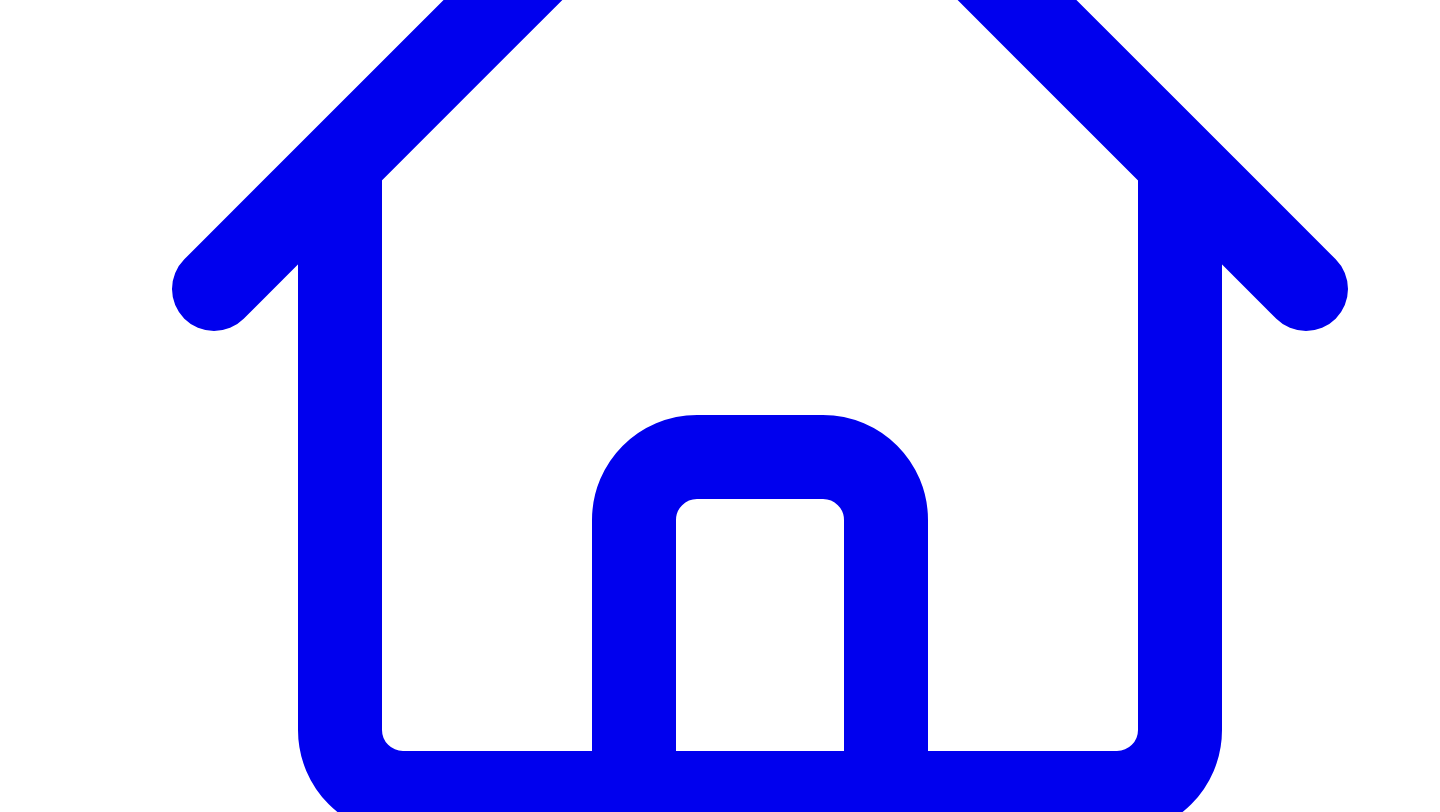 click on "**********" at bounding box center (344, 7570) 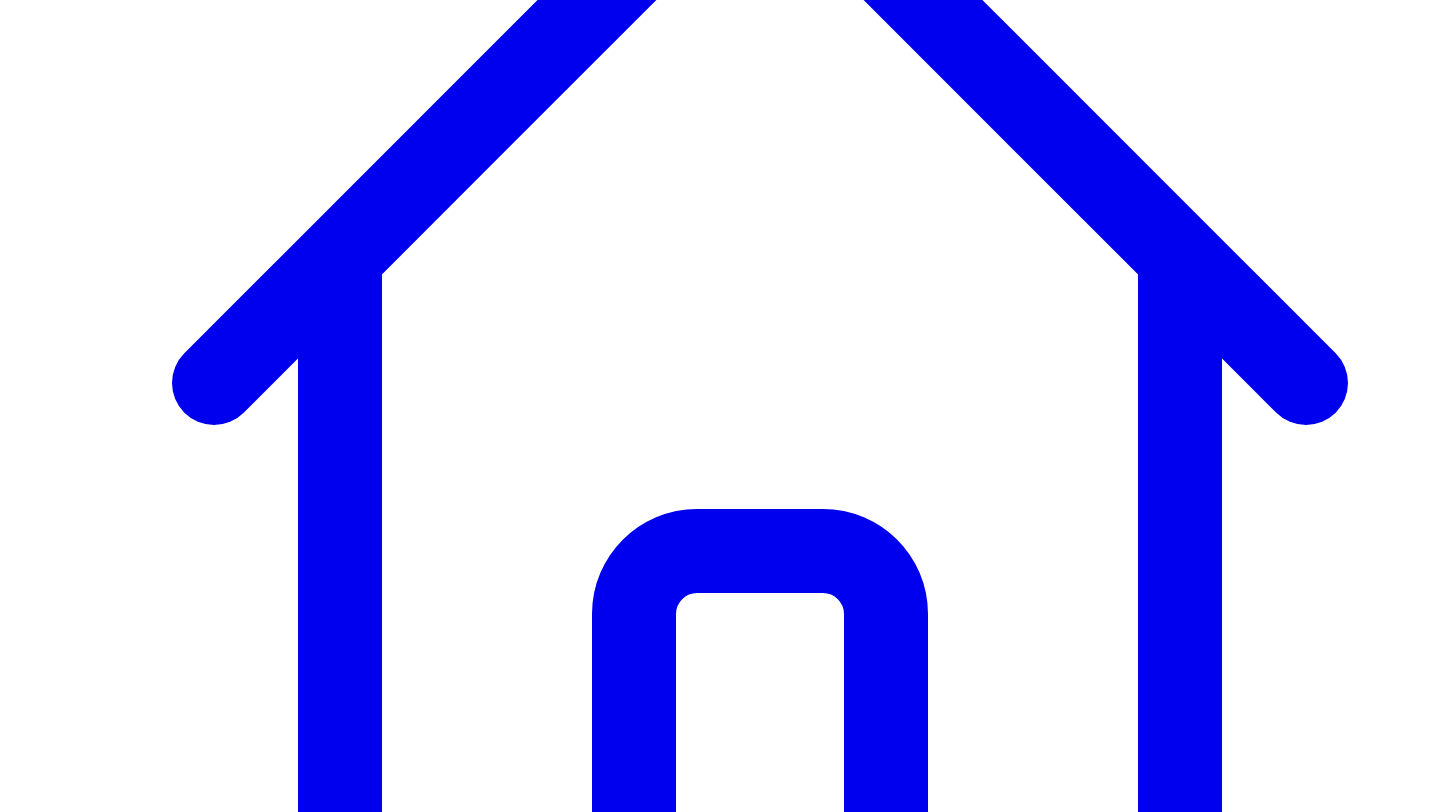 scroll, scrollTop: 188, scrollLeft: 0, axis: vertical 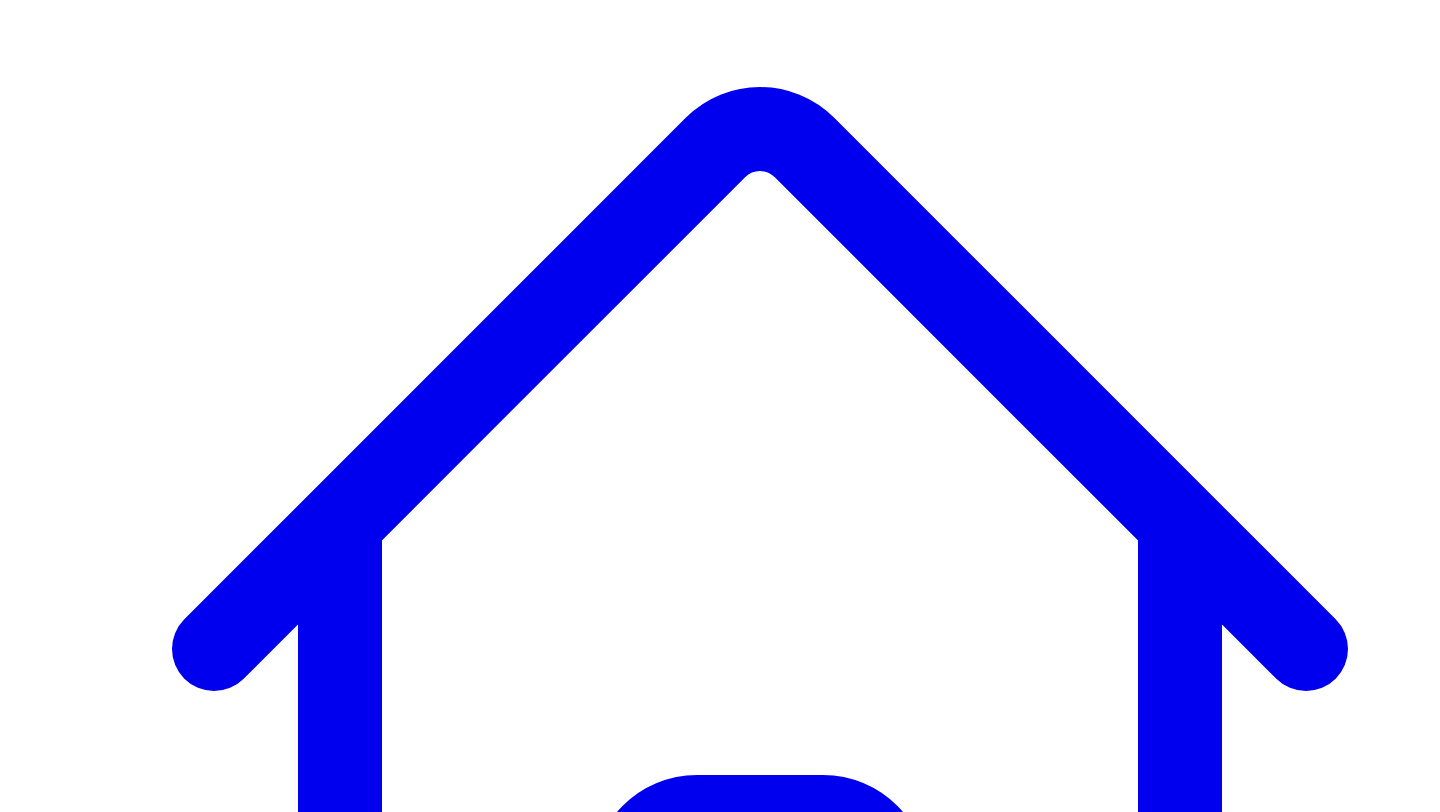 click on "Dashboard" at bounding box center [760, 1324] 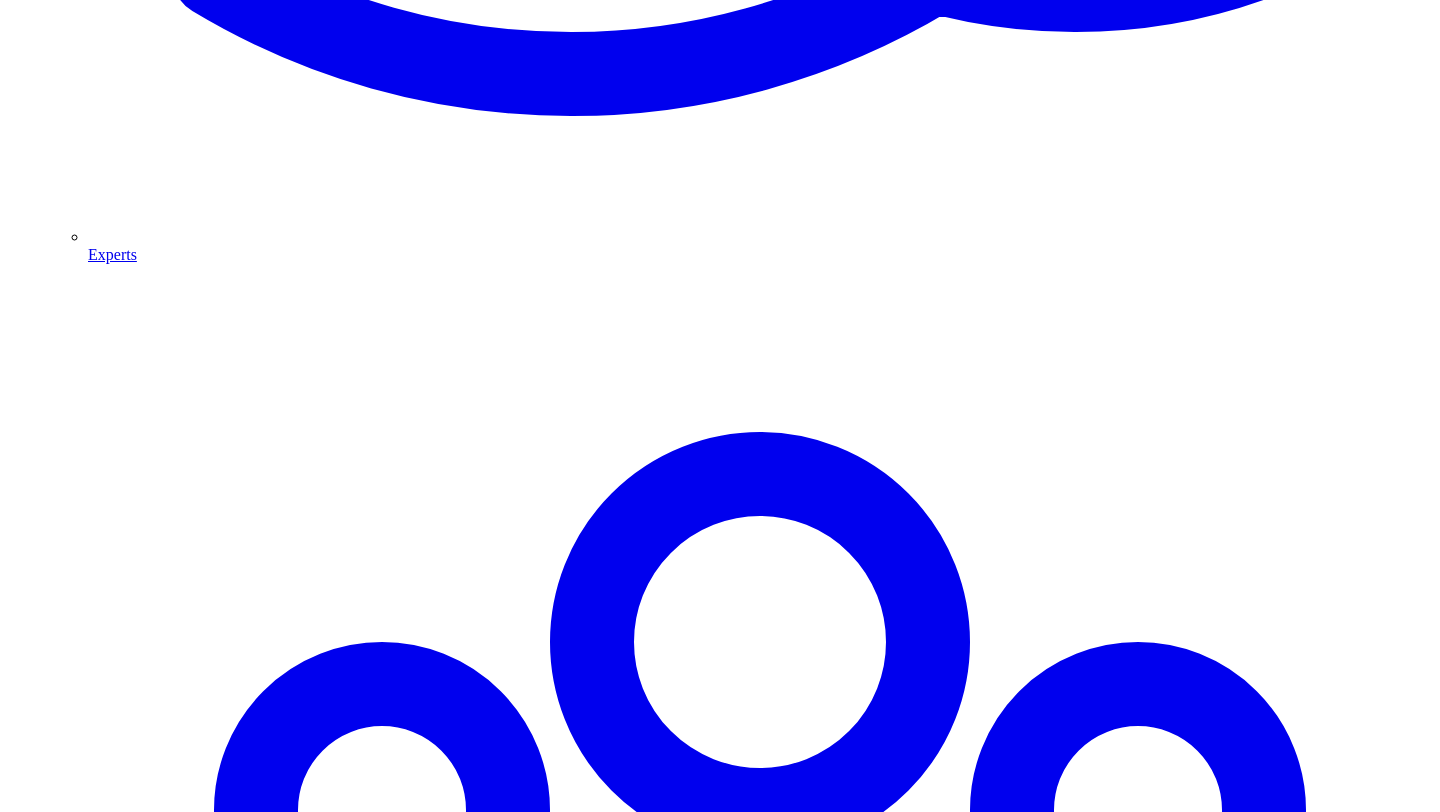 scroll, scrollTop: 2661, scrollLeft: 0, axis: vertical 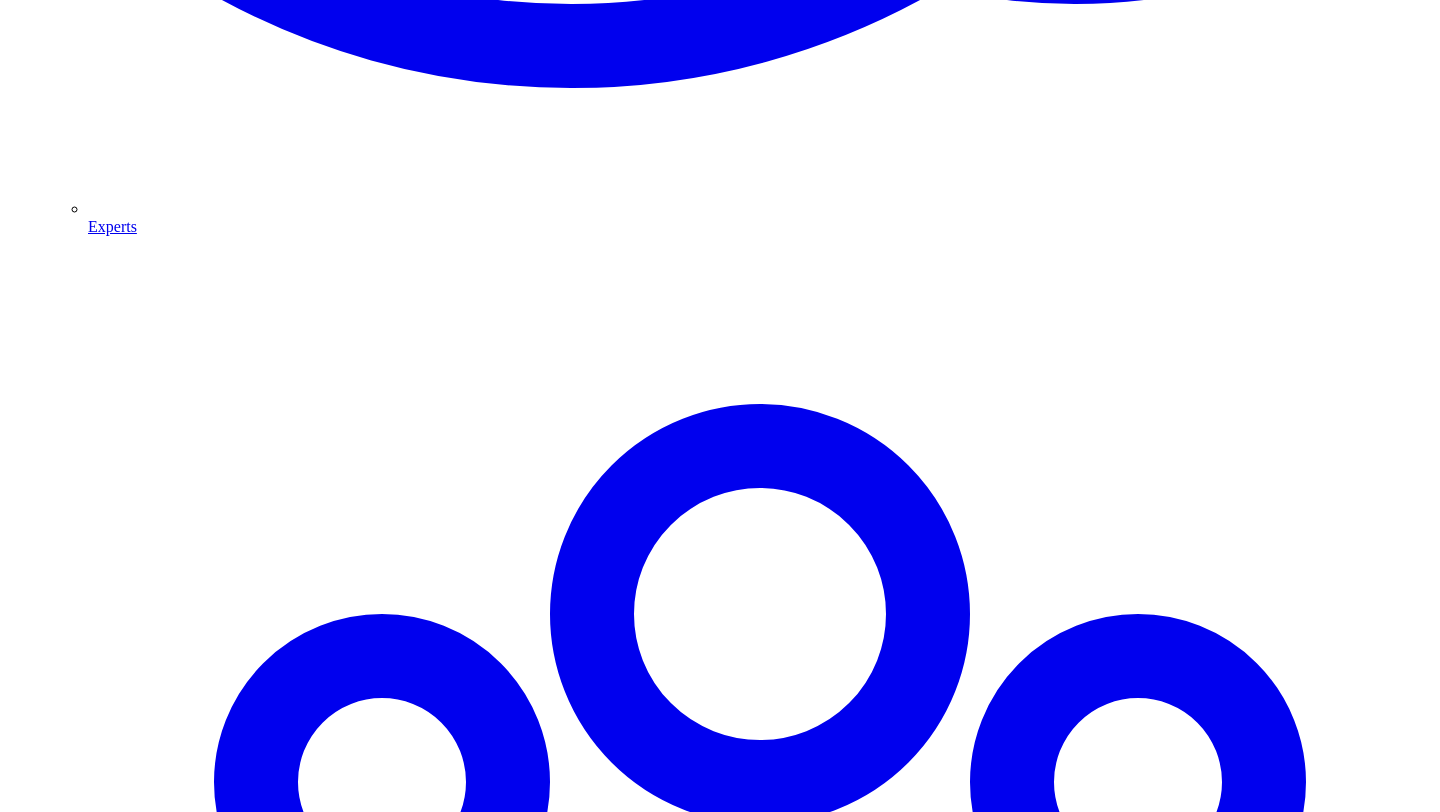 click on "[FIRST] [LAST]" at bounding box center (1040, 9164) 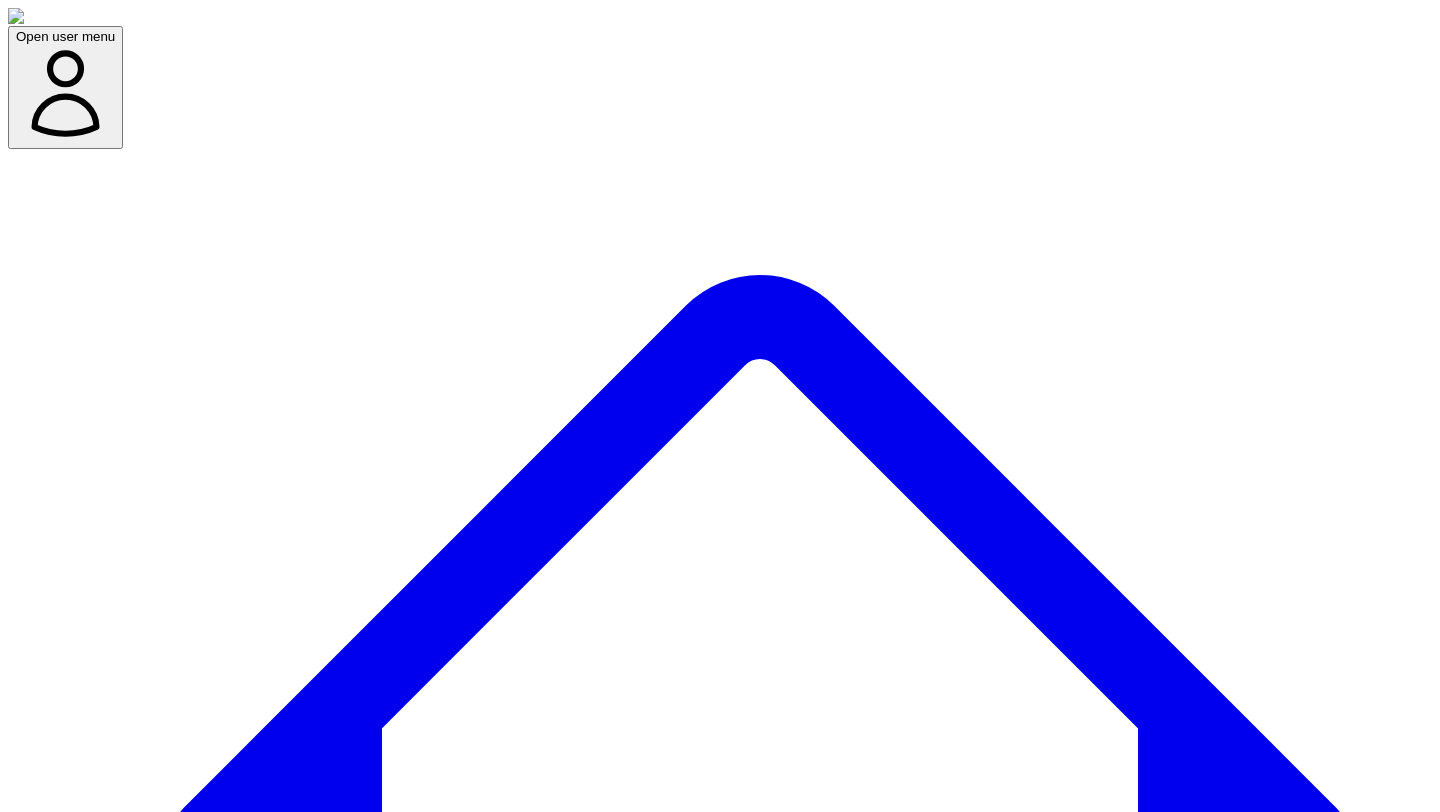 select on "*" 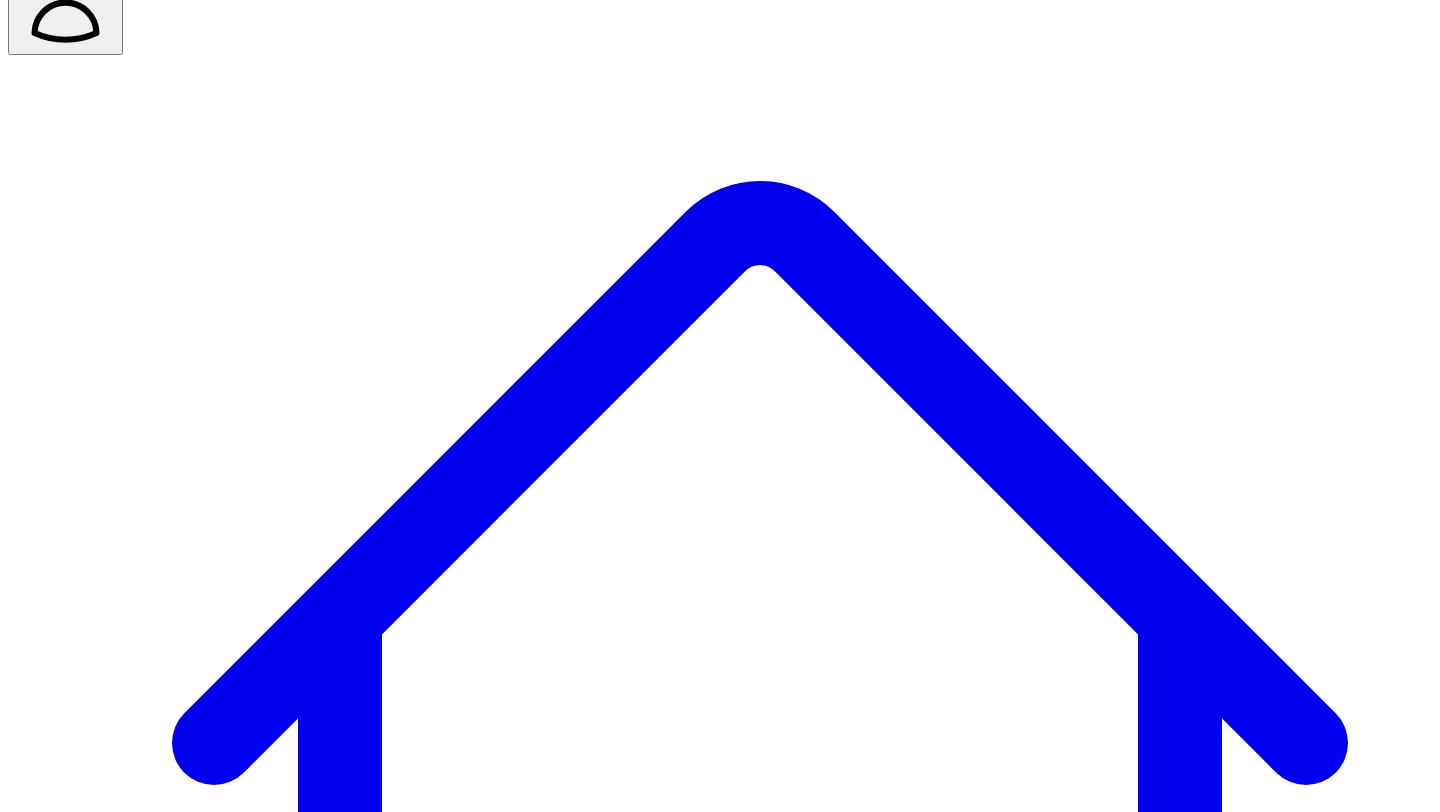 scroll, scrollTop: 173, scrollLeft: 0, axis: vertical 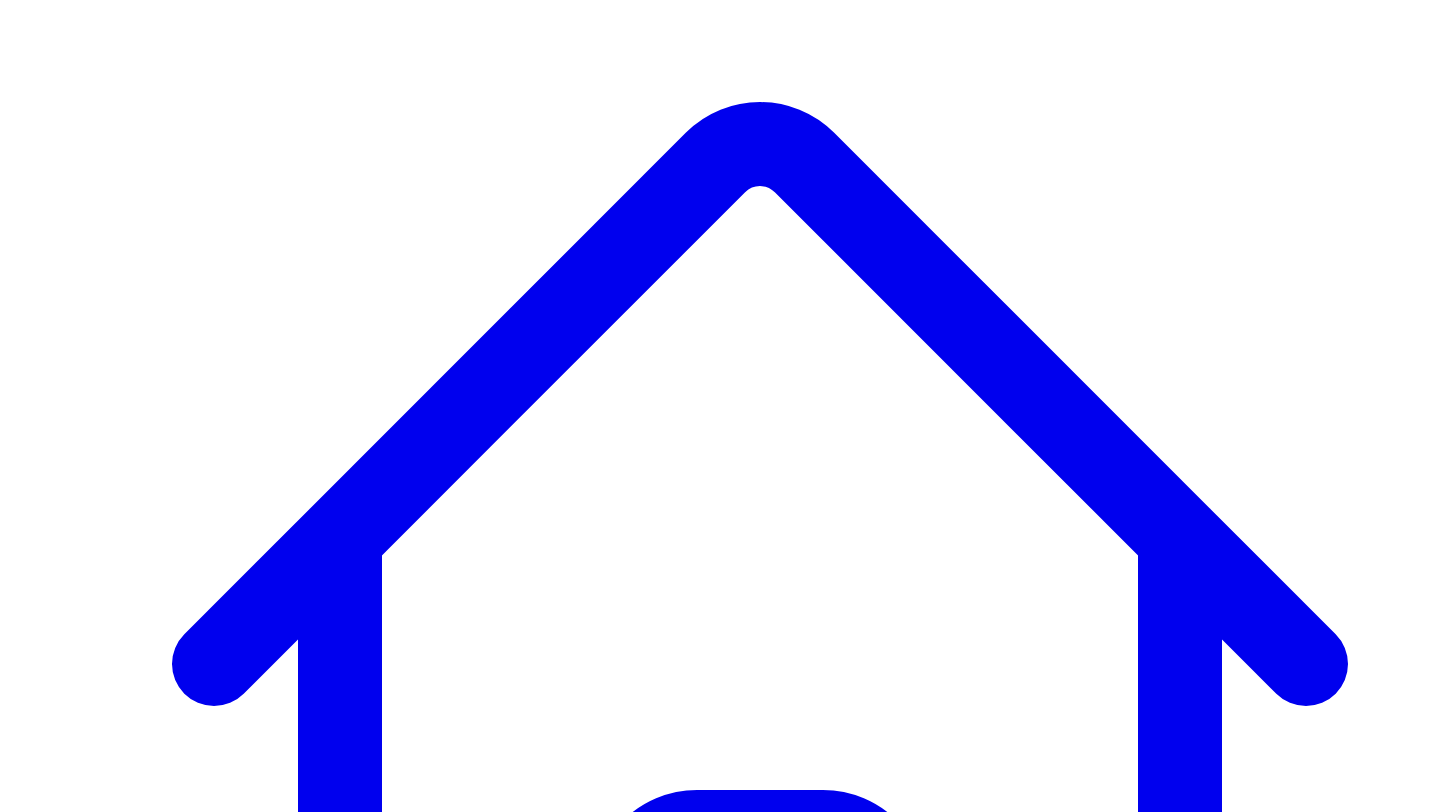 click on "Expert's first-person POV. e.g., "This week, I want to share my thoughts on..."" at bounding box center [166, 7715] 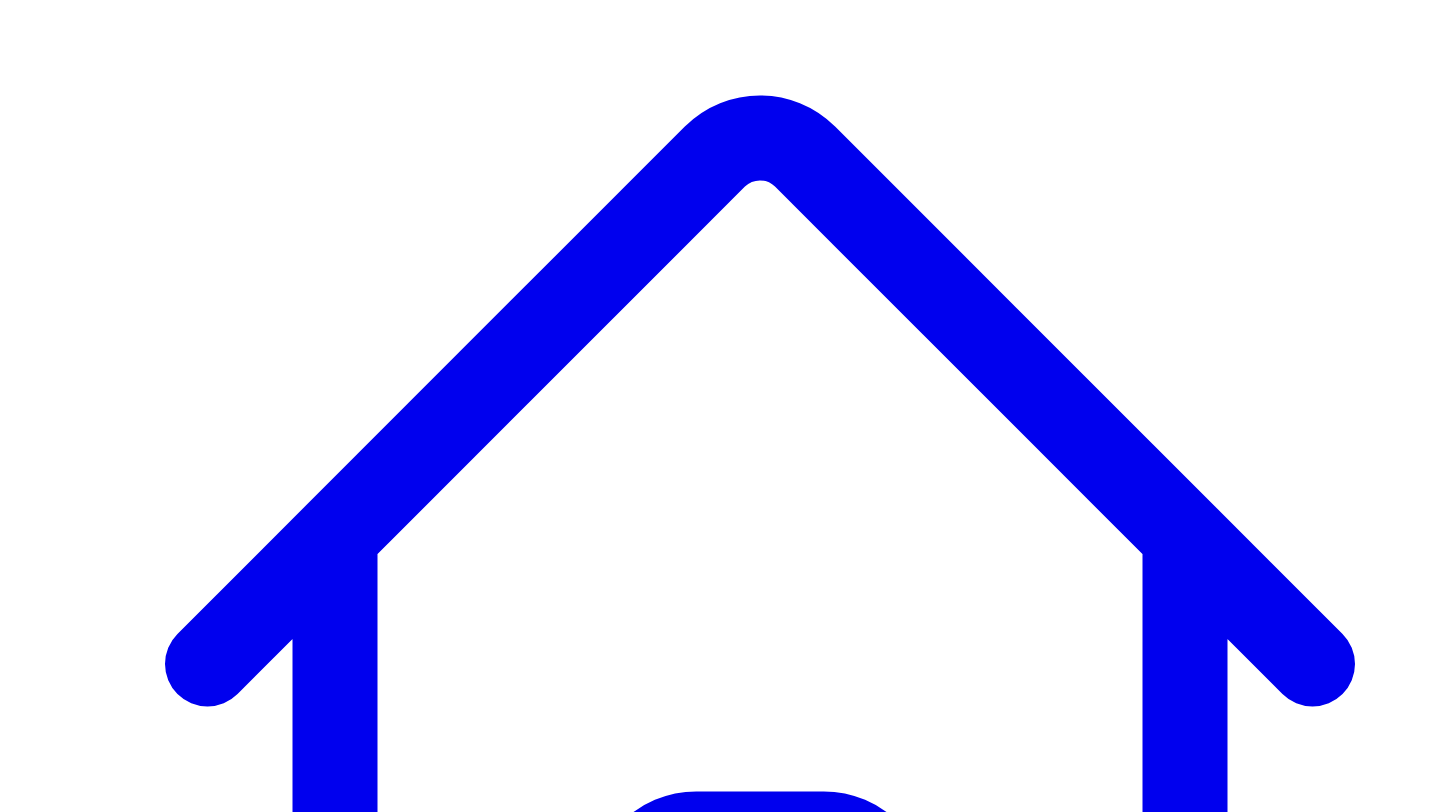 click on "Generate" at bounding box center [36, 8013] 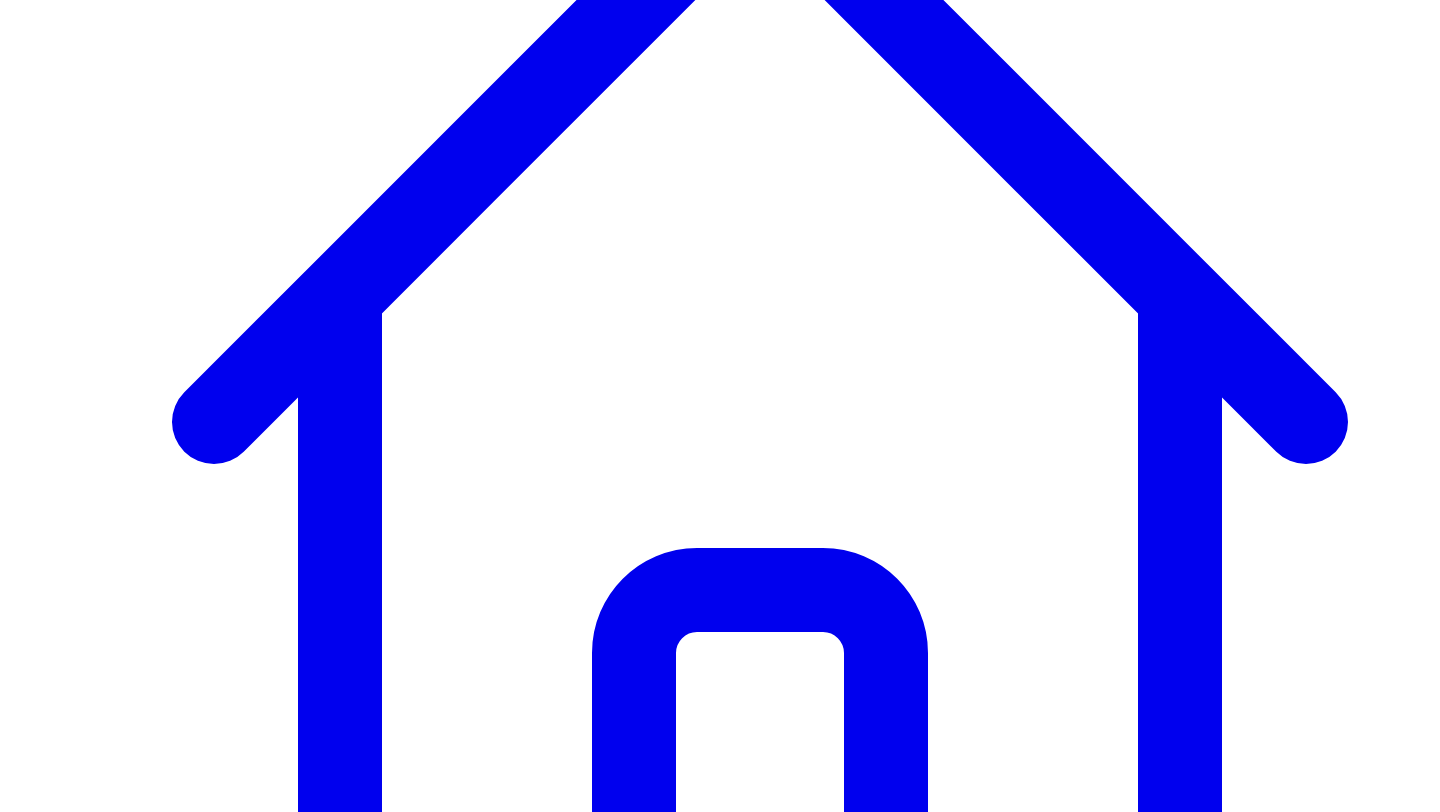 scroll, scrollTop: 417, scrollLeft: 0, axis: vertical 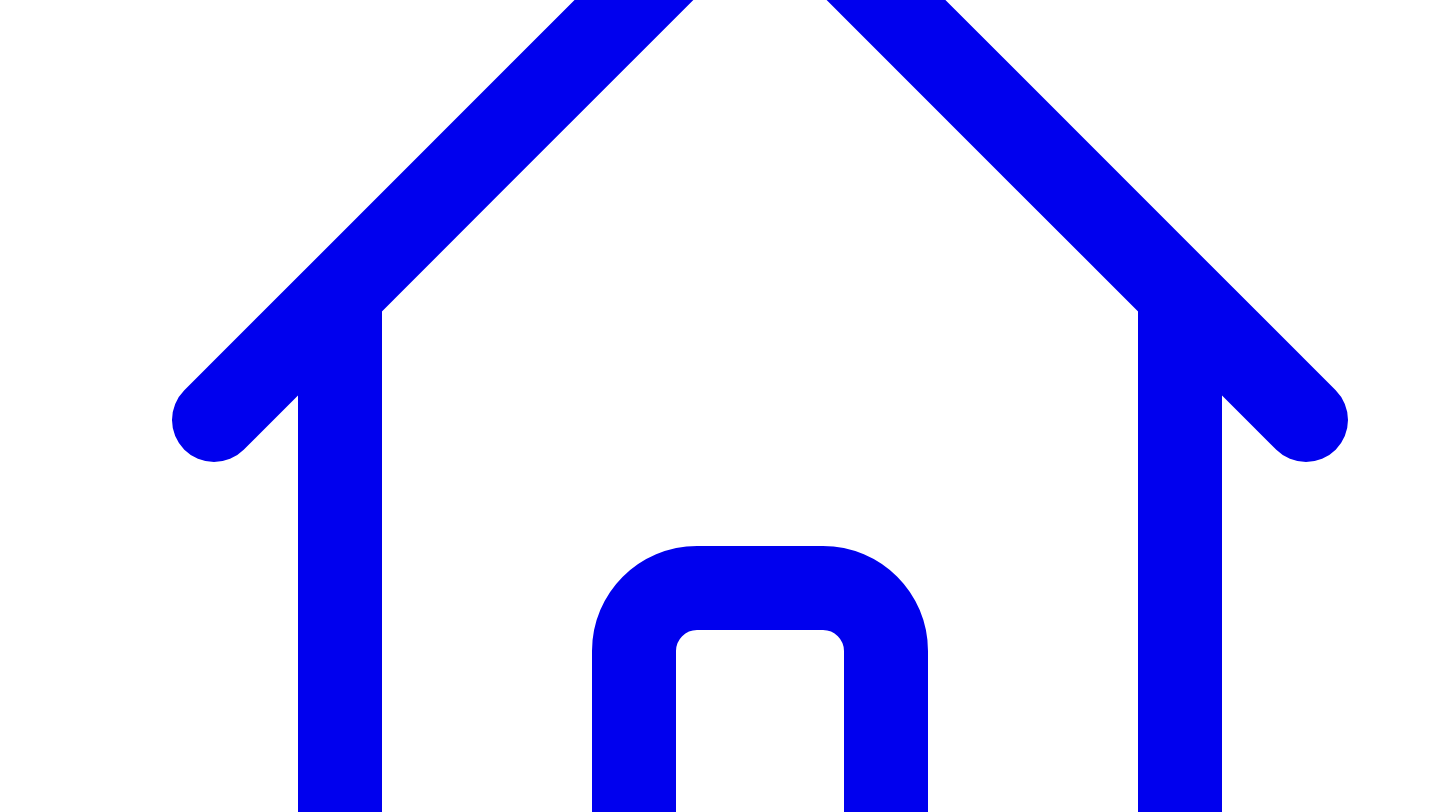 drag, startPoint x: 499, startPoint y: 475, endPoint x: 590, endPoint y: 481, distance: 91.197586 